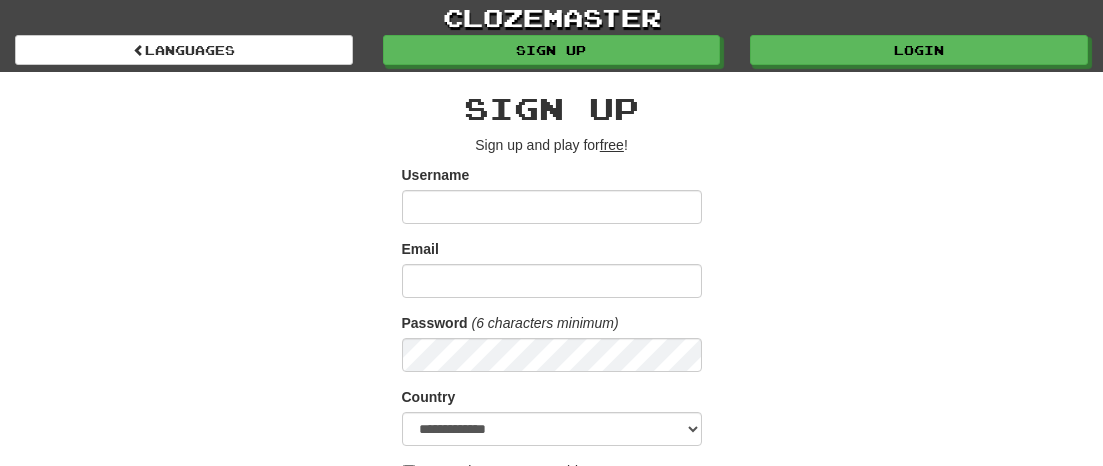 scroll, scrollTop: 0, scrollLeft: 0, axis: both 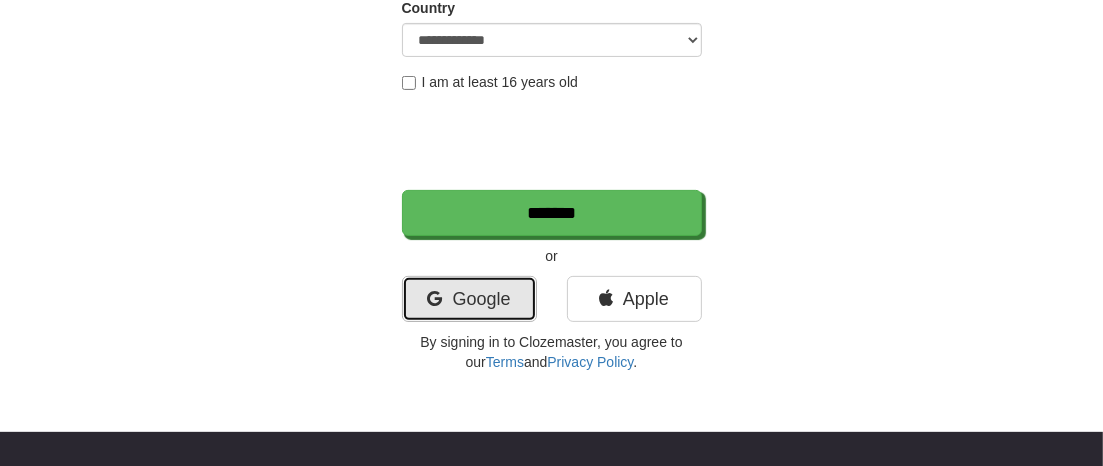 click on "Google" at bounding box center (469, 299) 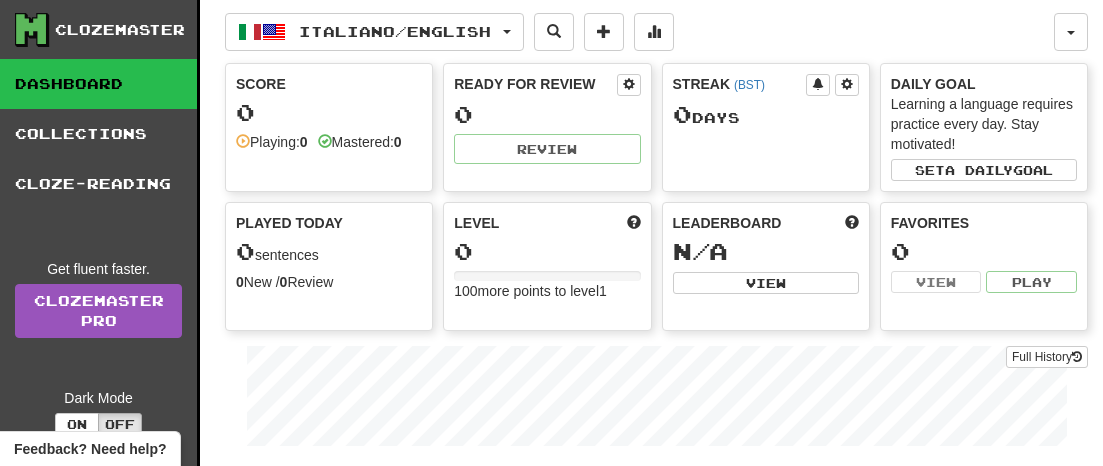 scroll, scrollTop: 0, scrollLeft: 0, axis: both 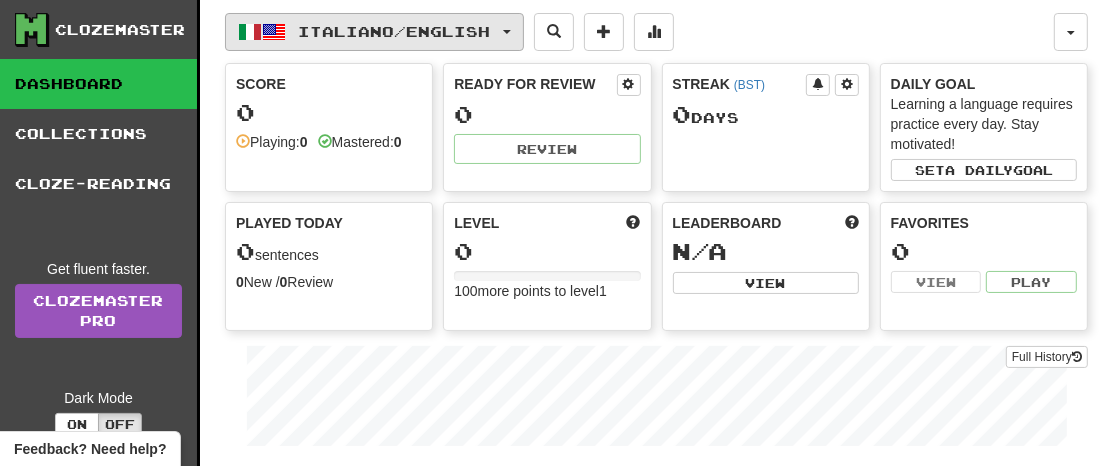 click at bounding box center (507, 32) 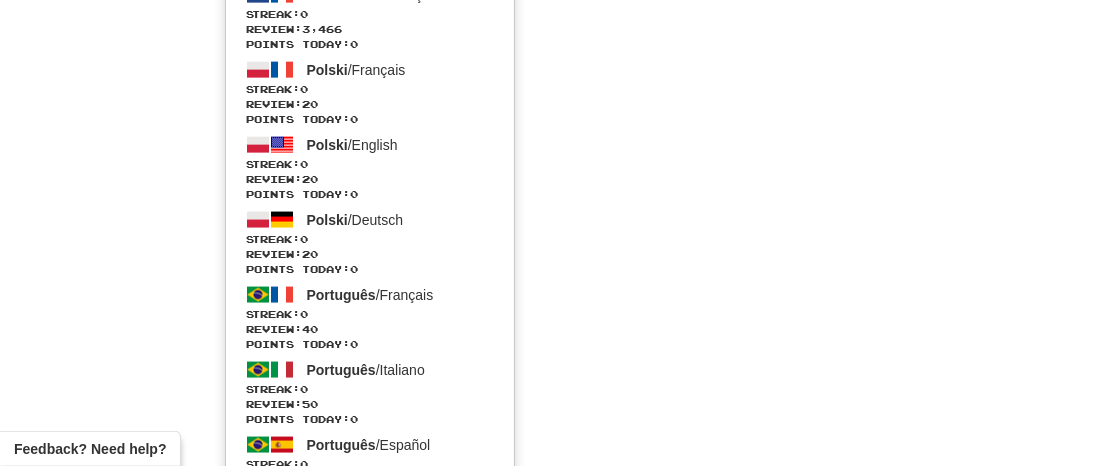 scroll, scrollTop: 2119, scrollLeft: 0, axis: vertical 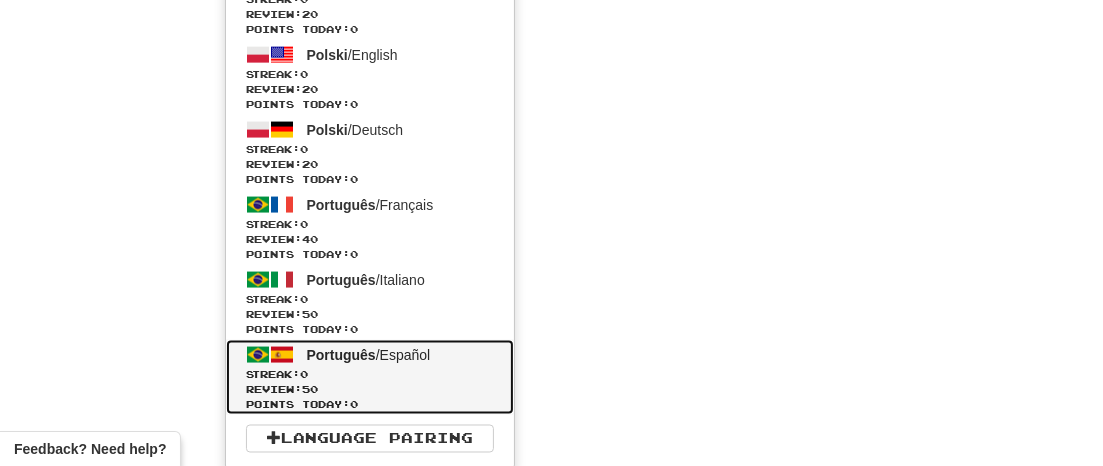 click on "Streak:  0" at bounding box center [370, 374] 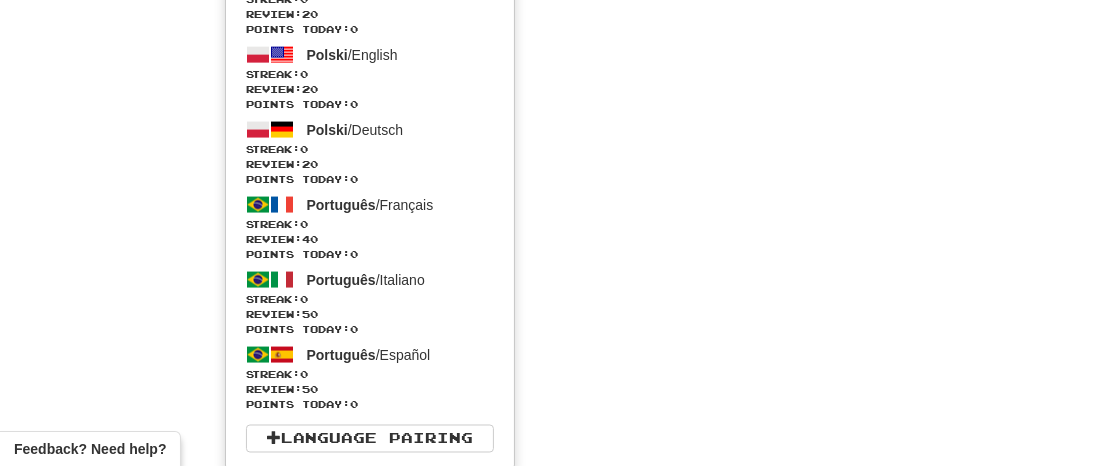 scroll, scrollTop: 971, scrollLeft: 0, axis: vertical 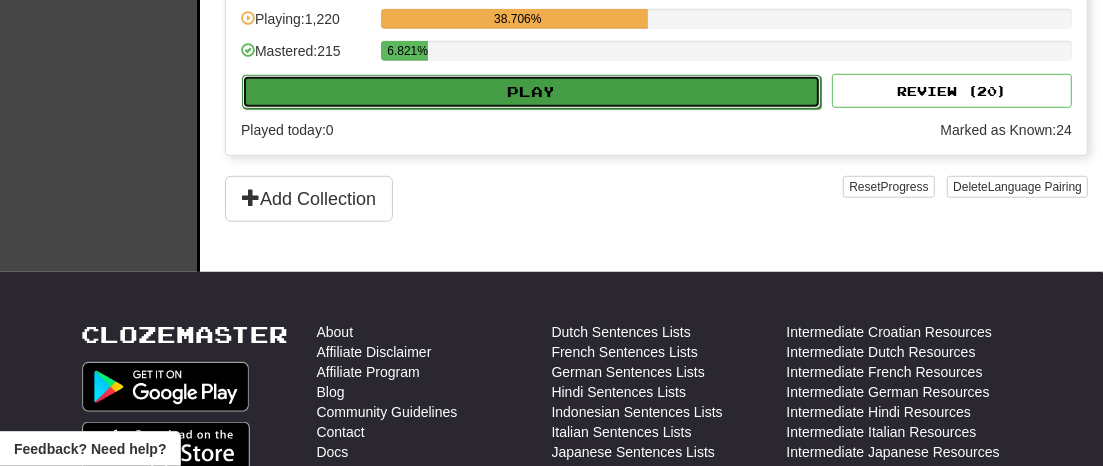 click on "Play" at bounding box center (531, 92) 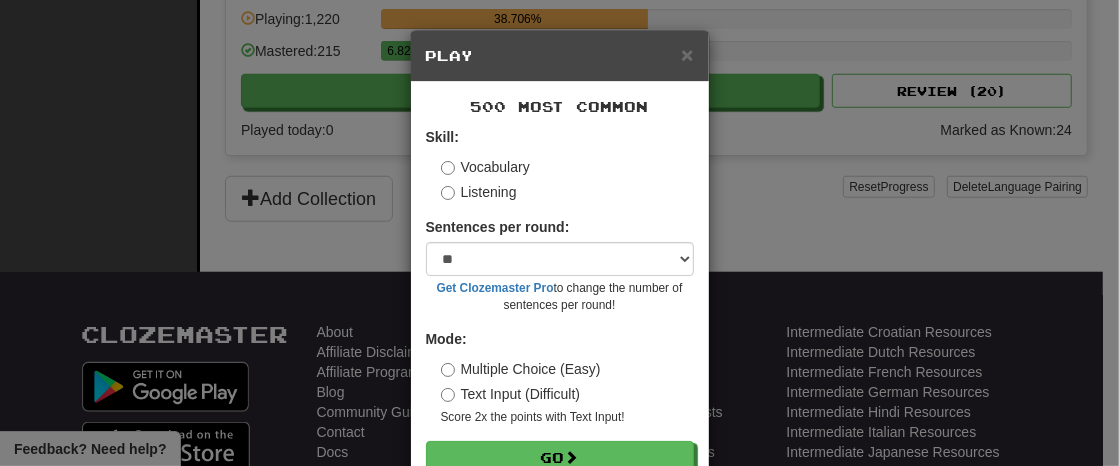 click on "× Play 500 Most Common Skill: Vocabulary Listening Sentences per round: * ** ** ** ** ** *** ******** Get Clozemaster Pro  to change the number of sentences per round! Mode: Multiple Choice (Easy) Text Input (Difficult) Score 2x the points with Text Input ! Go" at bounding box center (559, 233) 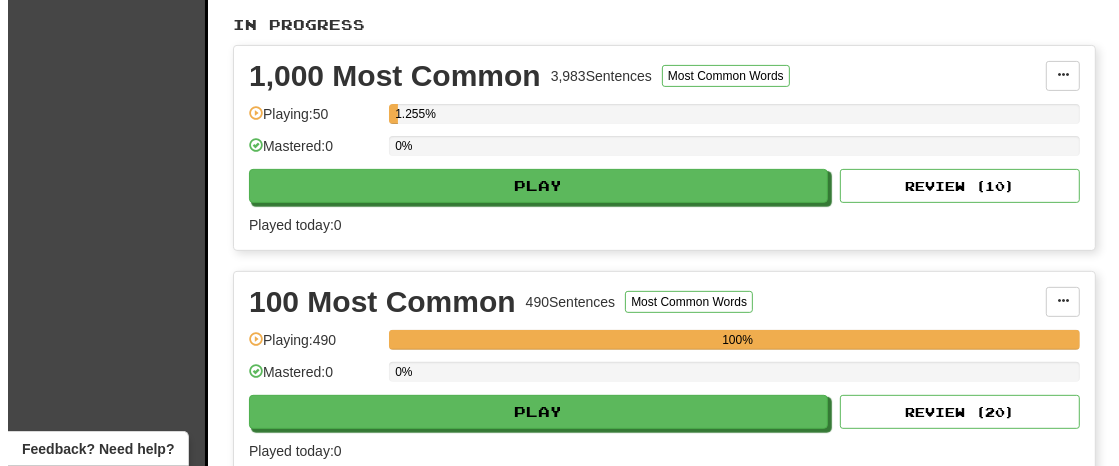 scroll, scrollTop: 440, scrollLeft: 0, axis: vertical 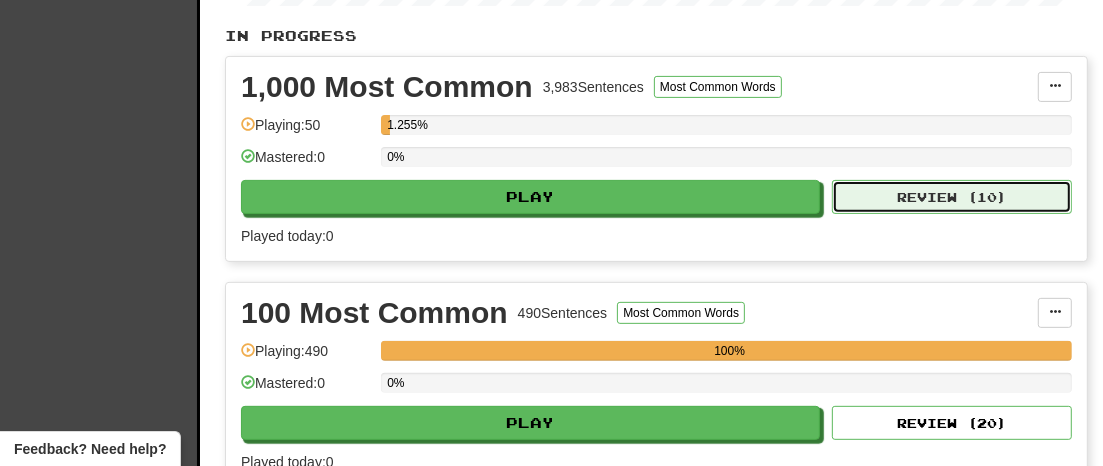 click on "Review ( 10 )" at bounding box center (952, 197) 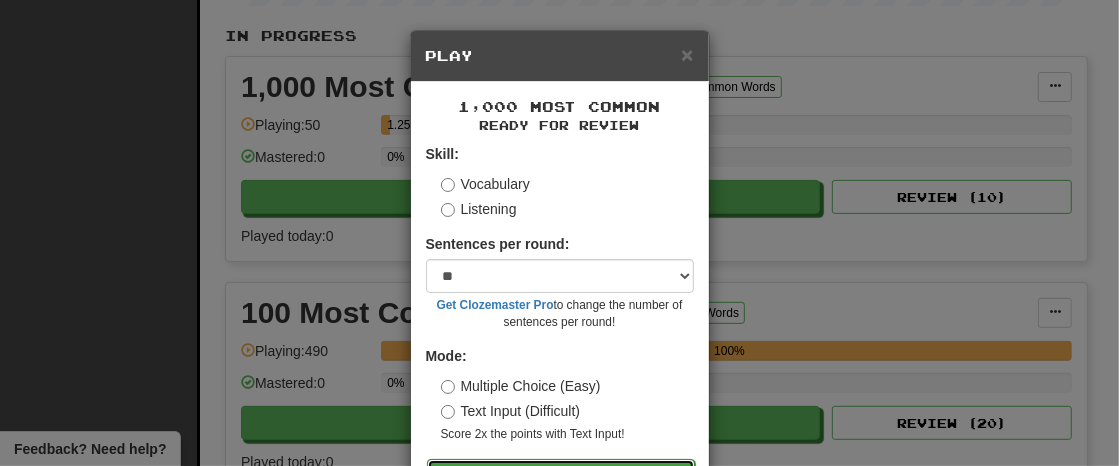 click on "Go" at bounding box center [561, 476] 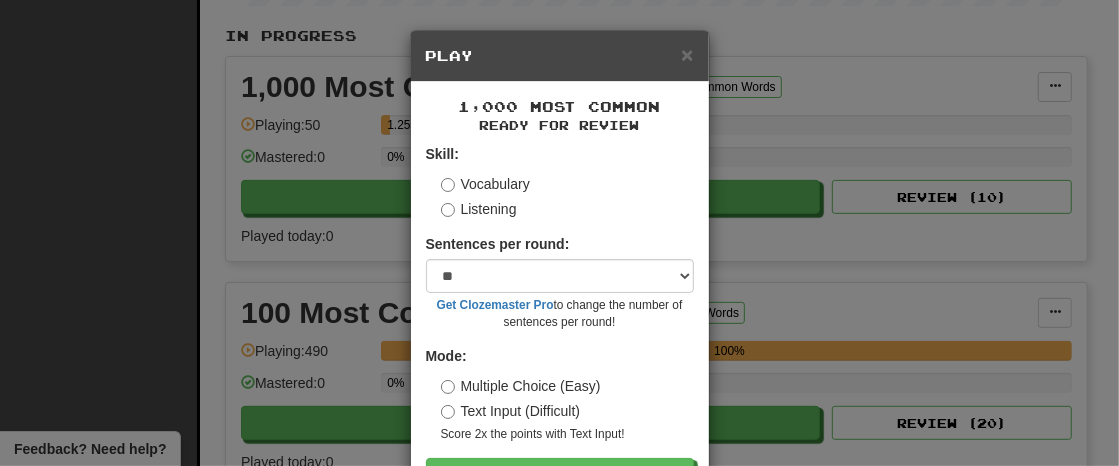 click on "× Play 1,000 Most Common Ready for Review Skill: Vocabulary Listening Sentences per round: * ** ** ** ** ** *** ******** Get Clozemaster Pro  to change the number of sentences per round! Mode: Multiple Choice (Easy) Text Input (Difficult) Score 2x the points with Text Input ! Go" at bounding box center [559, 233] 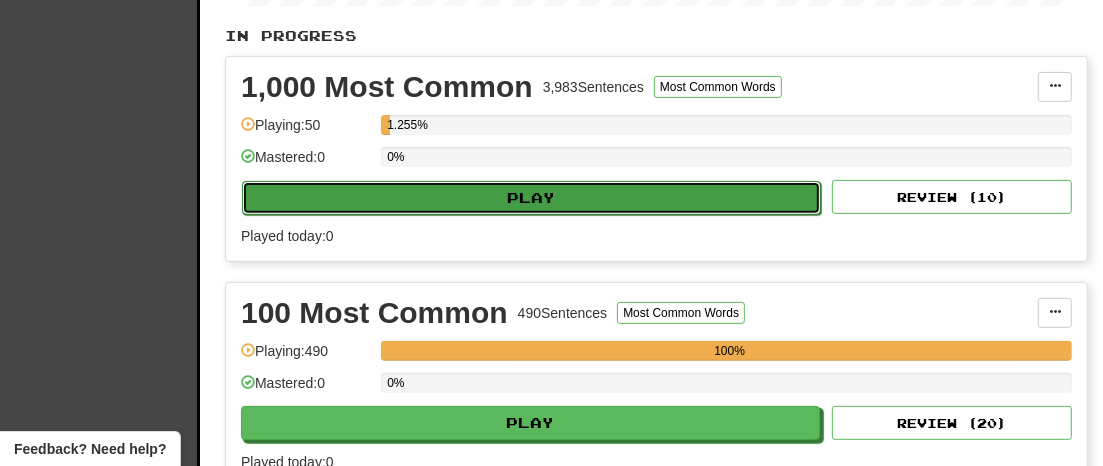 click on "Play" at bounding box center [531, 198] 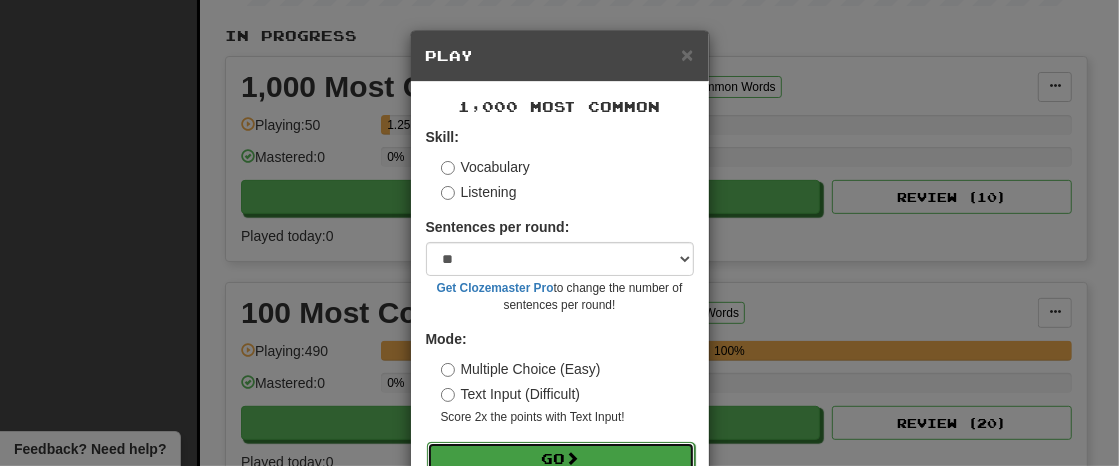click on "Go" at bounding box center (561, 459) 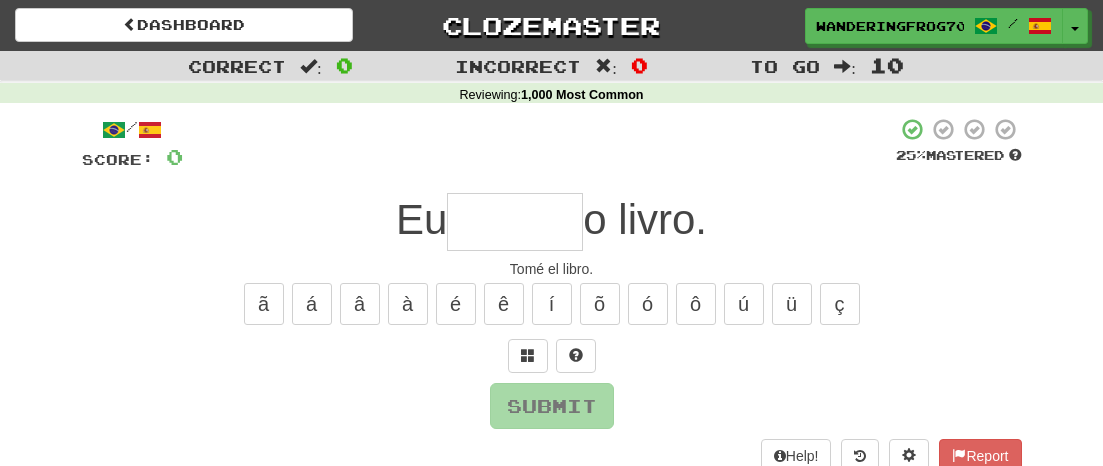 scroll, scrollTop: 0, scrollLeft: 0, axis: both 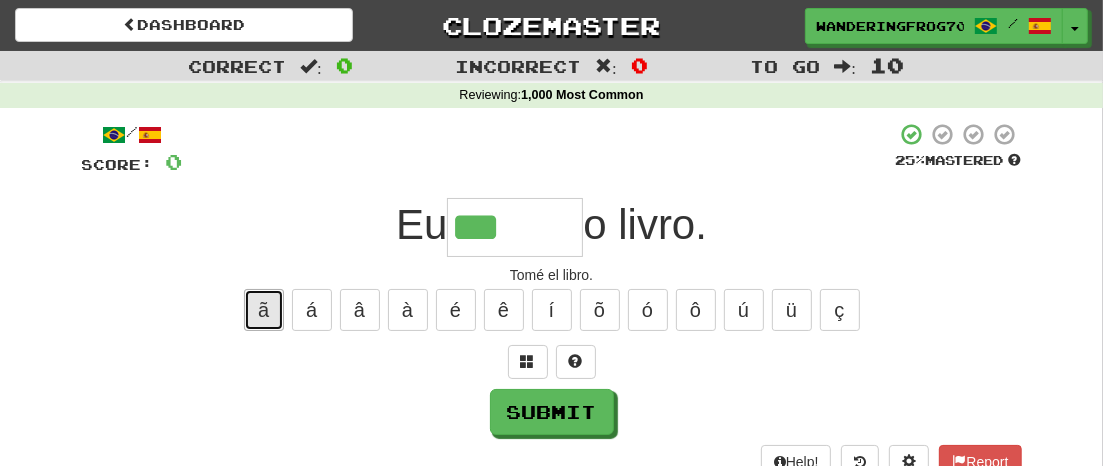 click on "ã" at bounding box center (264, 310) 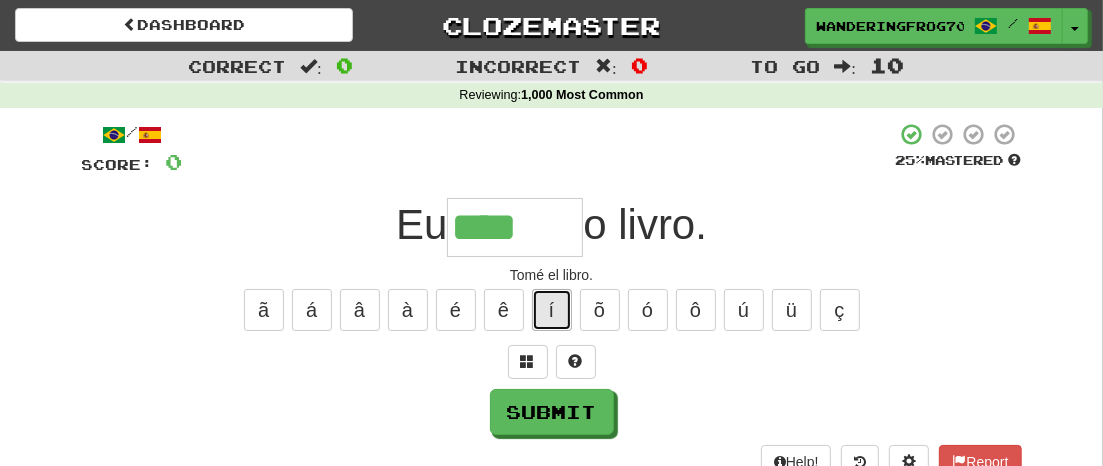 click on "í" at bounding box center [552, 310] 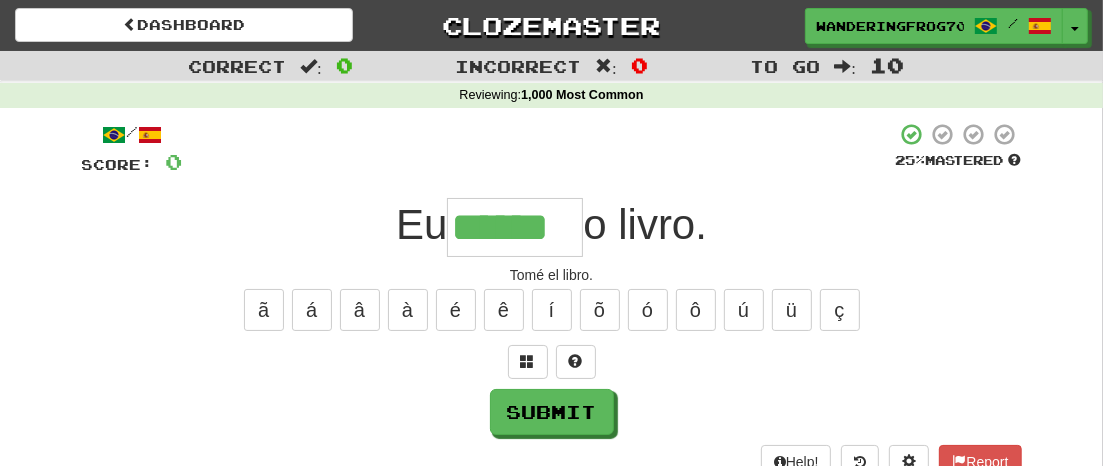 type on "******" 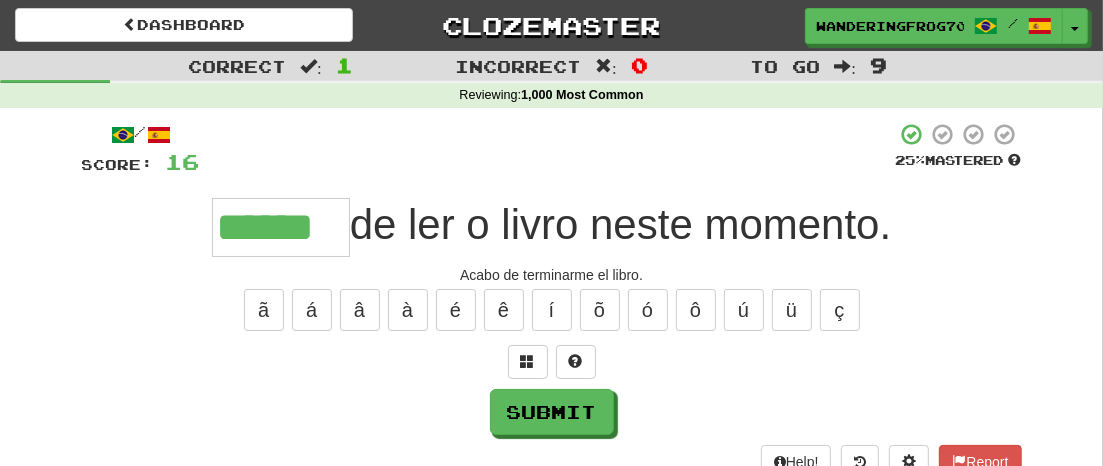 type on "******" 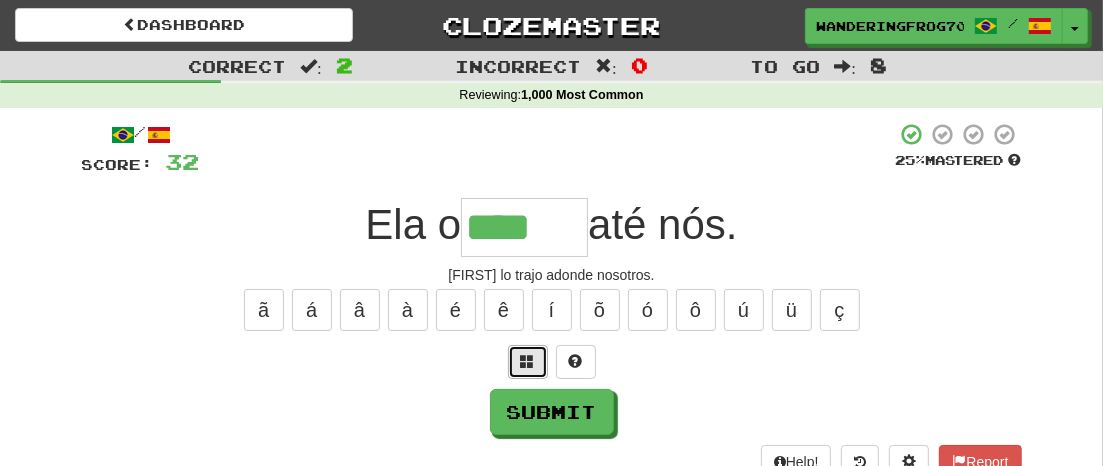click at bounding box center [528, 361] 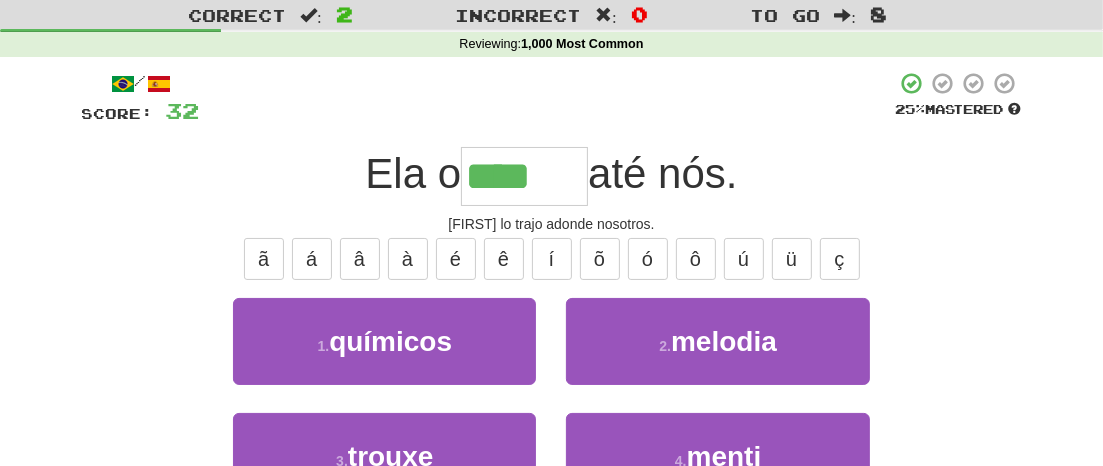 scroll, scrollTop: 46, scrollLeft: 0, axis: vertical 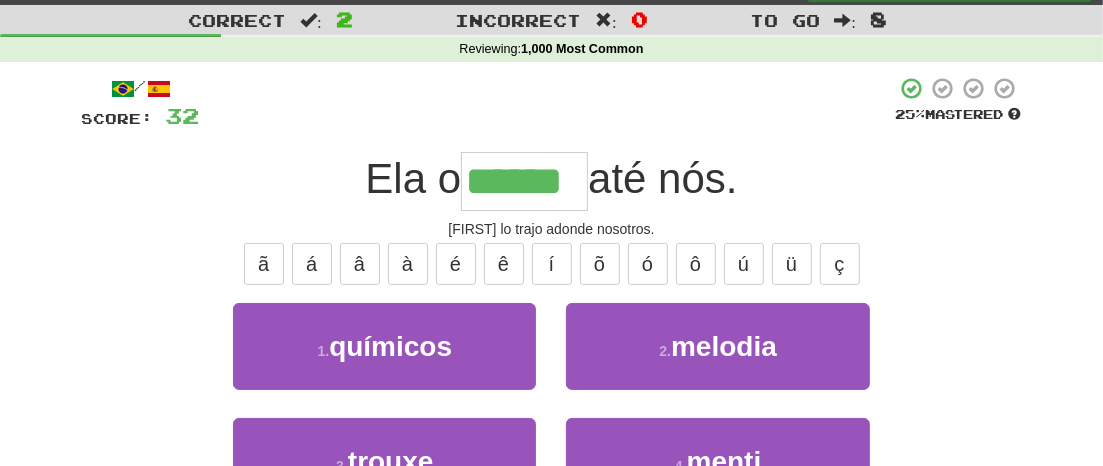 type on "******" 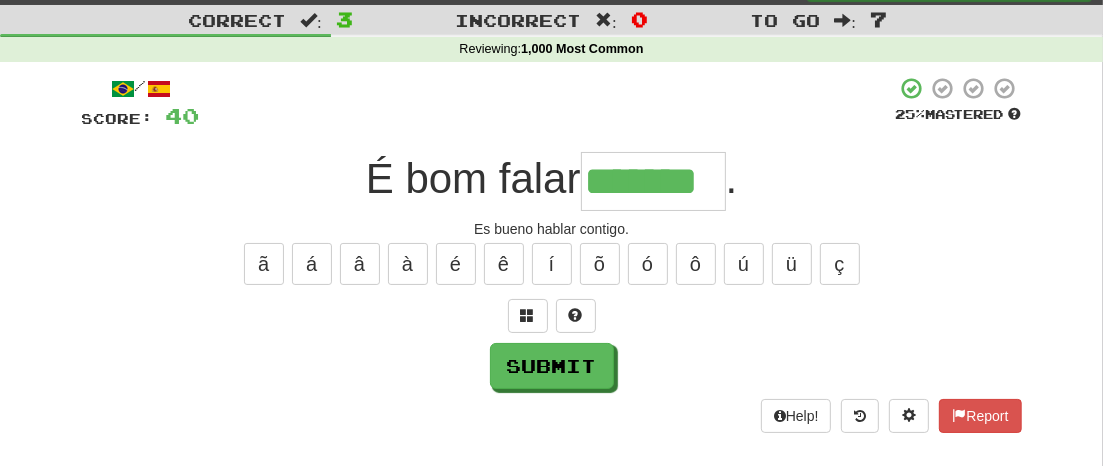 type on "*******" 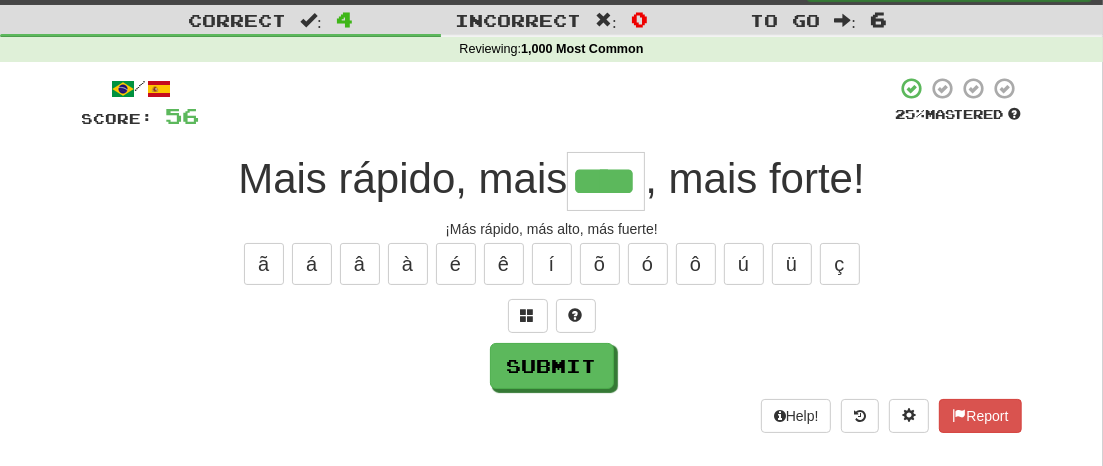 type on "****" 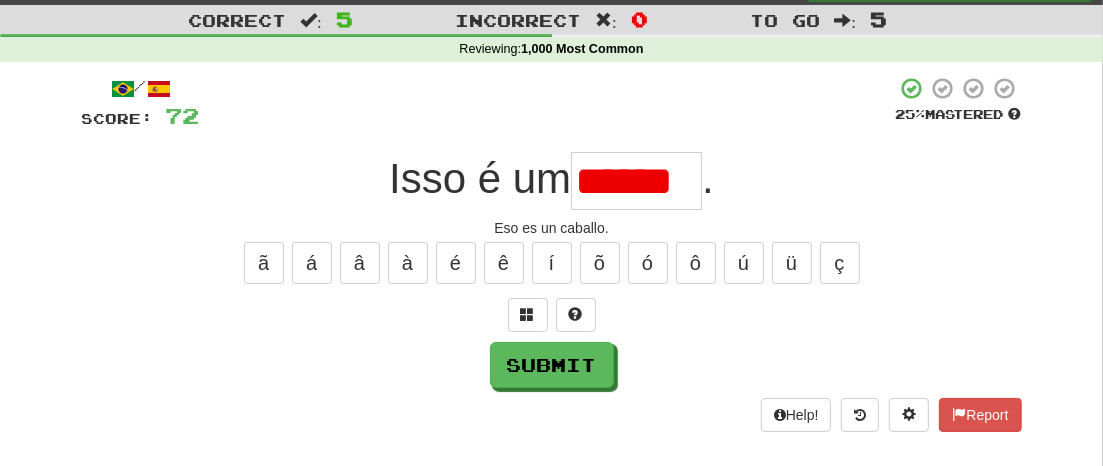 scroll, scrollTop: 0, scrollLeft: 0, axis: both 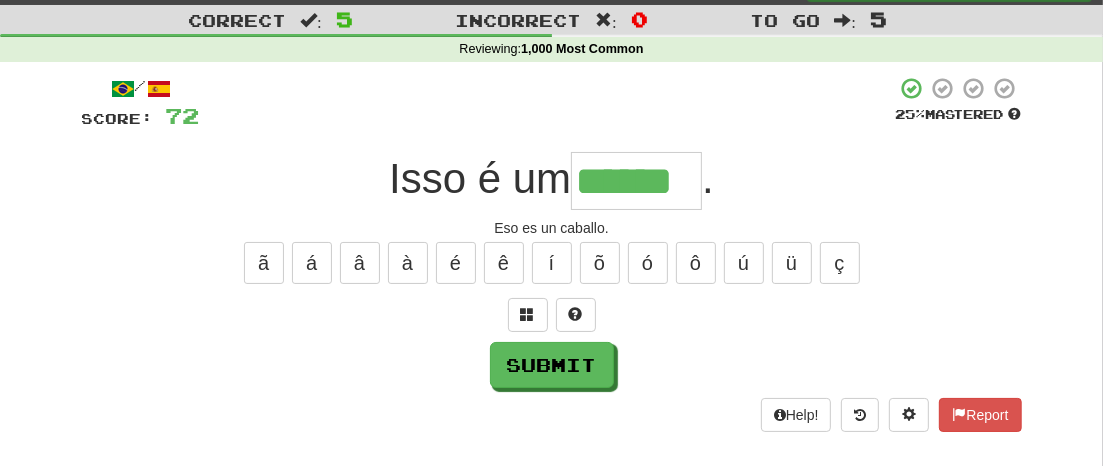 type on "******" 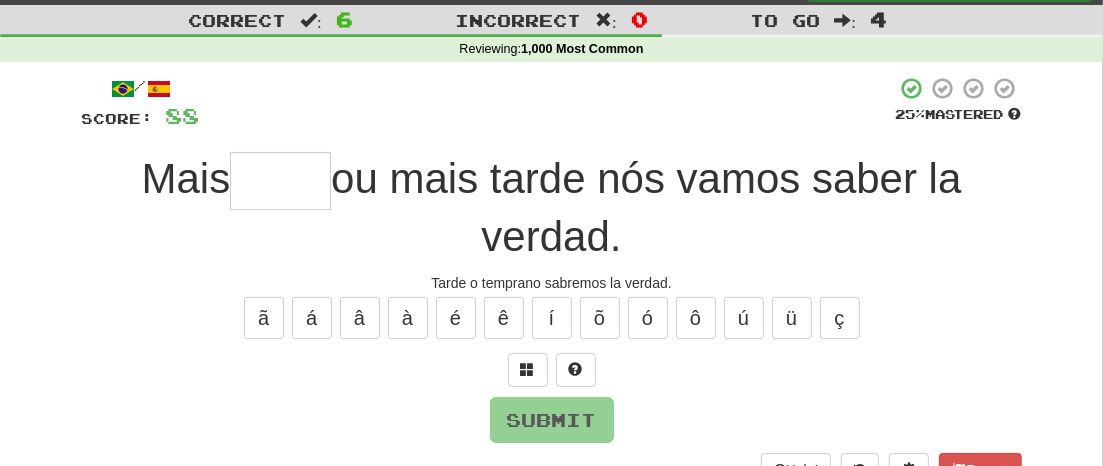type on "*" 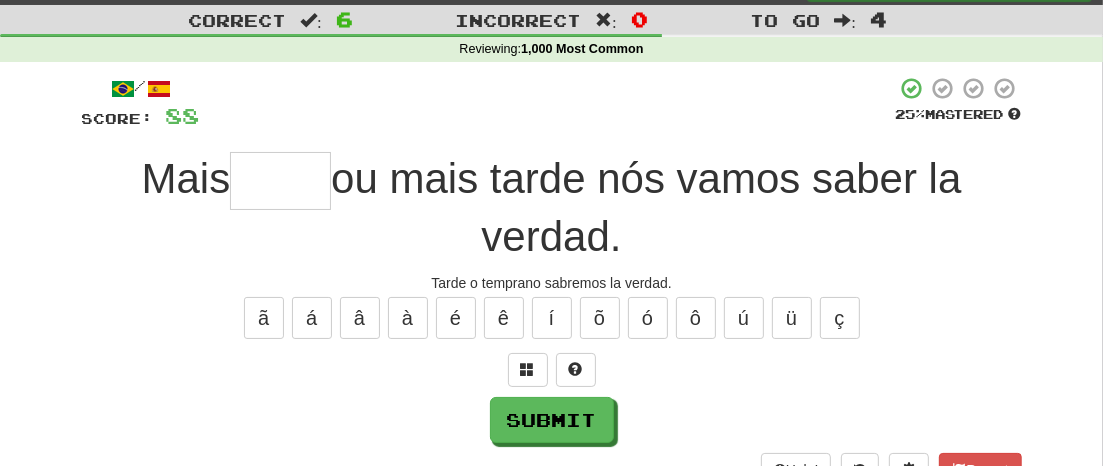 type on "*" 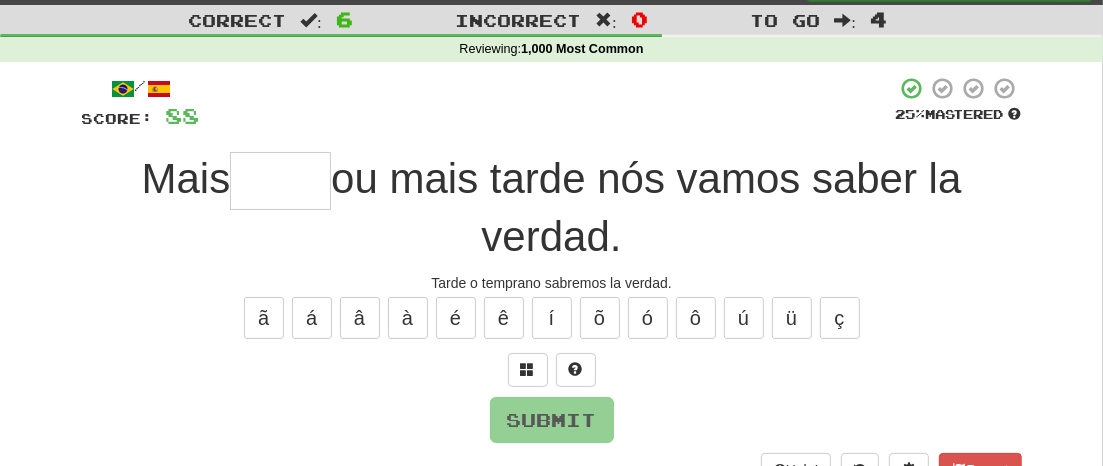 type on "*" 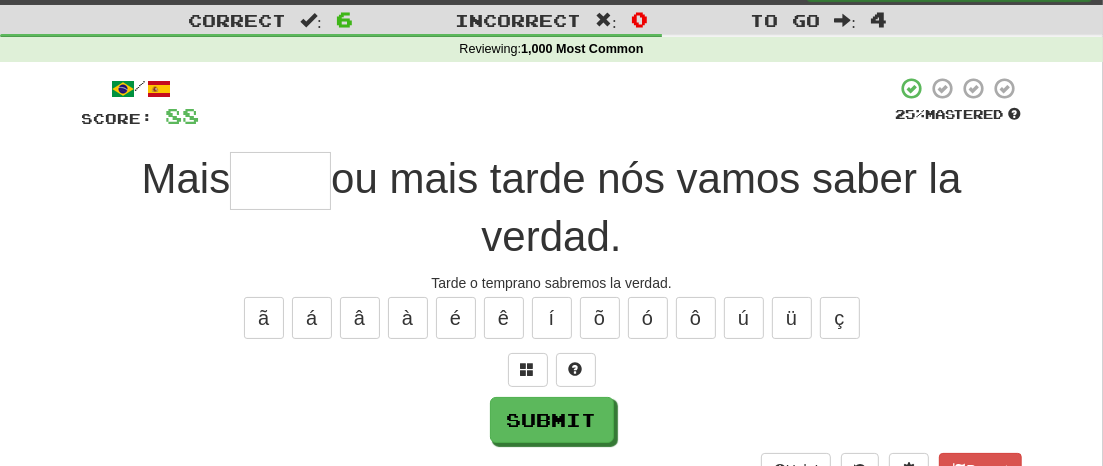 type on "*" 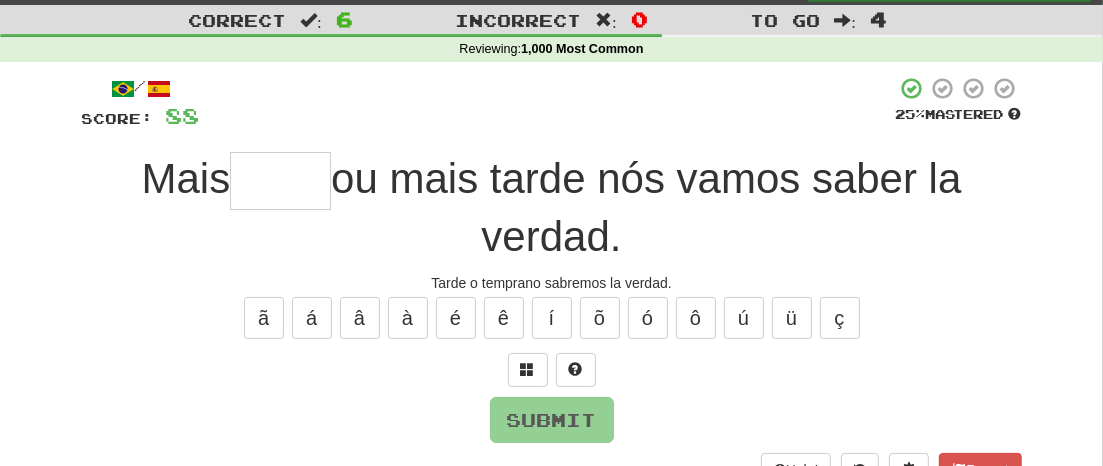 type on "*" 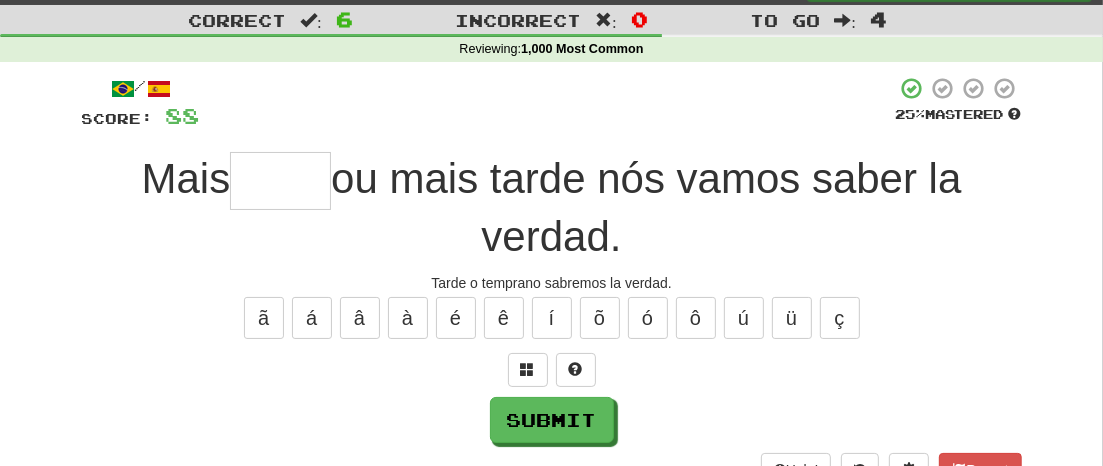 type on "*" 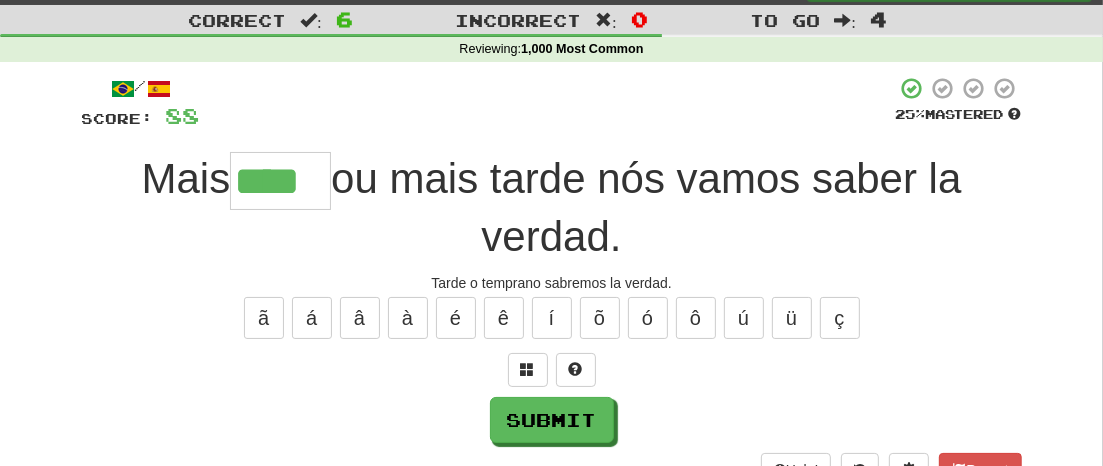 type on "****" 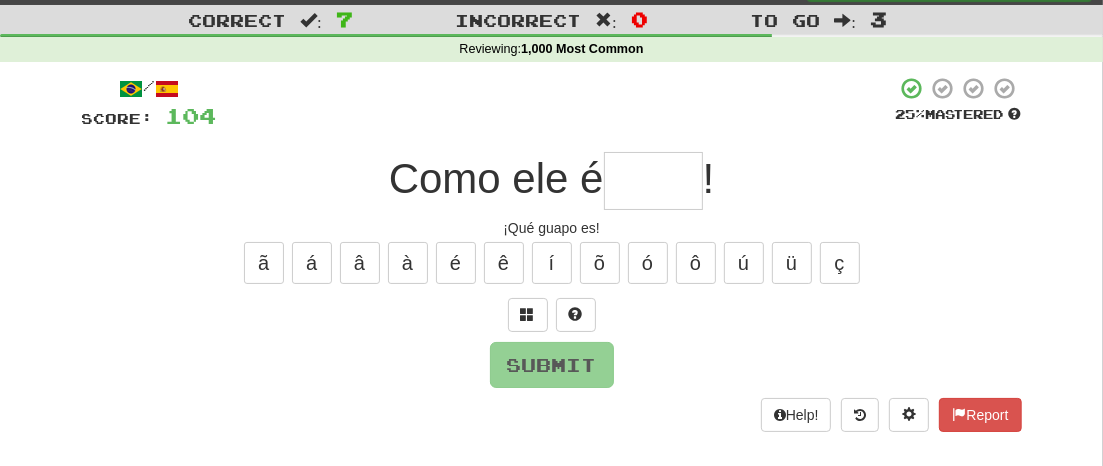 type on "*" 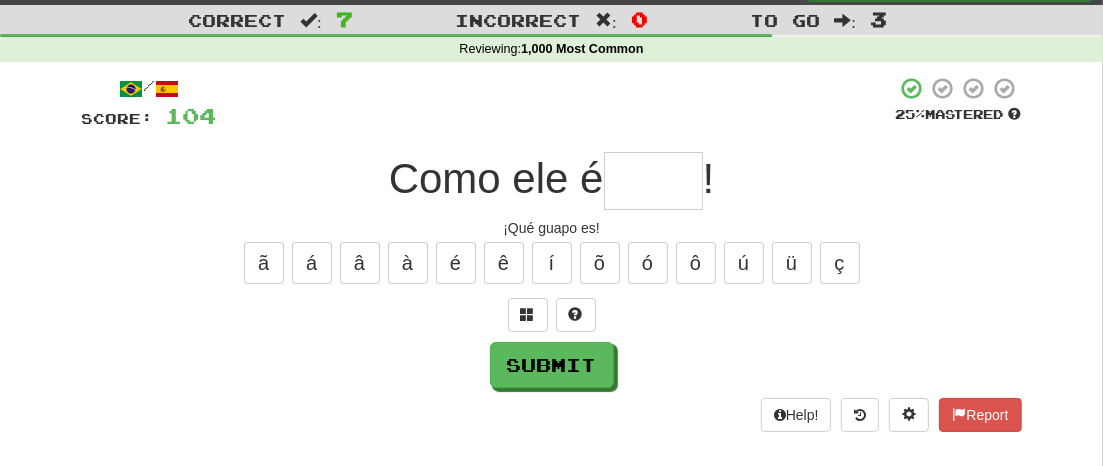 type on "*" 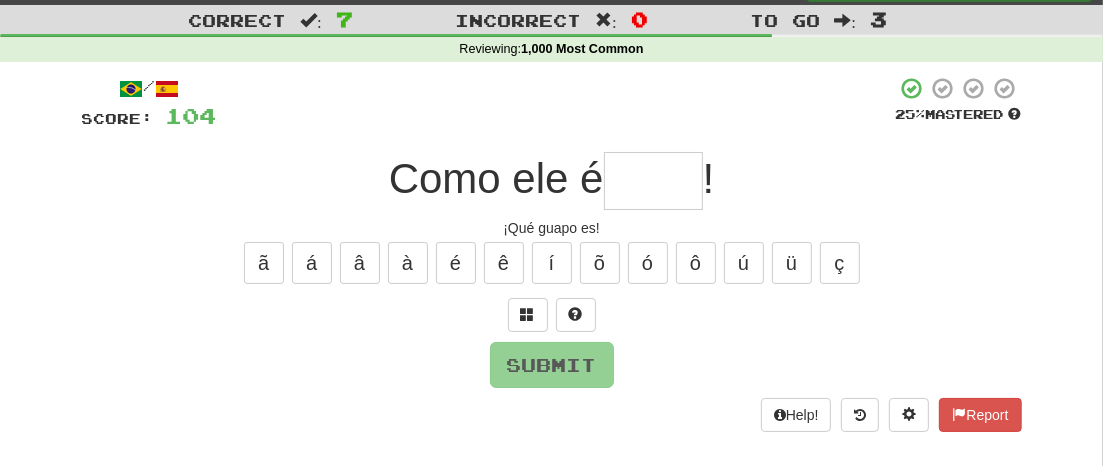 type on "*" 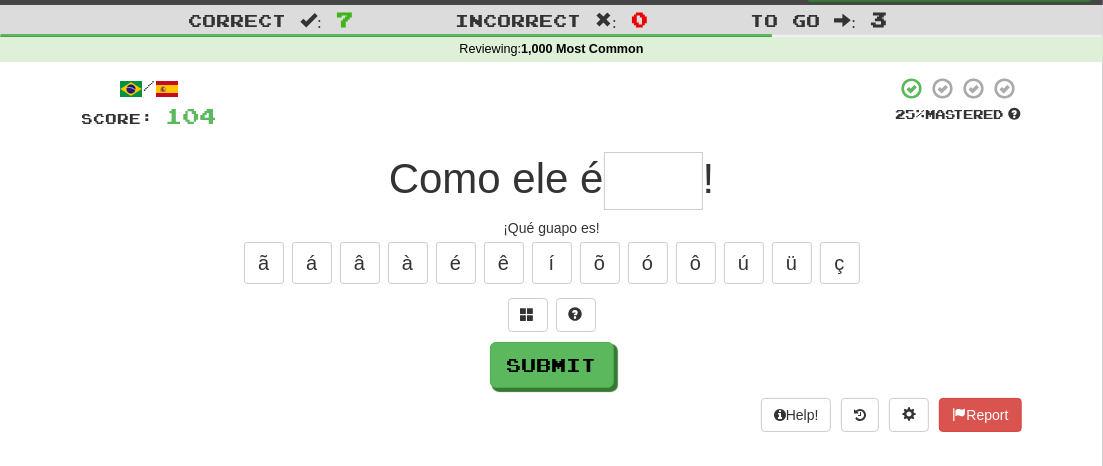 type on "*" 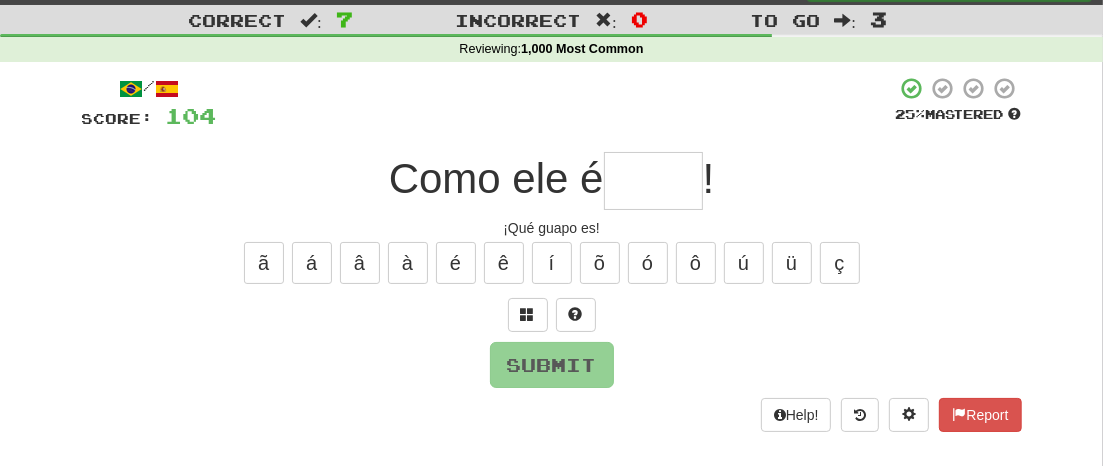 type on "*" 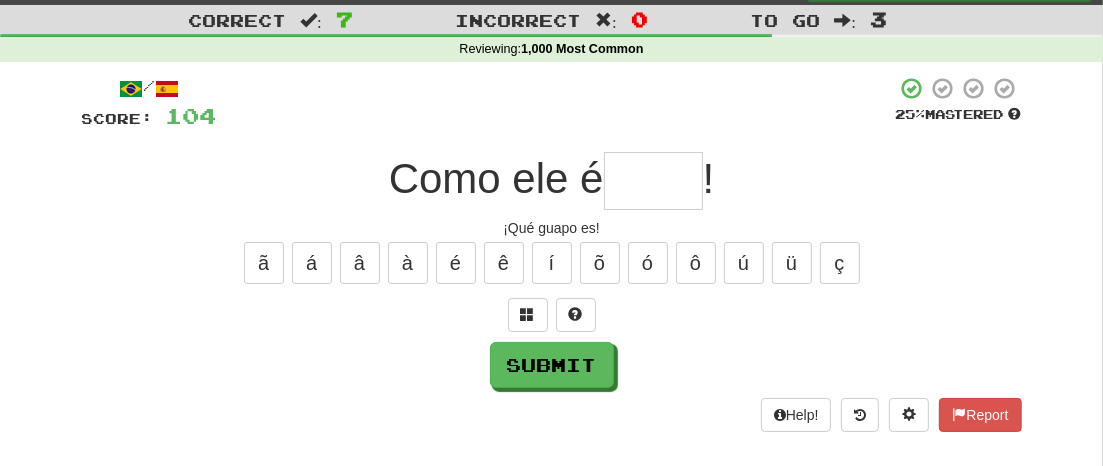 type on "*" 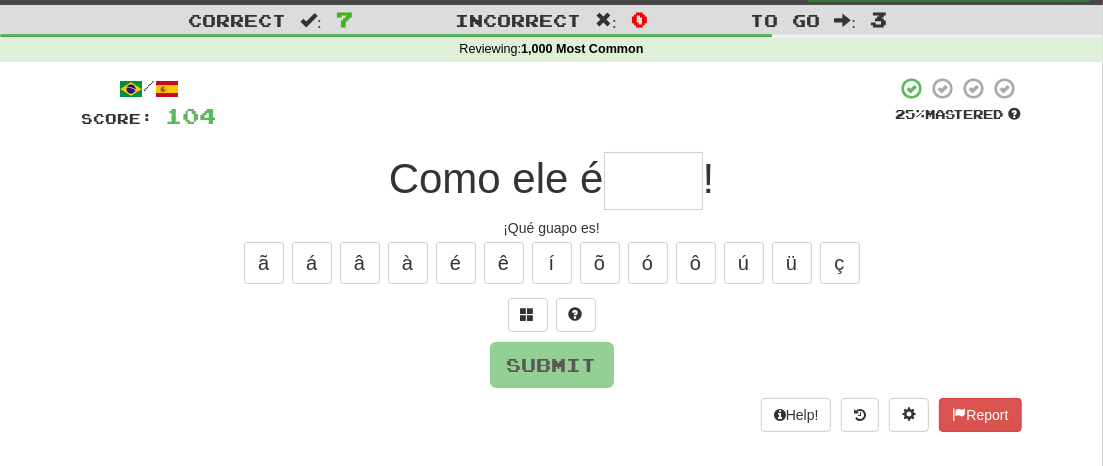 type on "*" 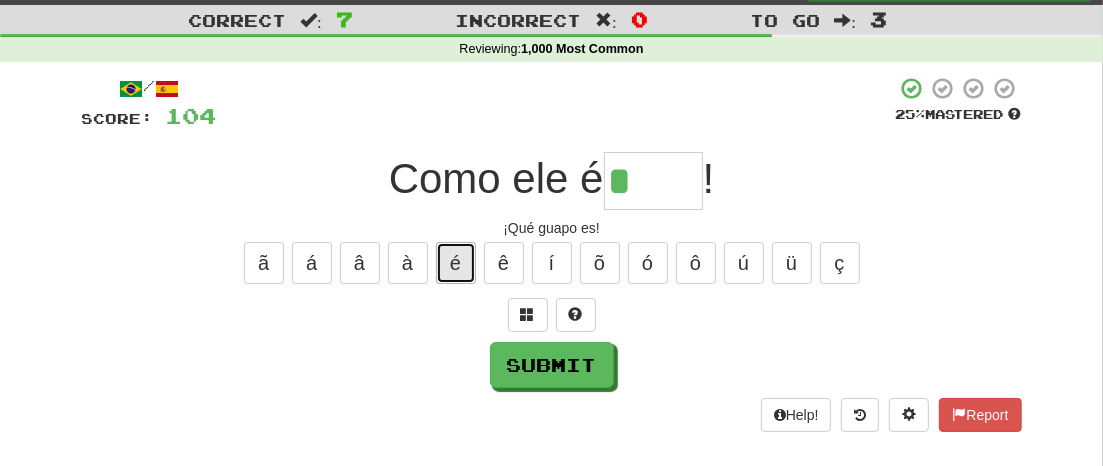 click on "é" at bounding box center (456, 263) 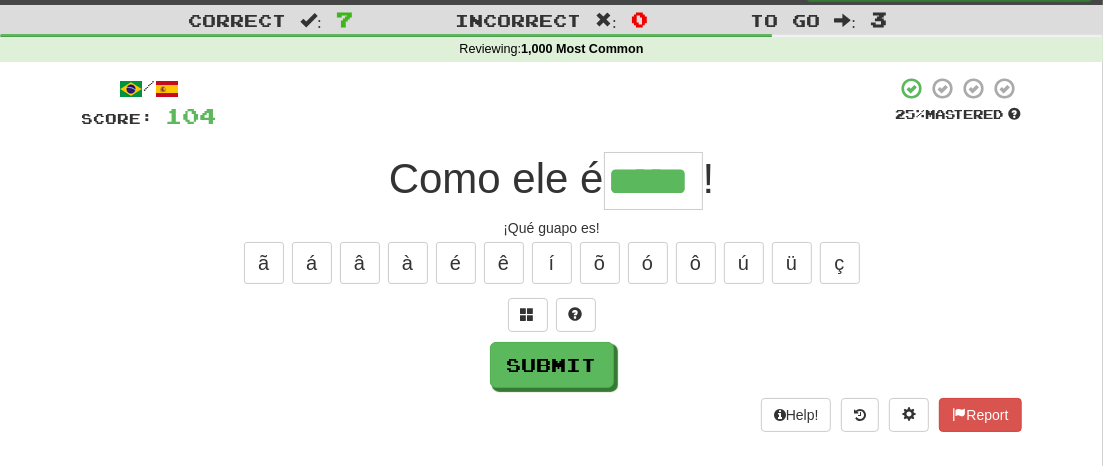 type on "*****" 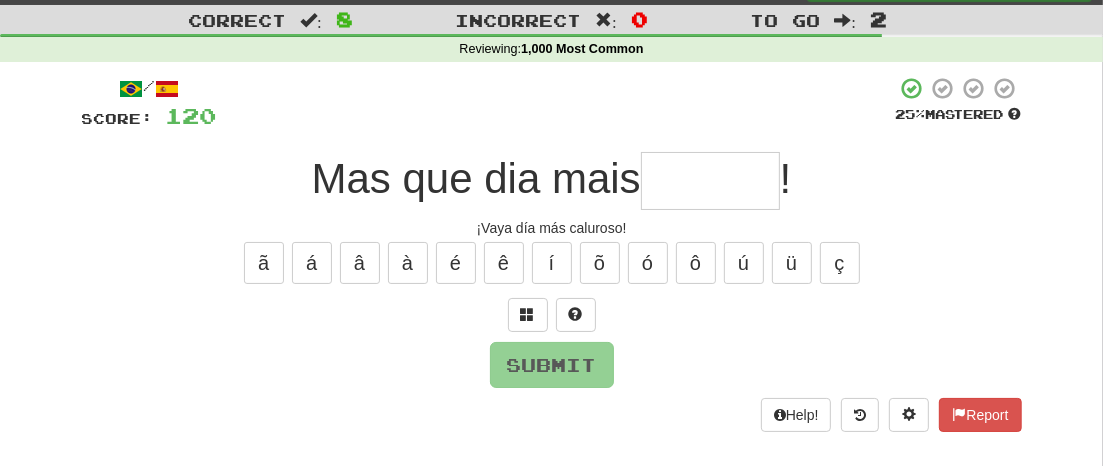 type on "*" 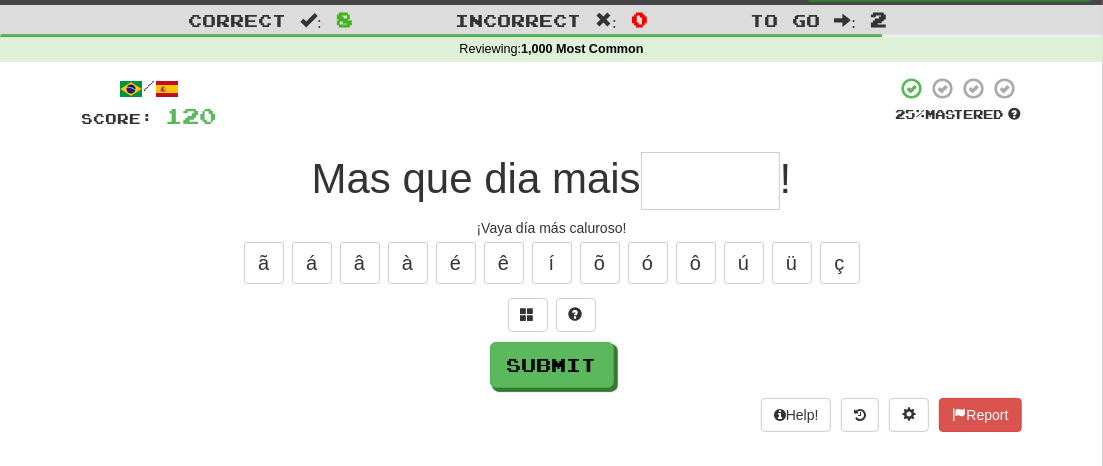 type on "*" 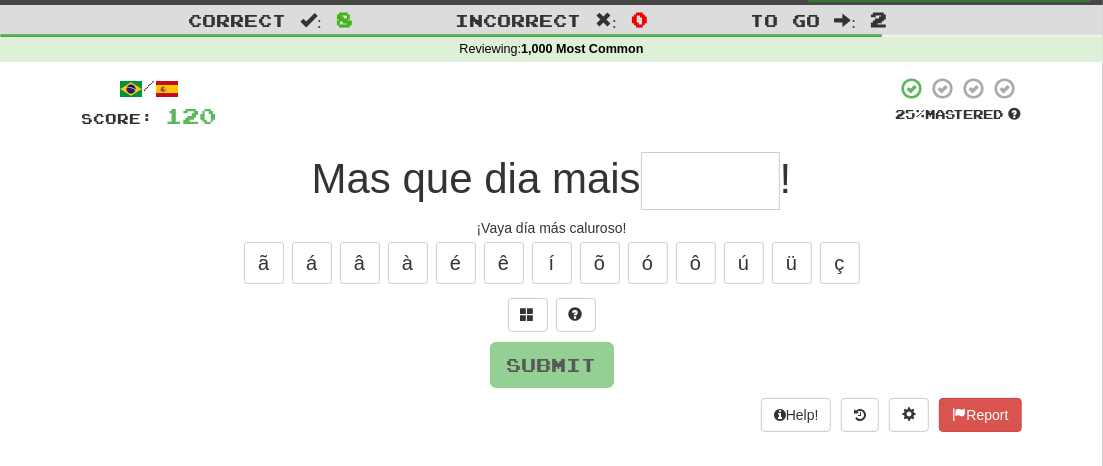 type on "*" 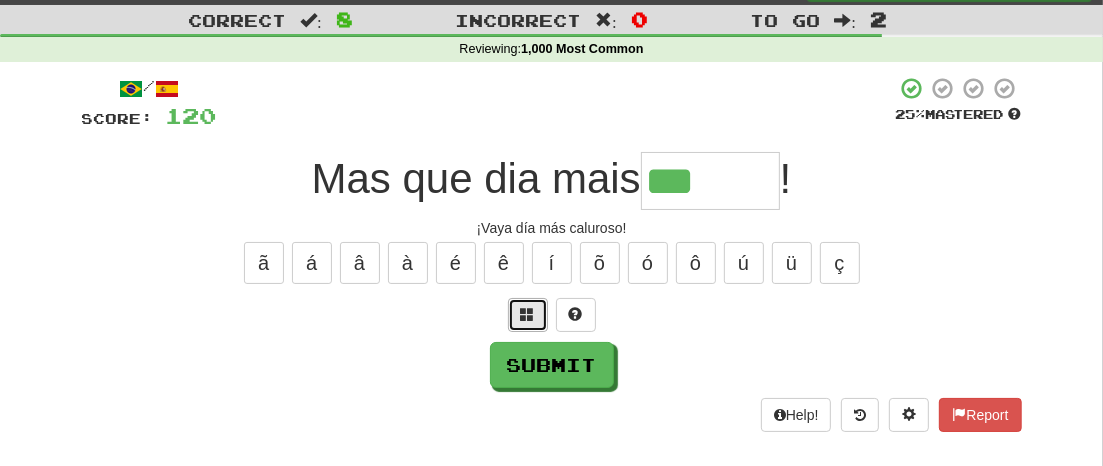 click at bounding box center (528, 314) 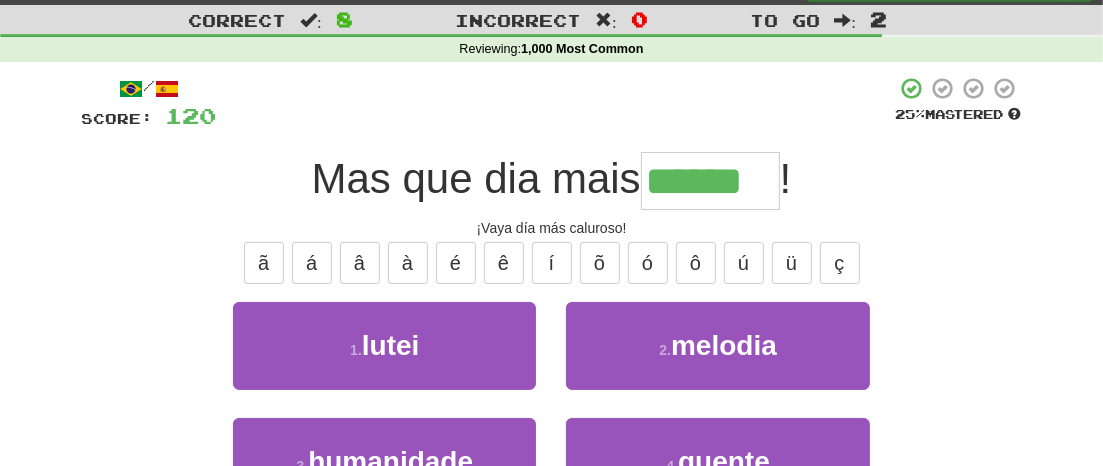 type on "******" 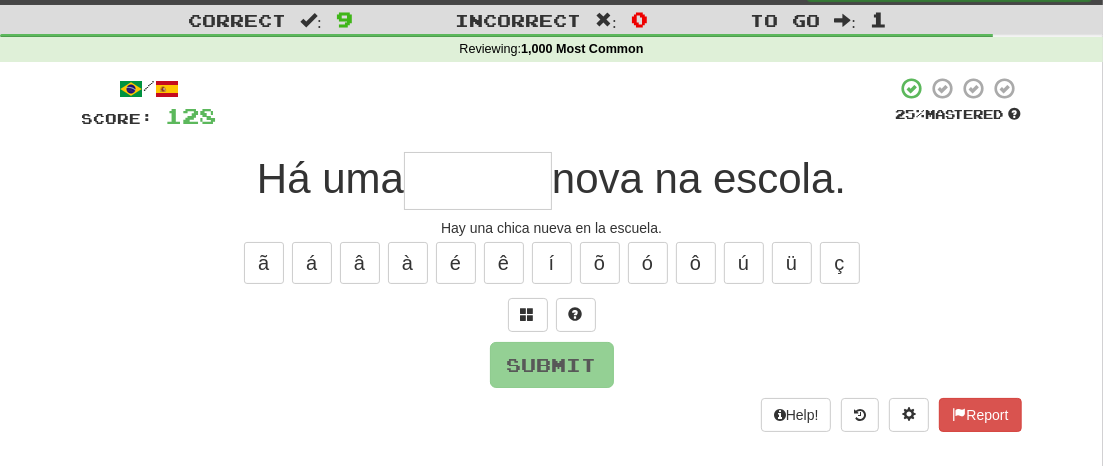 type on "*" 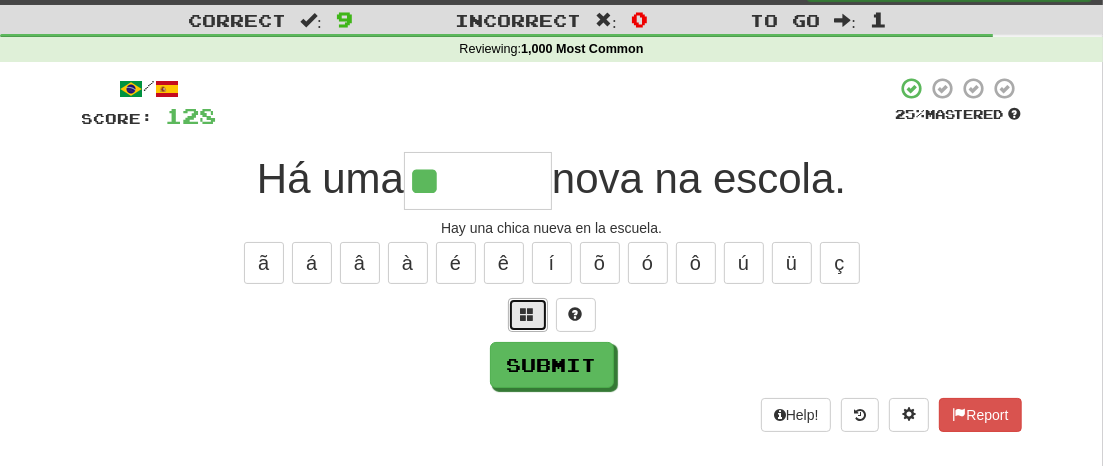click at bounding box center [528, 314] 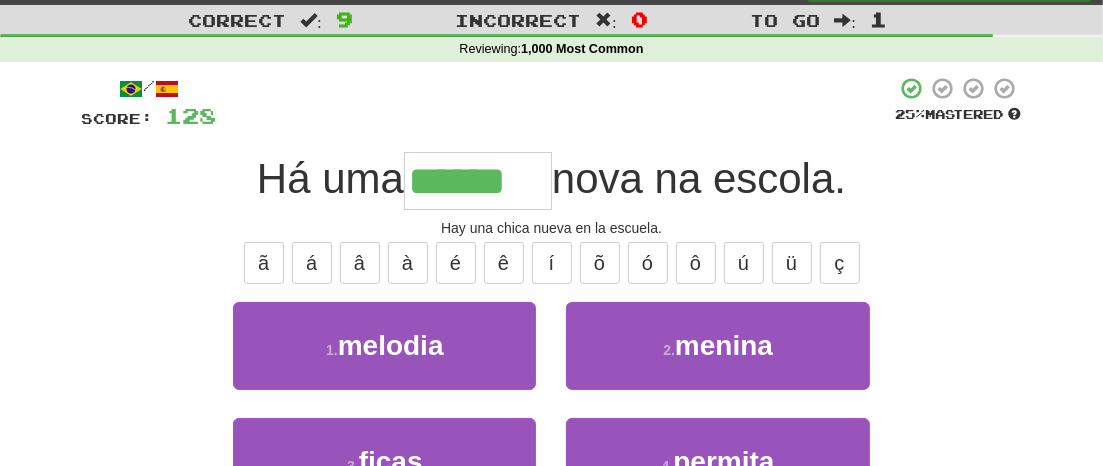 type on "******" 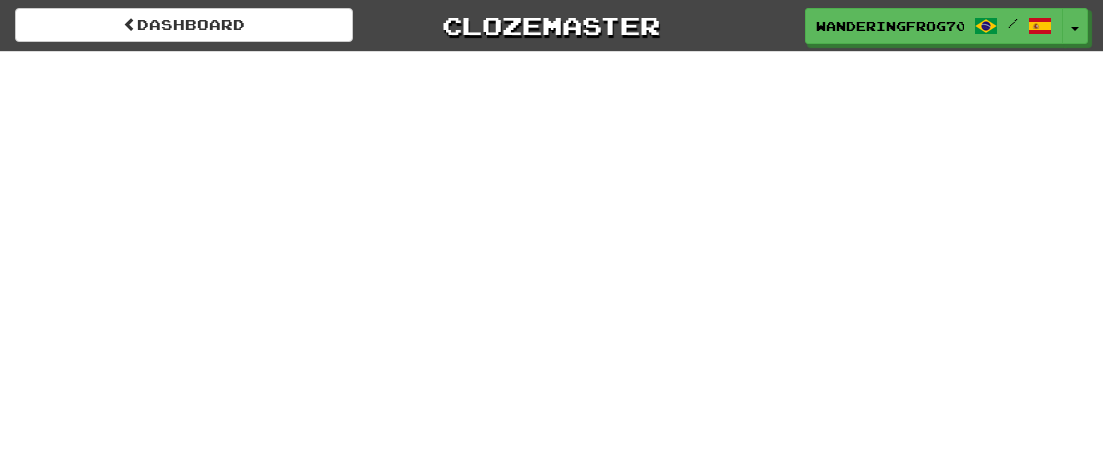 scroll, scrollTop: 0, scrollLeft: 0, axis: both 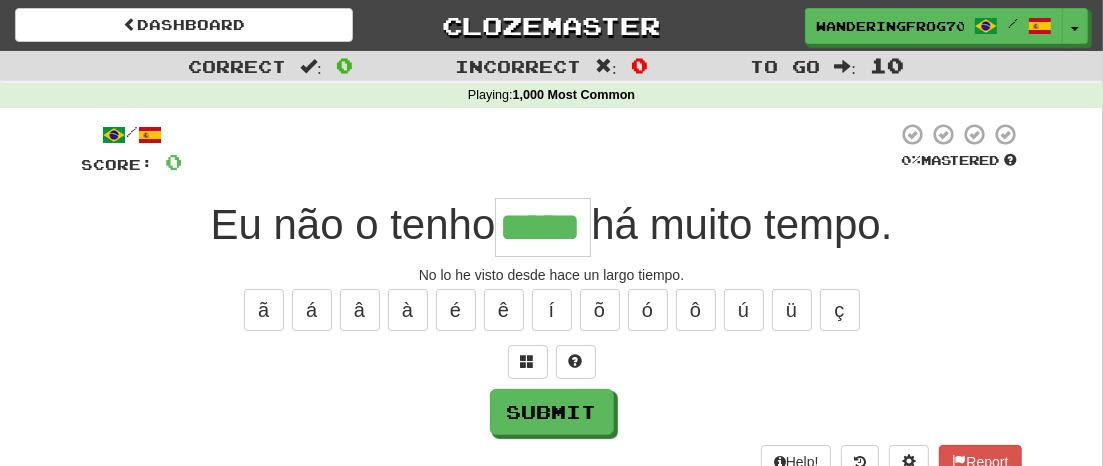 type on "*****" 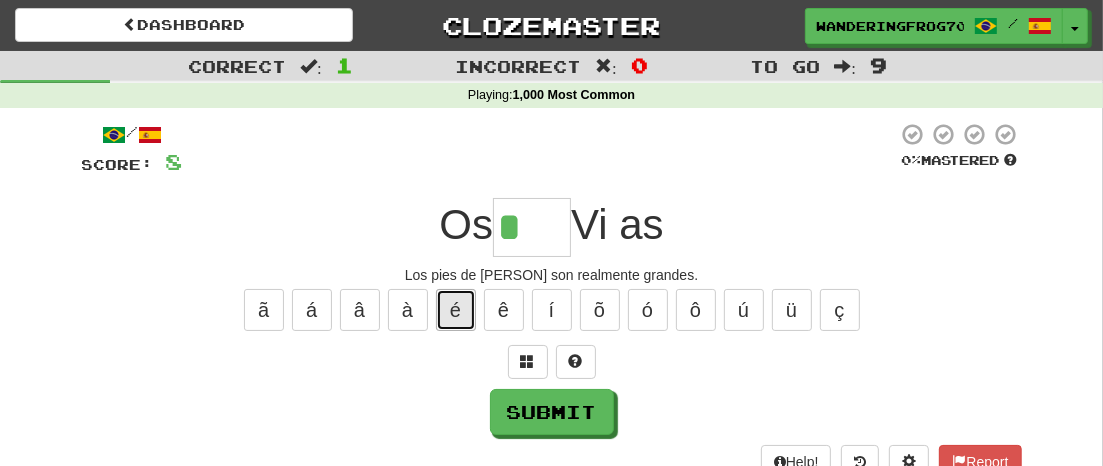 click on "é" at bounding box center [456, 310] 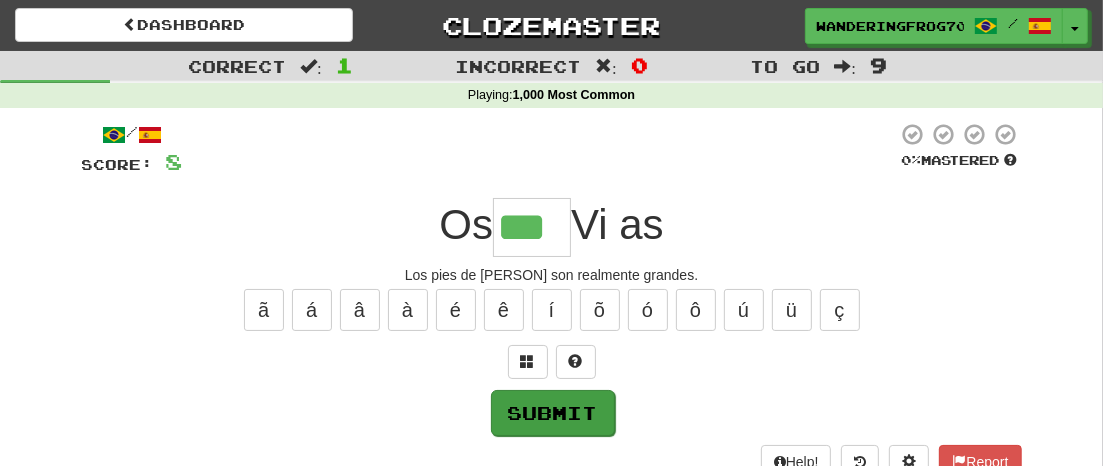 type on "***" 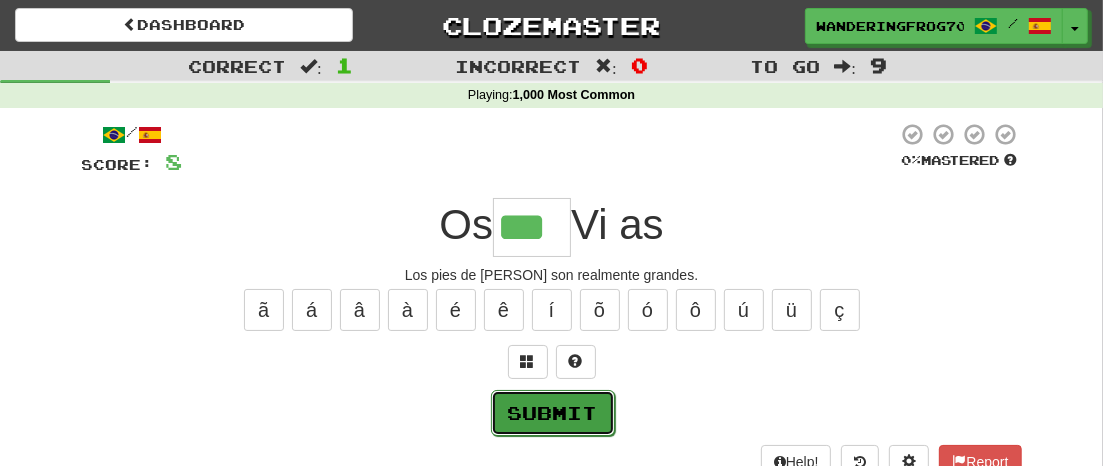 click on "Submit" at bounding box center [553, 413] 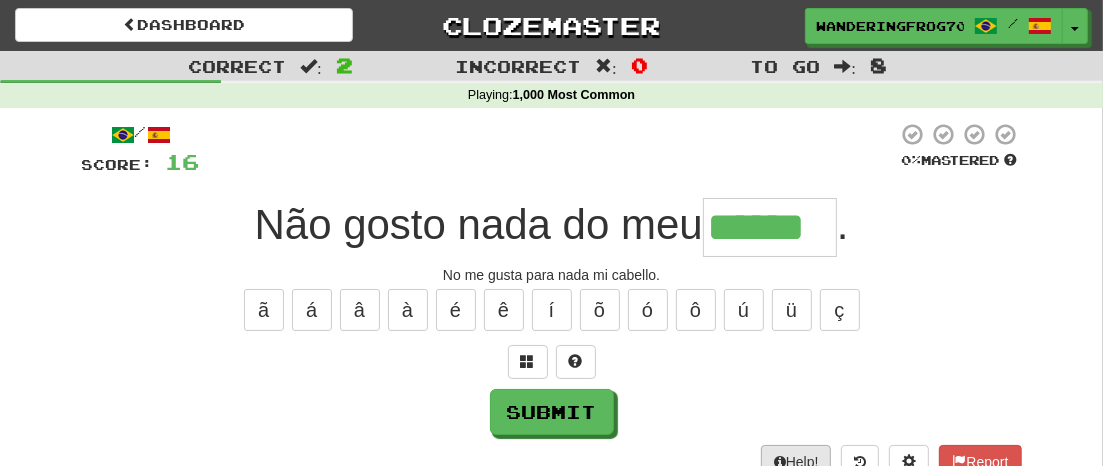 type on "******" 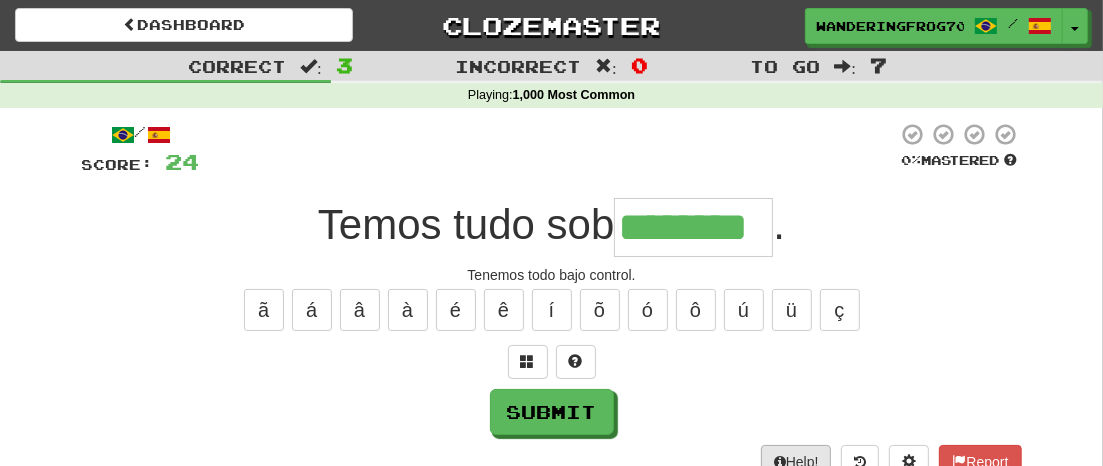 type on "********" 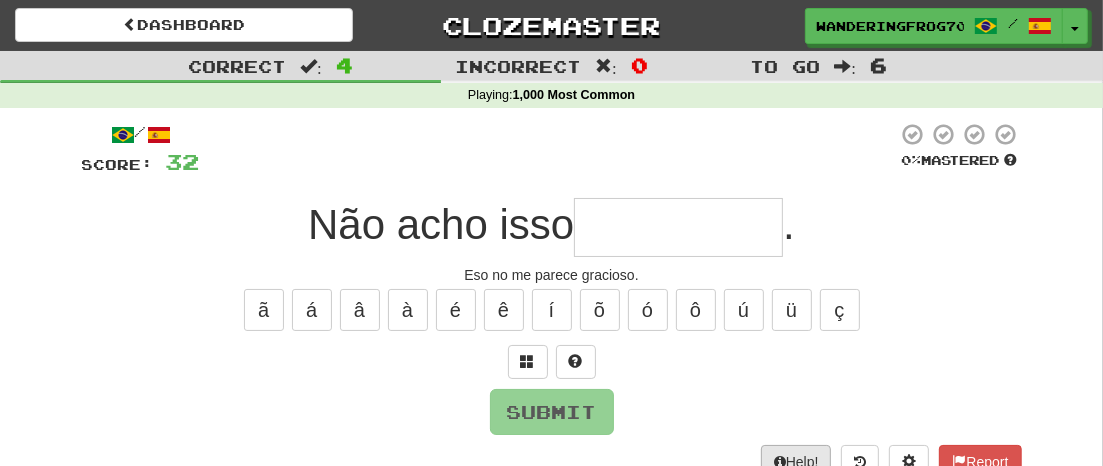 type on "*" 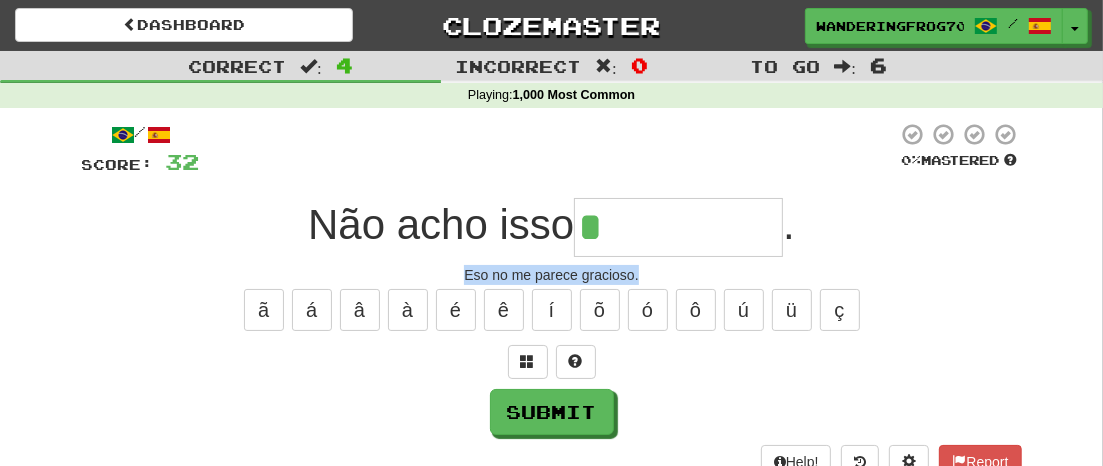 drag, startPoint x: 638, startPoint y: 266, endPoint x: 465, endPoint y: 273, distance: 173.14156 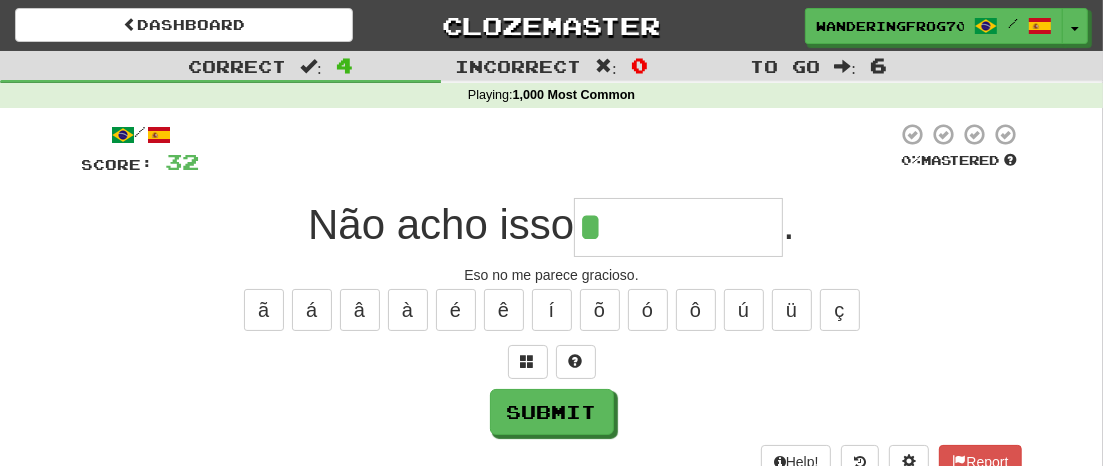 click on "*" at bounding box center (678, 227) 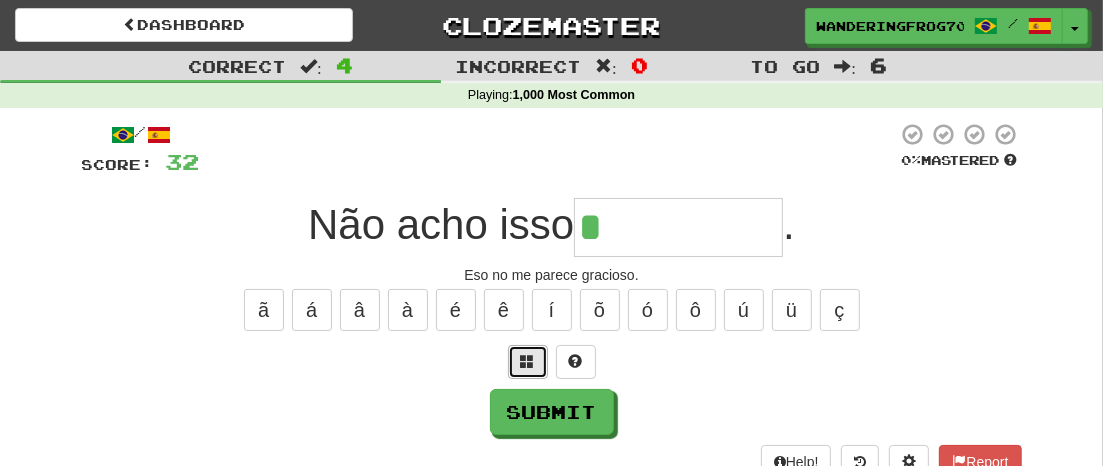 click at bounding box center (528, 361) 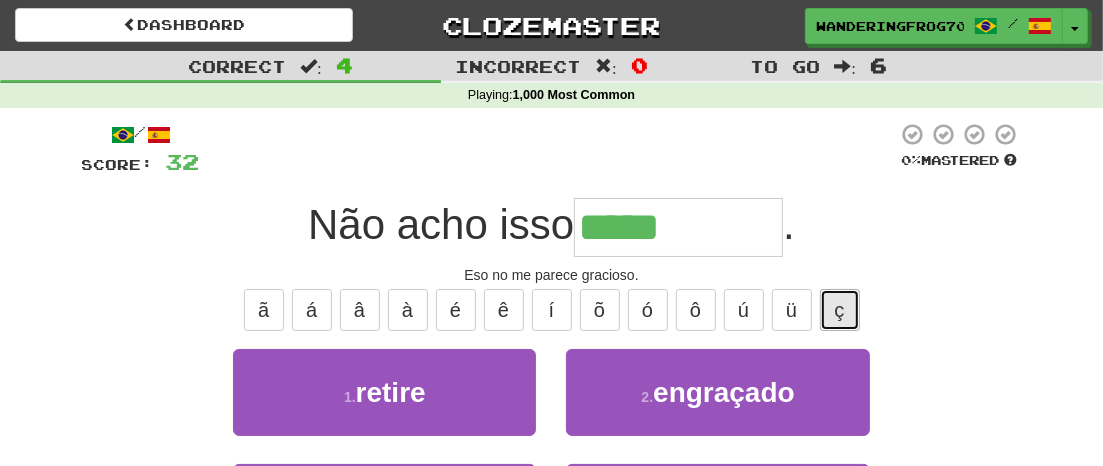 click on "ç" at bounding box center [840, 310] 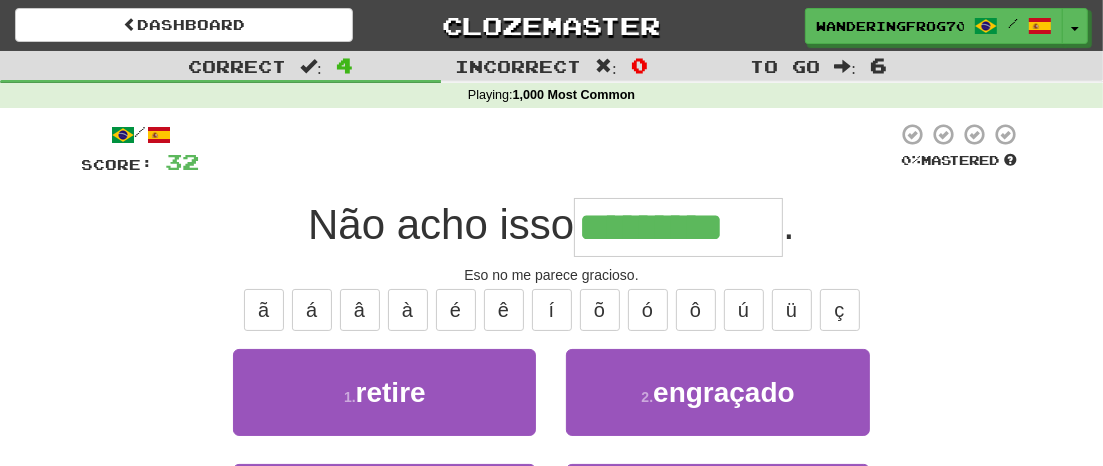 type on "*********" 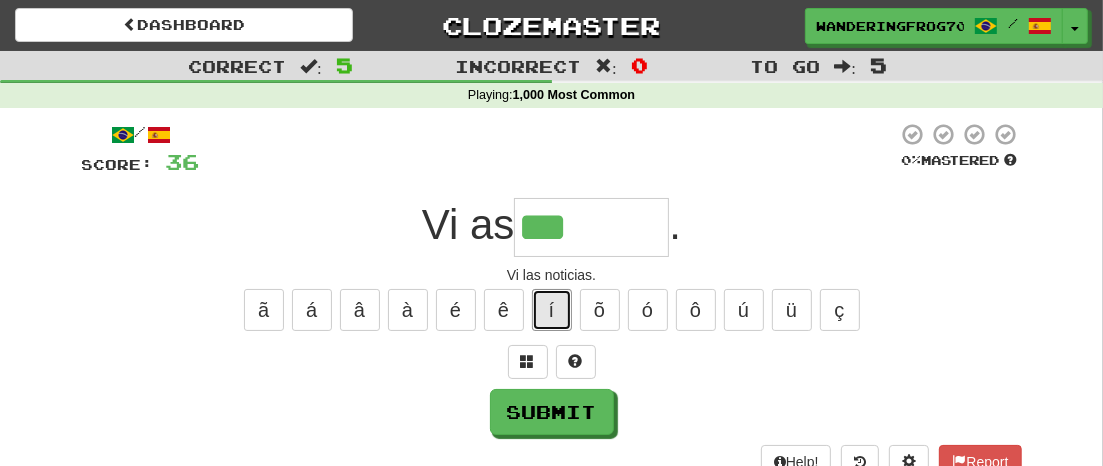 drag, startPoint x: 553, startPoint y: 321, endPoint x: 771, endPoint y: 335, distance: 218.44908 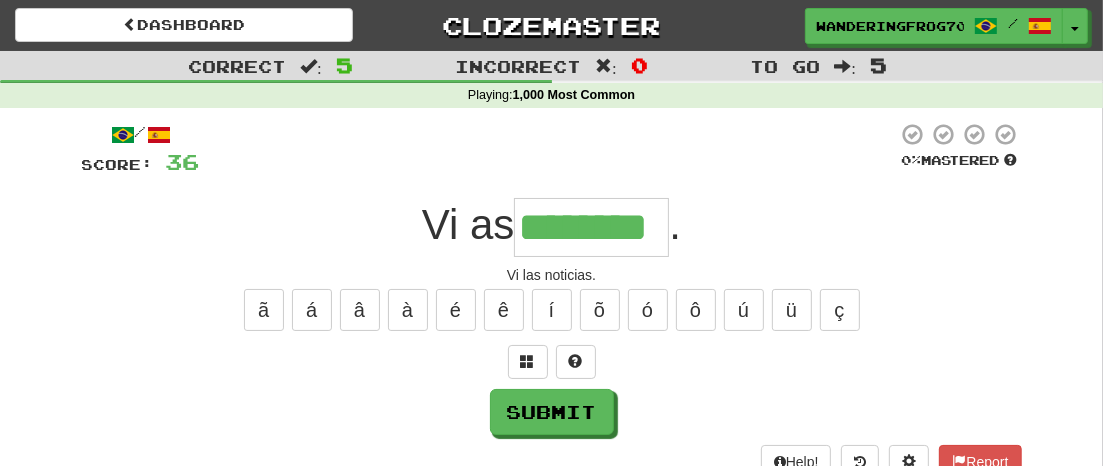 type on "********" 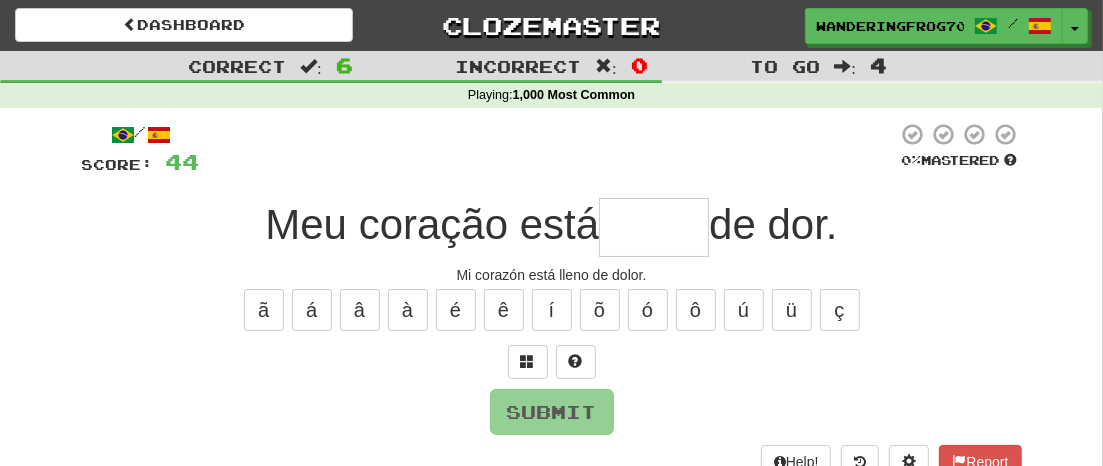 type on "*" 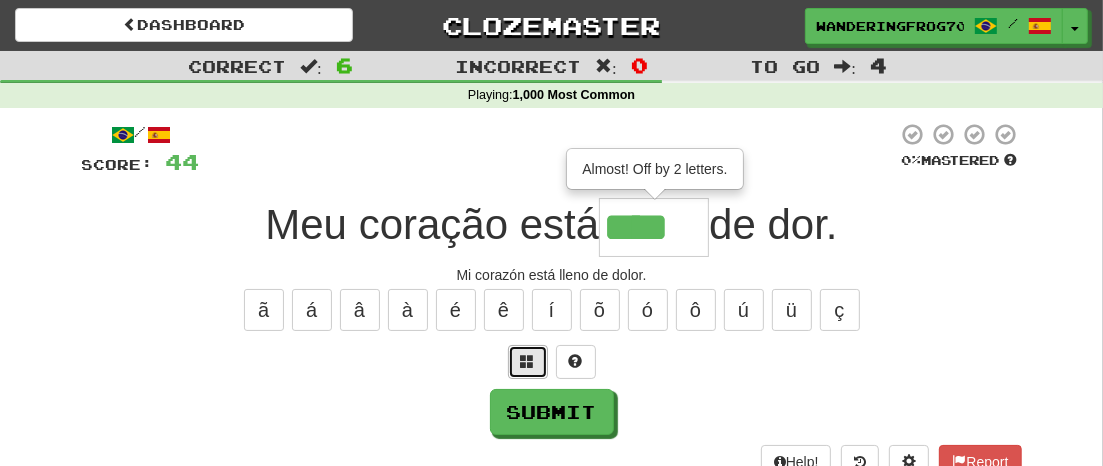 click at bounding box center (528, 362) 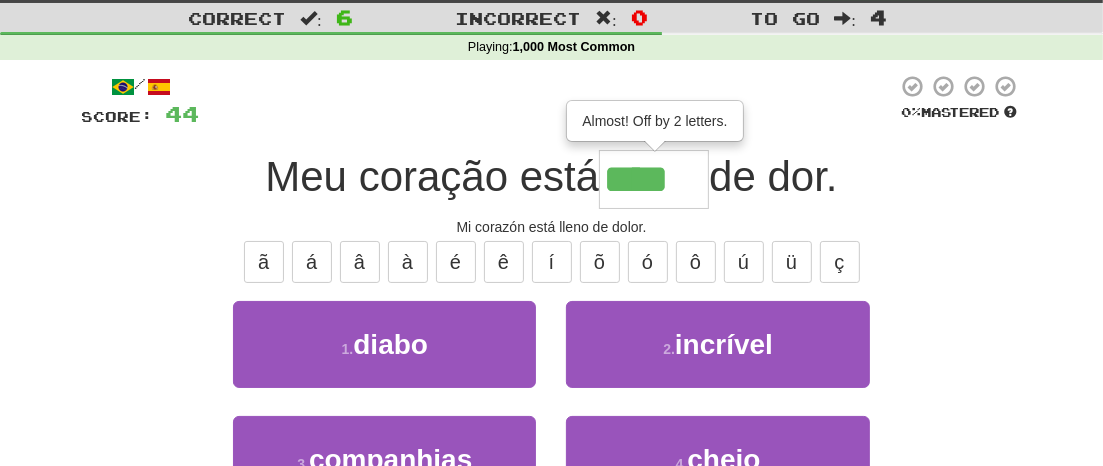 scroll, scrollTop: 46, scrollLeft: 0, axis: vertical 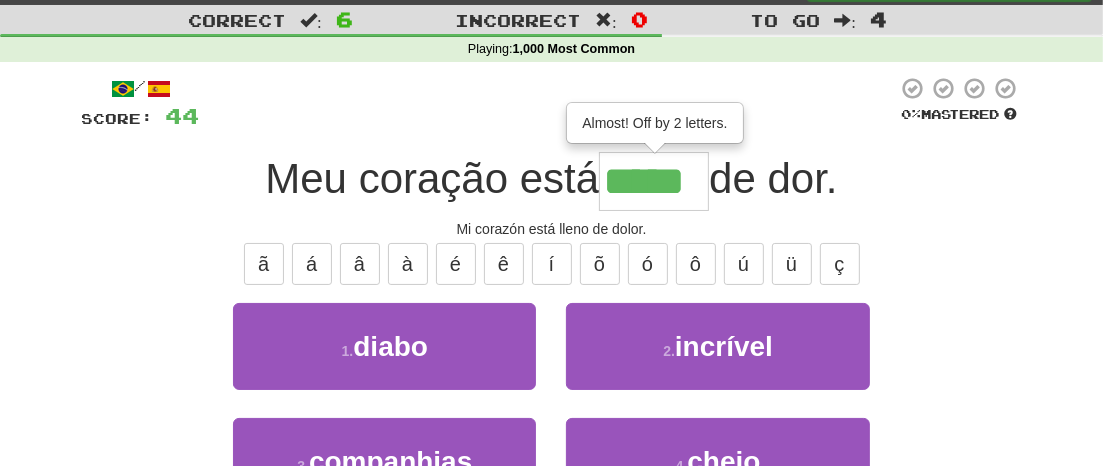 type on "*****" 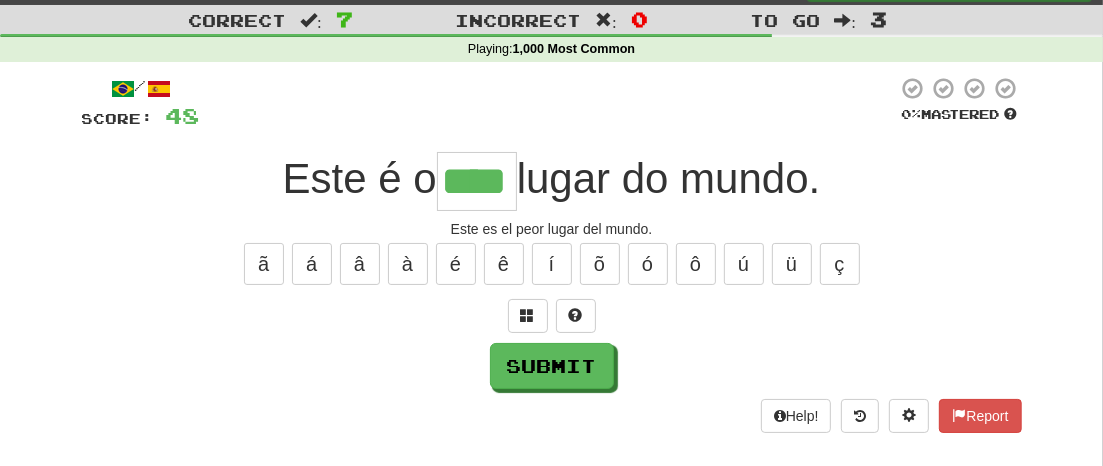 type on "****" 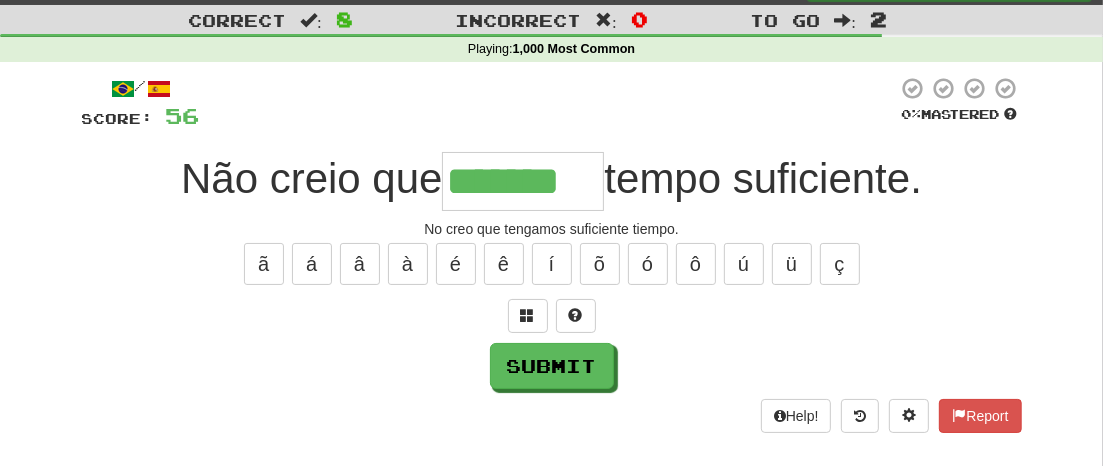 type on "*******" 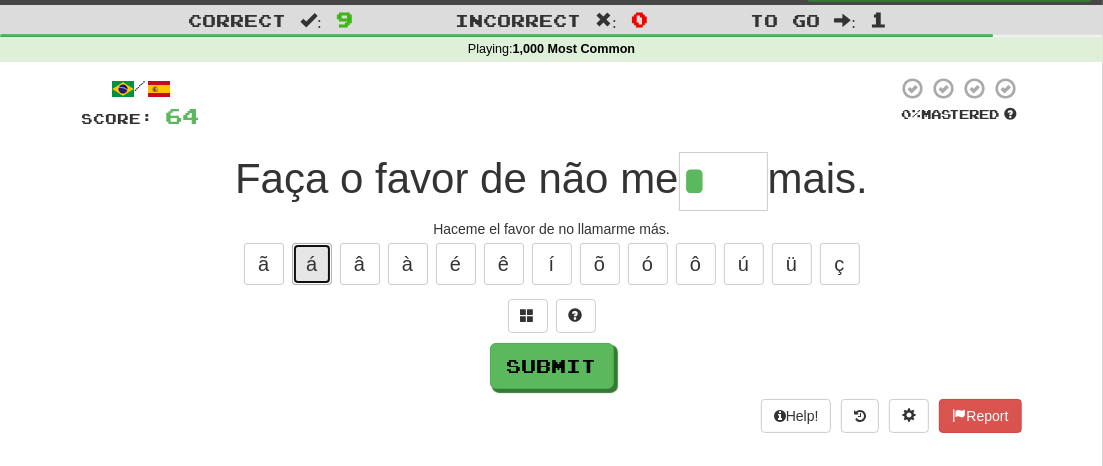 click on "á" at bounding box center (312, 264) 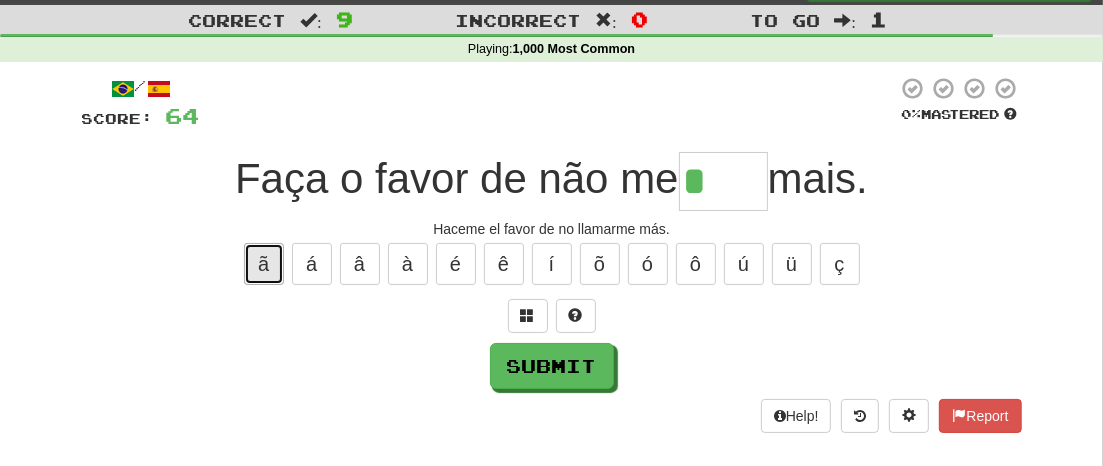 click on "ã" at bounding box center (264, 264) 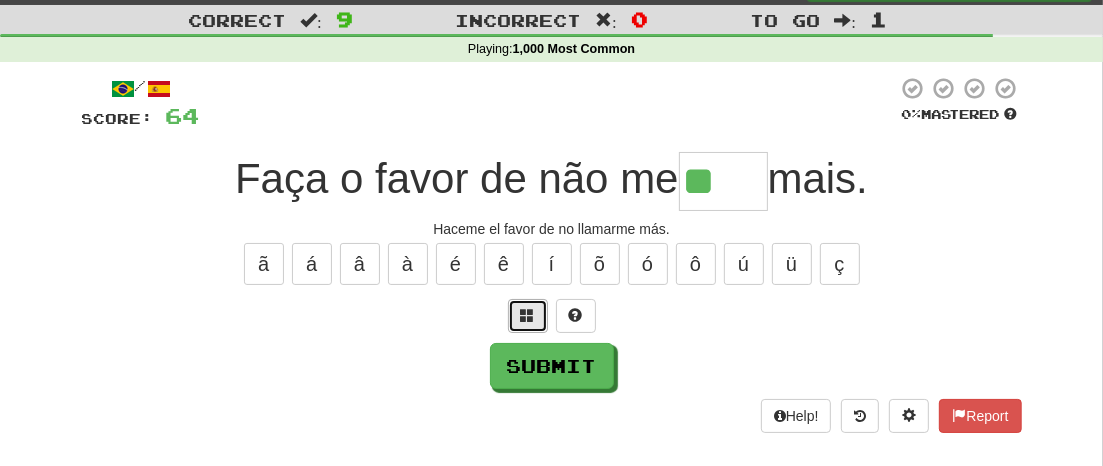click at bounding box center (528, 315) 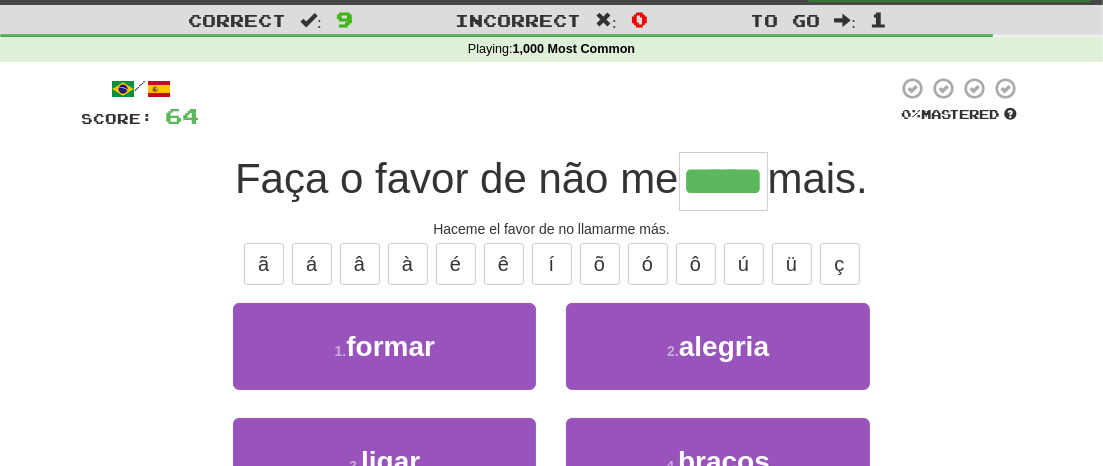 type on "*****" 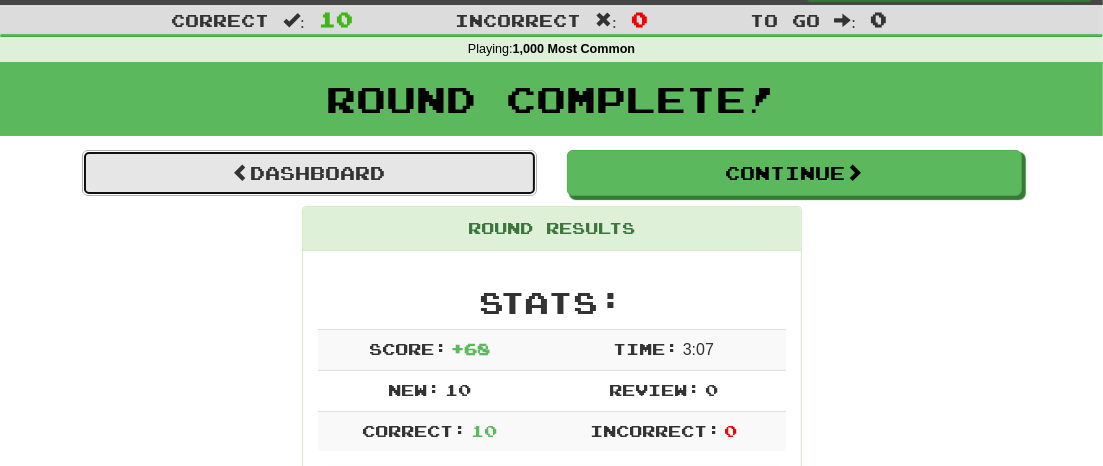 click on "Dashboard" at bounding box center [309, 173] 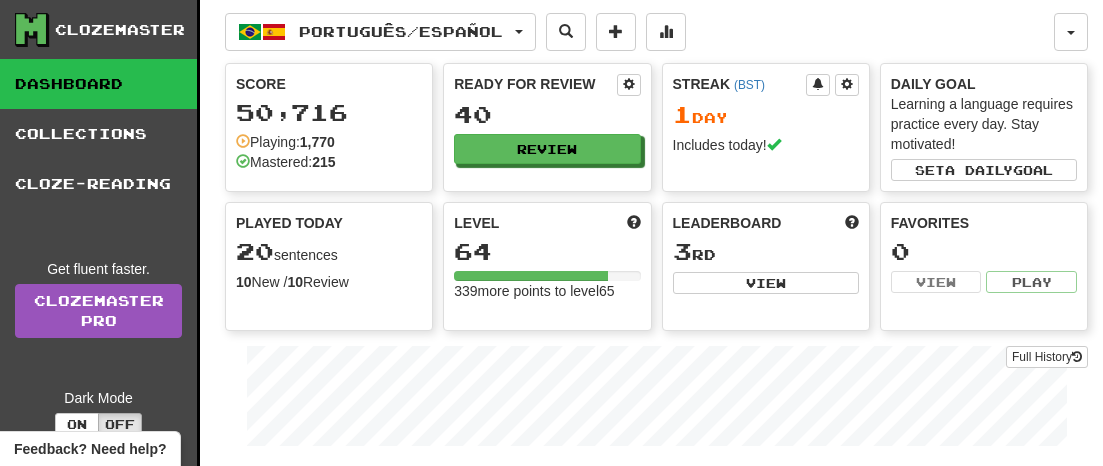 scroll, scrollTop: 0, scrollLeft: 0, axis: both 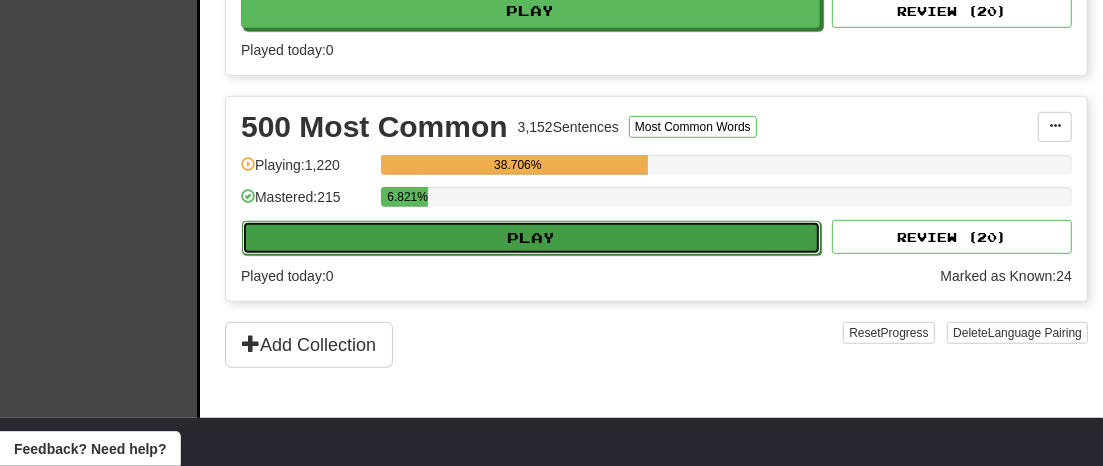 click on "Play" at bounding box center (531, 238) 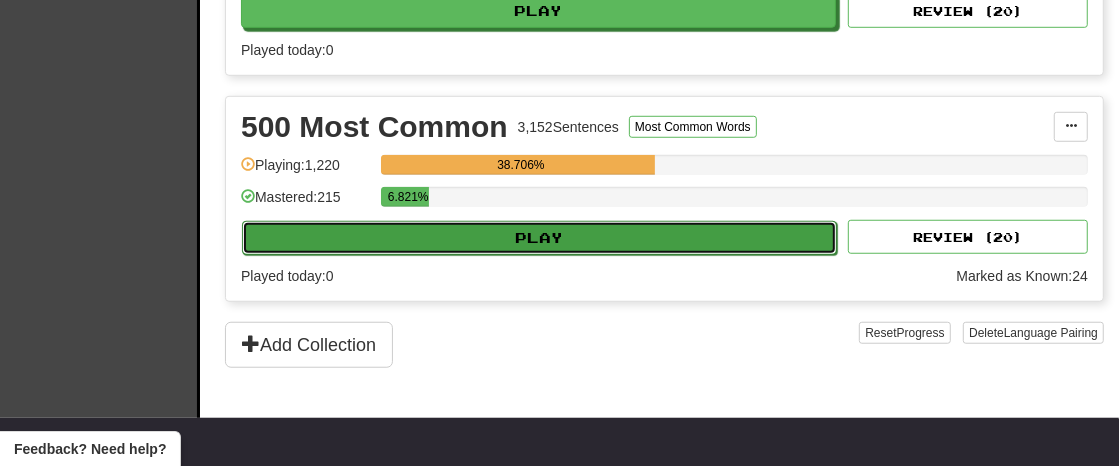 select on "**" 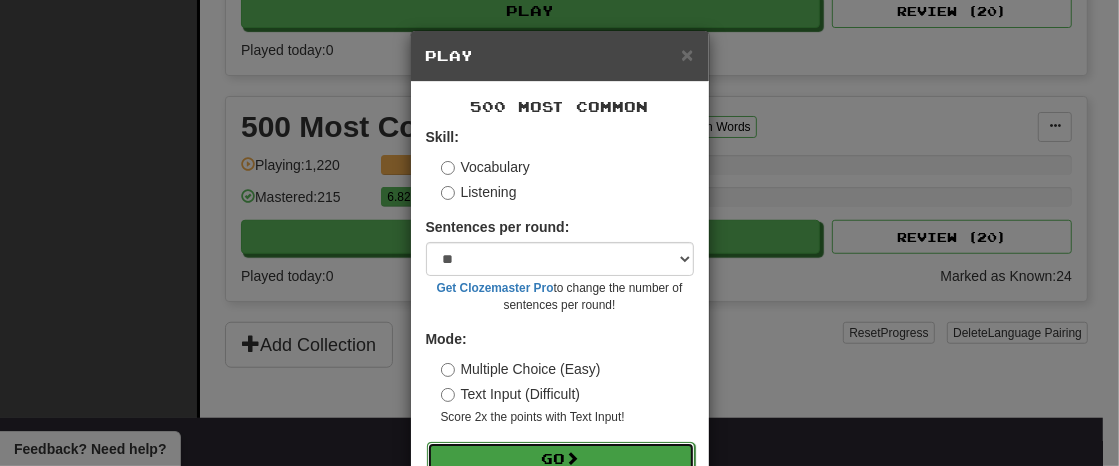 click on "Go" at bounding box center [561, 459] 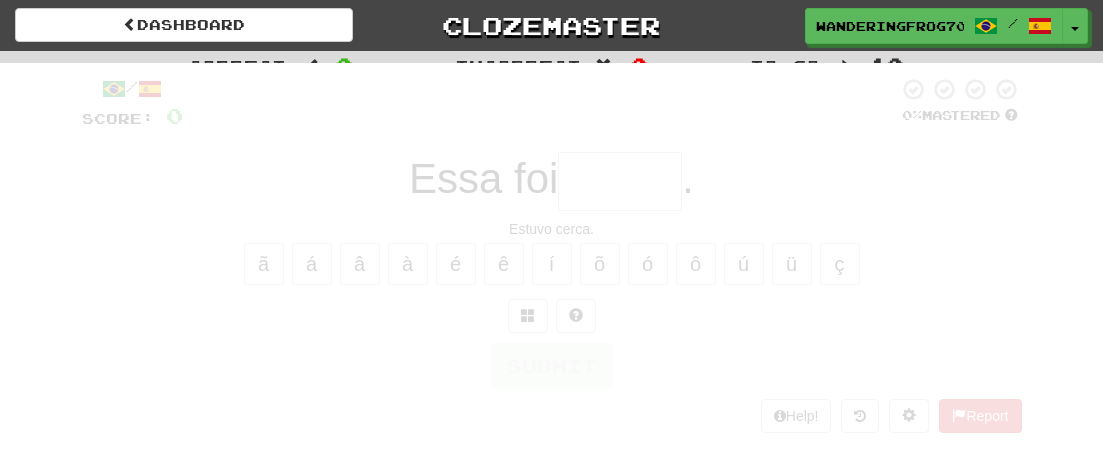 scroll, scrollTop: 0, scrollLeft: 0, axis: both 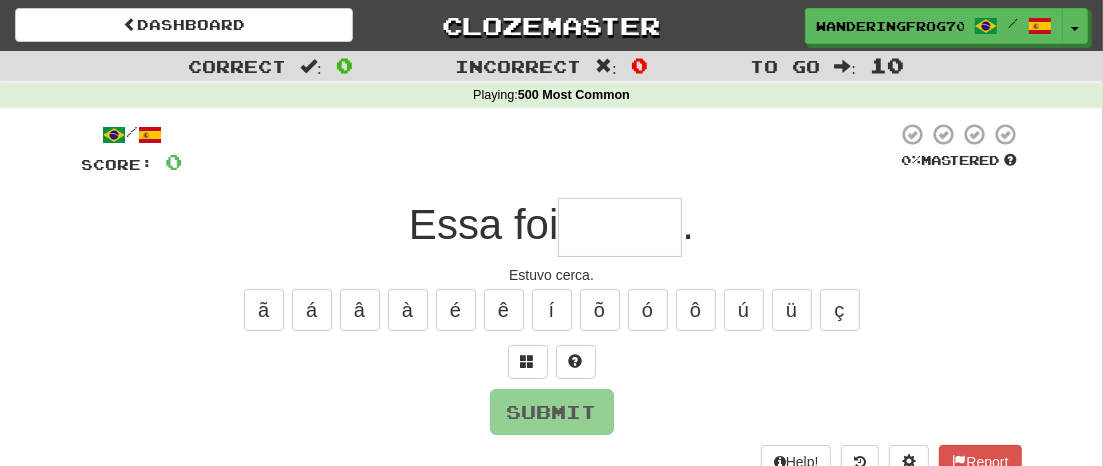 type on "*" 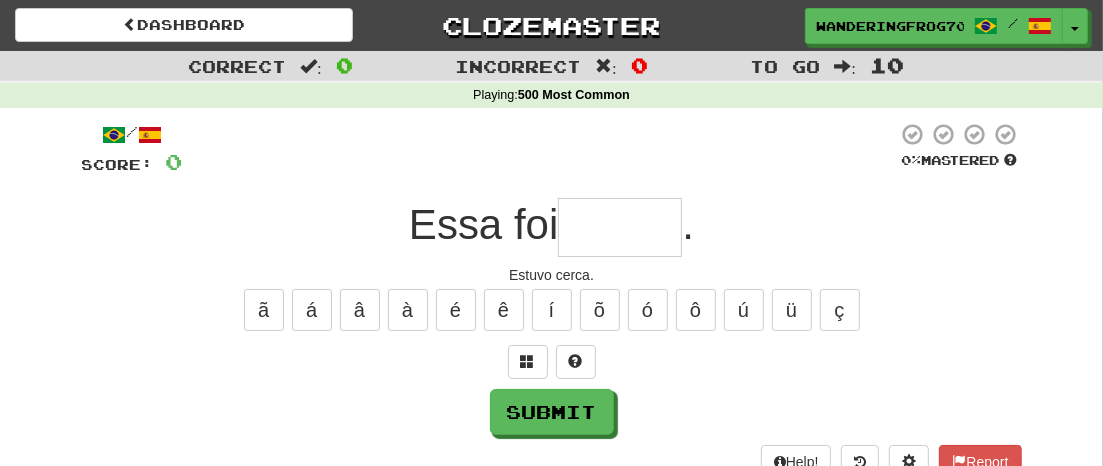 type on "*" 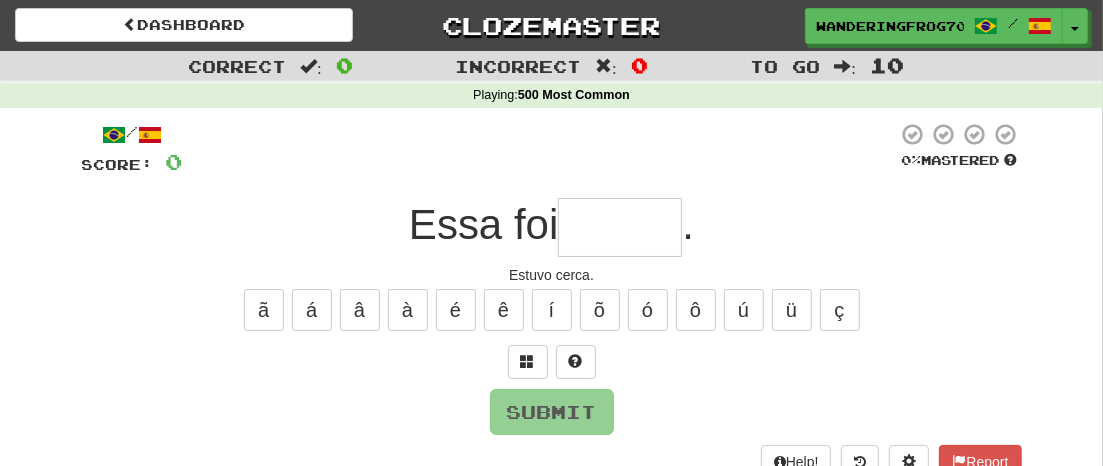 type on "*" 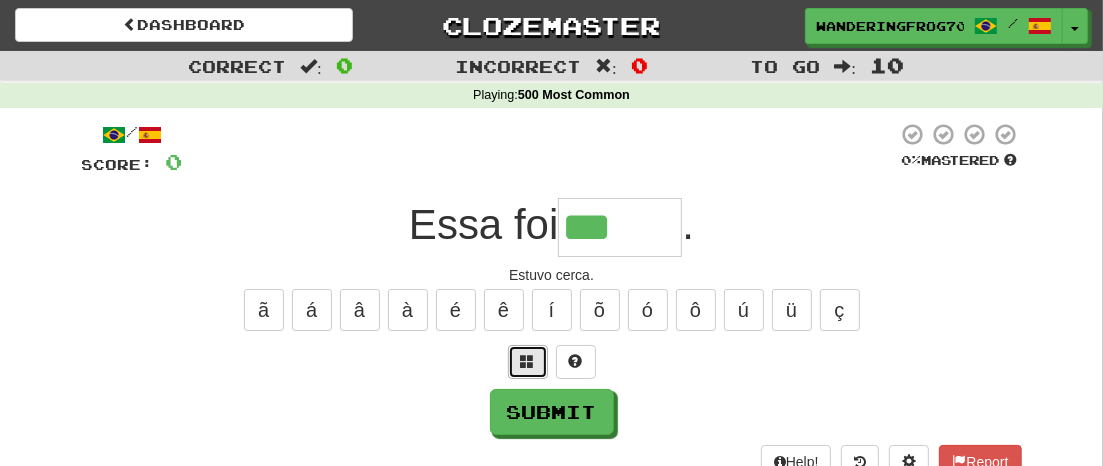 click at bounding box center [528, 362] 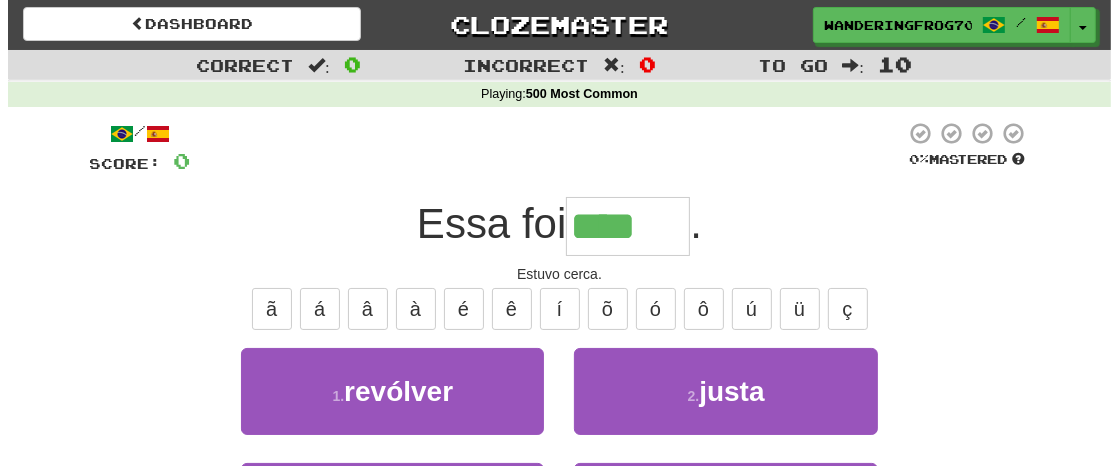 scroll, scrollTop: 0, scrollLeft: 0, axis: both 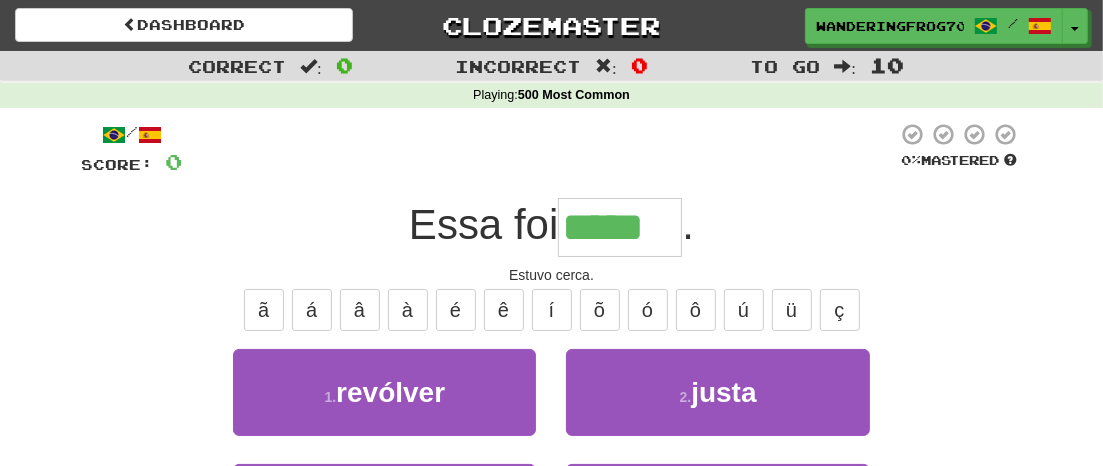 type on "*****" 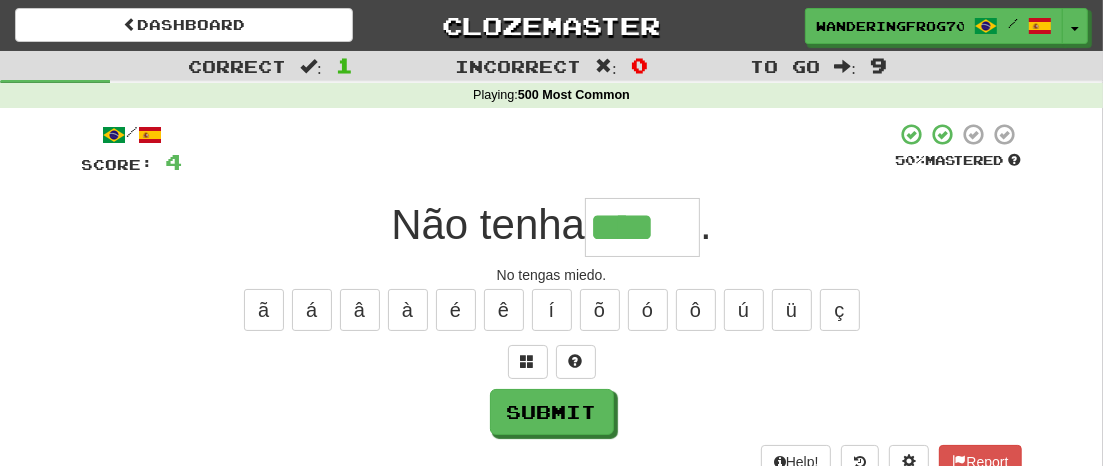type on "****" 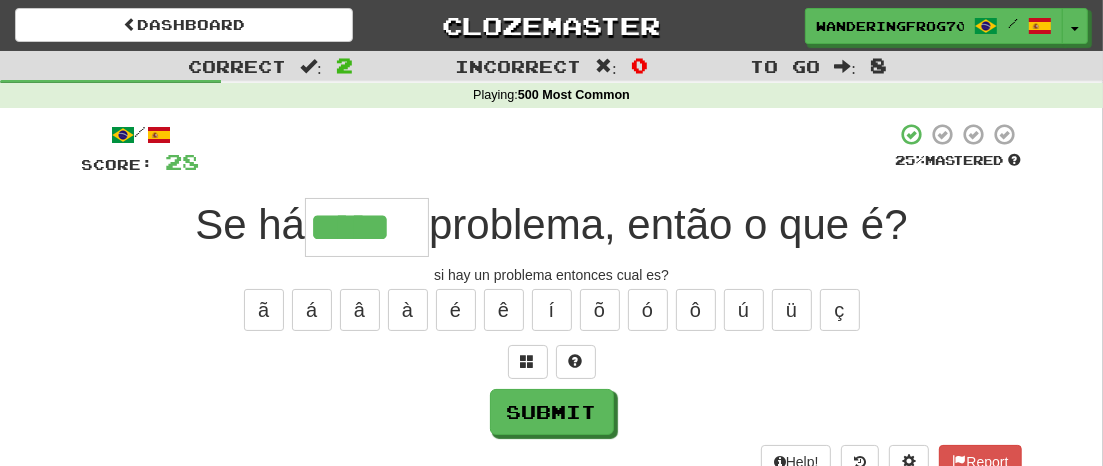 type on "*****" 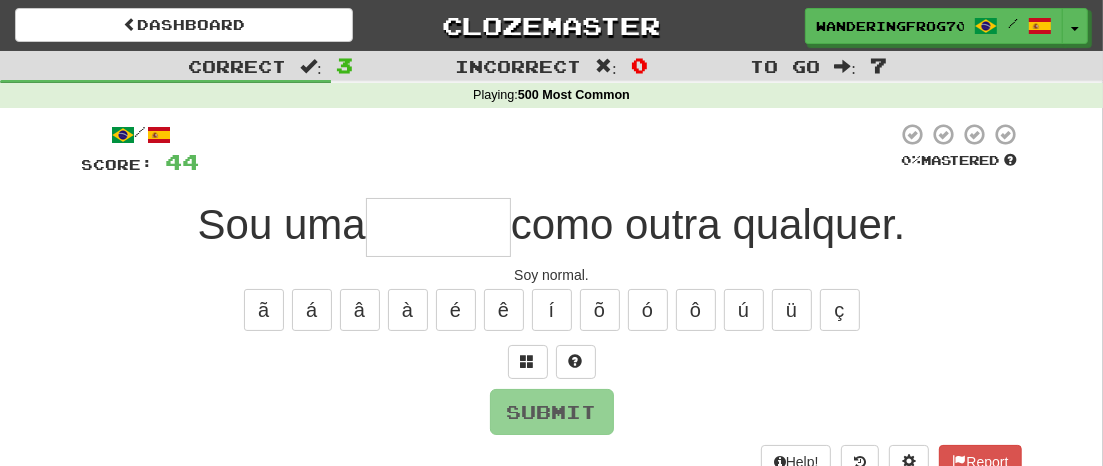 type on "*" 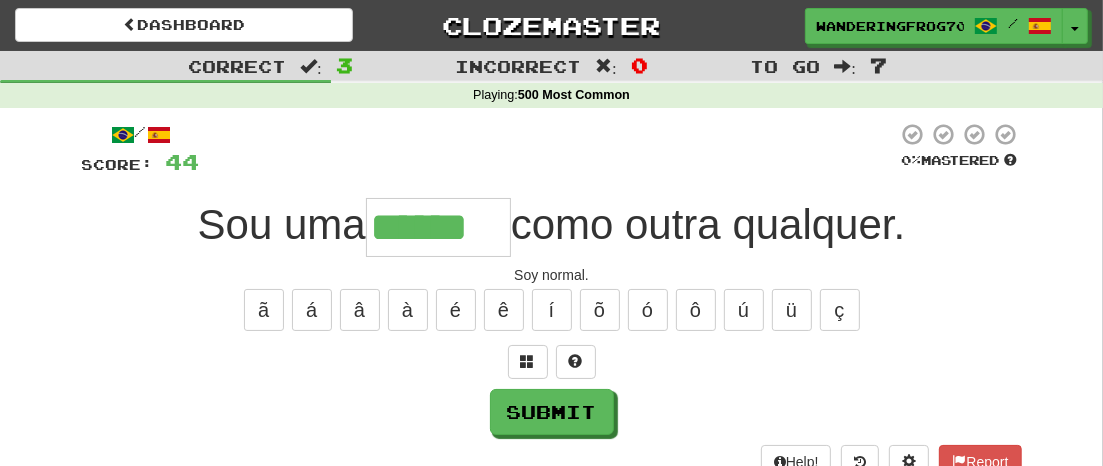 type on "******" 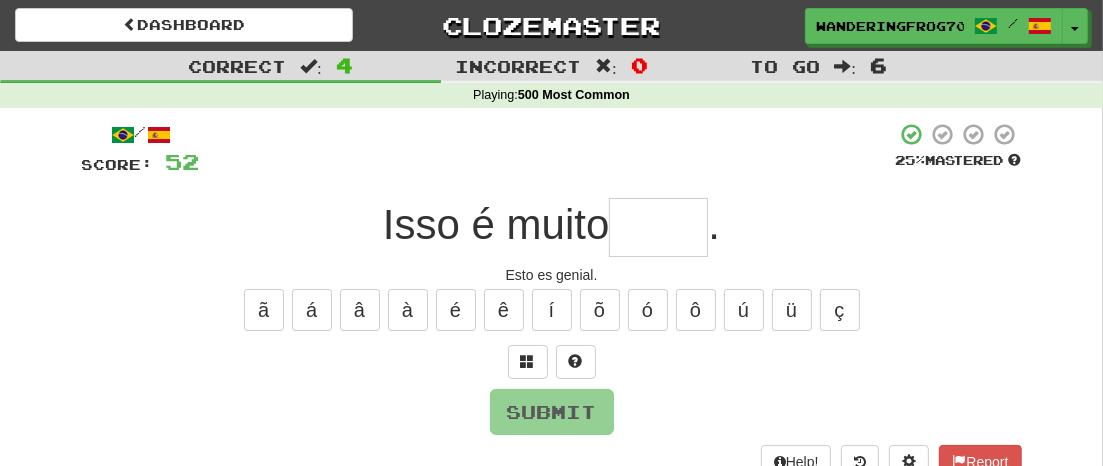 type on "*" 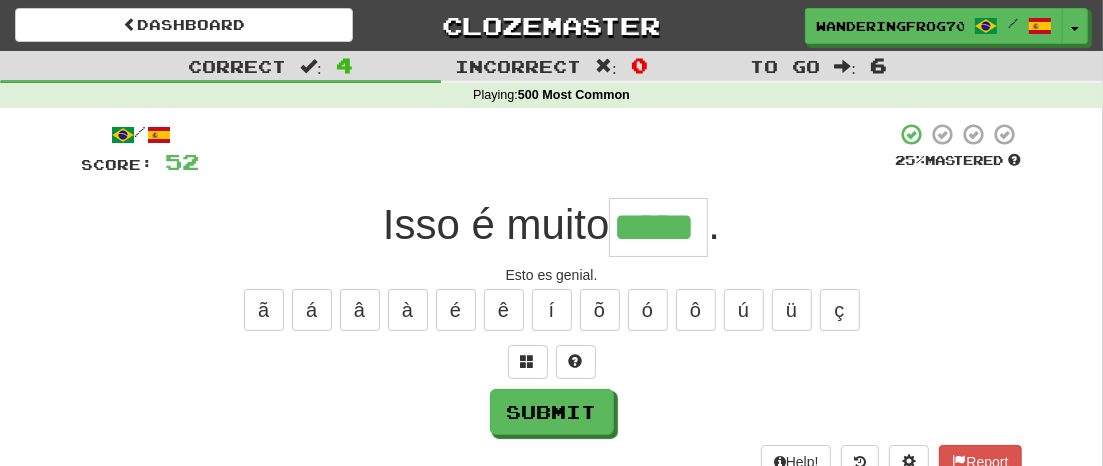 type on "*****" 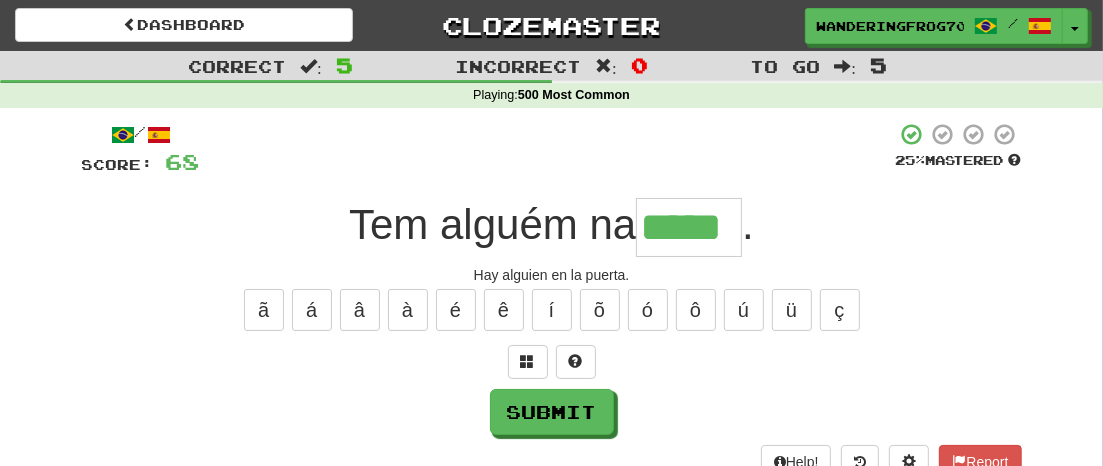 type on "*****" 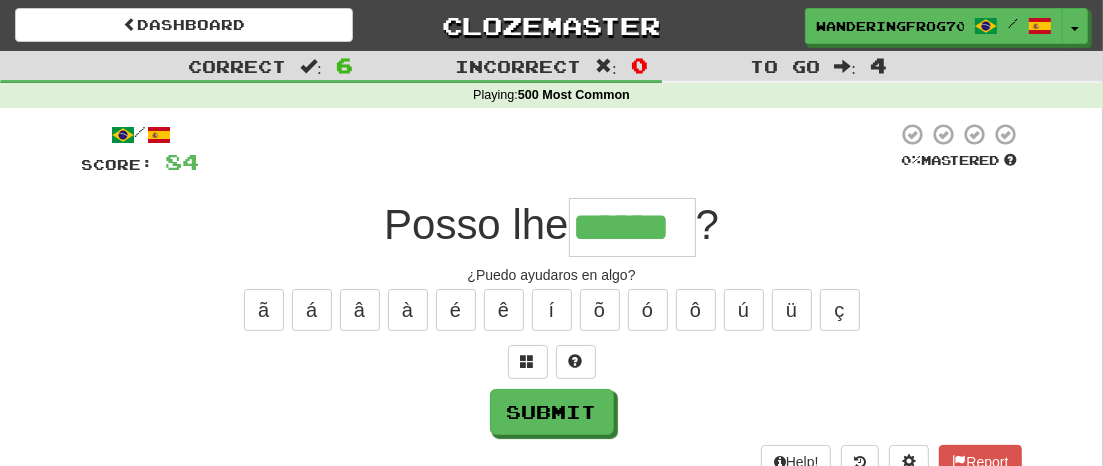 type on "******" 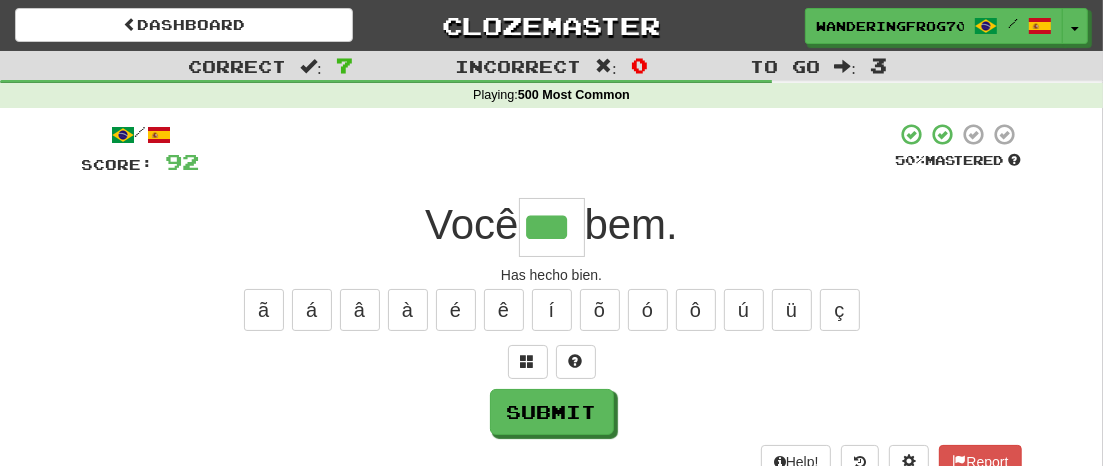type on "***" 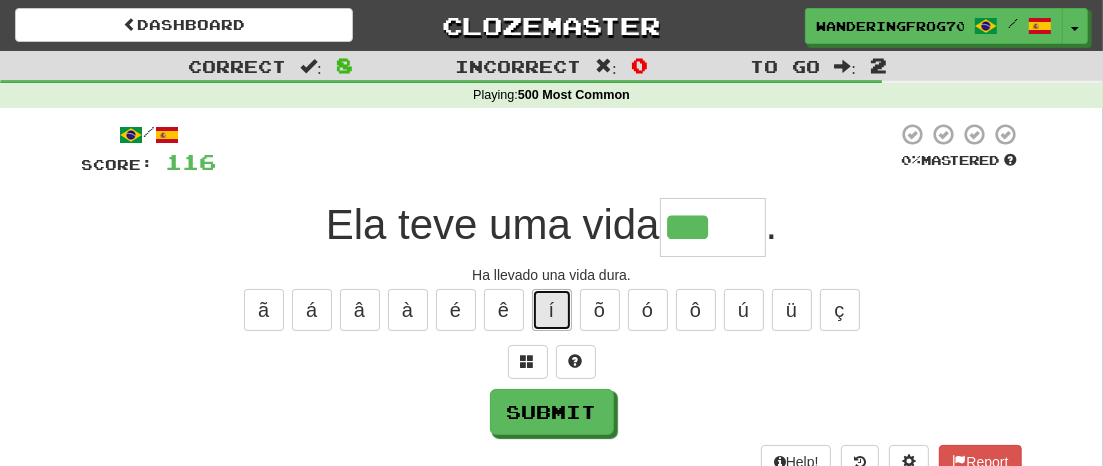 click on "í" at bounding box center (552, 310) 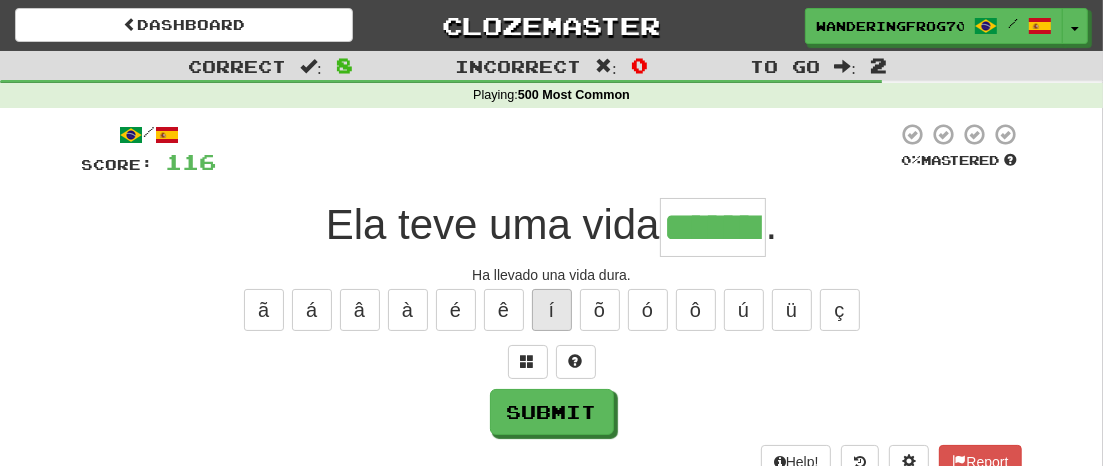 type on "*******" 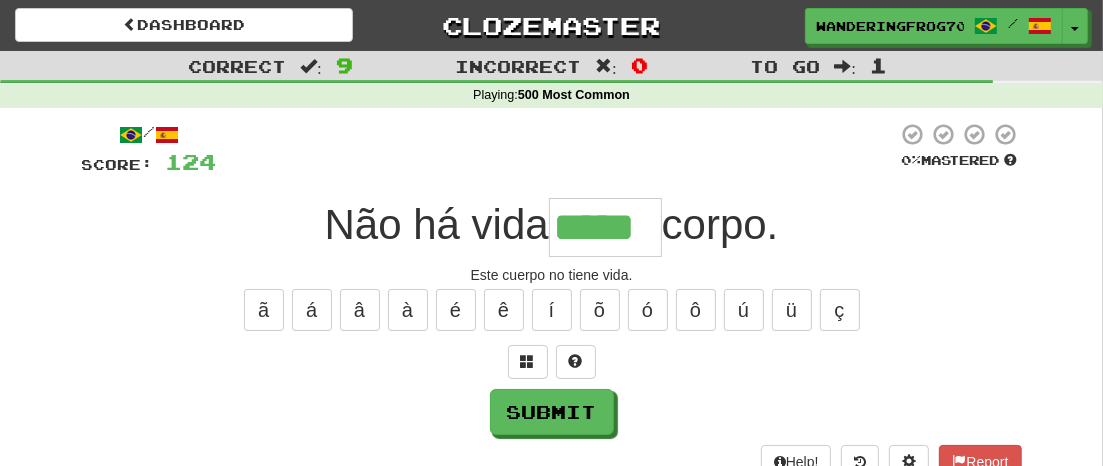 type on "*****" 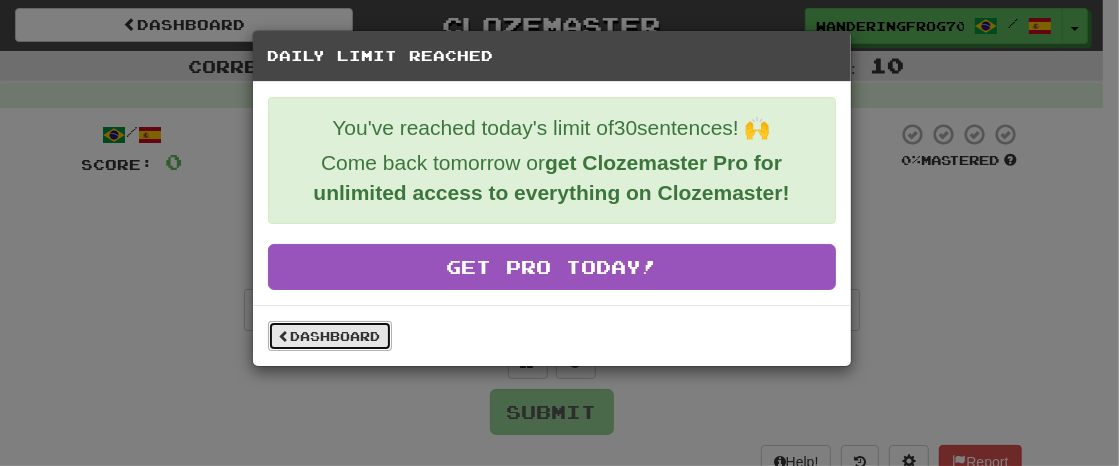 click on "Dashboard" at bounding box center [330, 336] 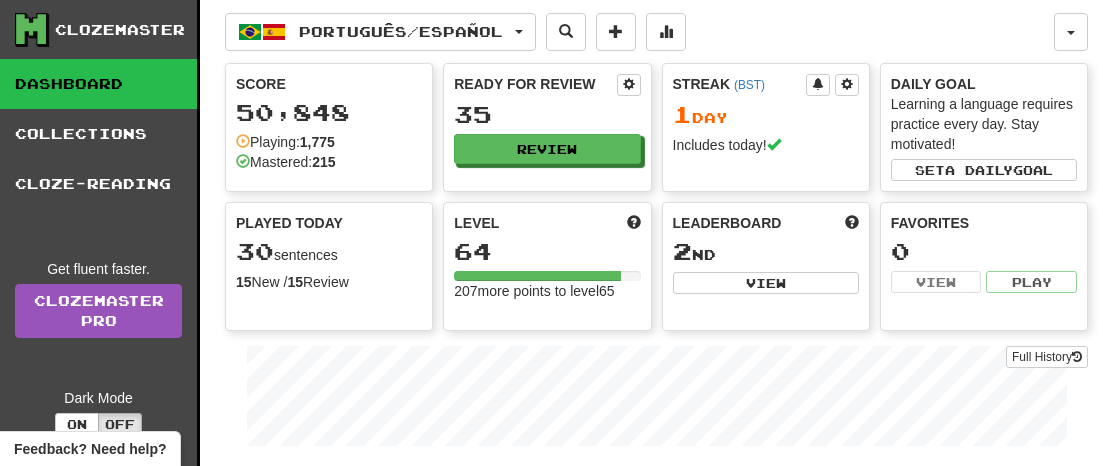 scroll, scrollTop: 0, scrollLeft: 0, axis: both 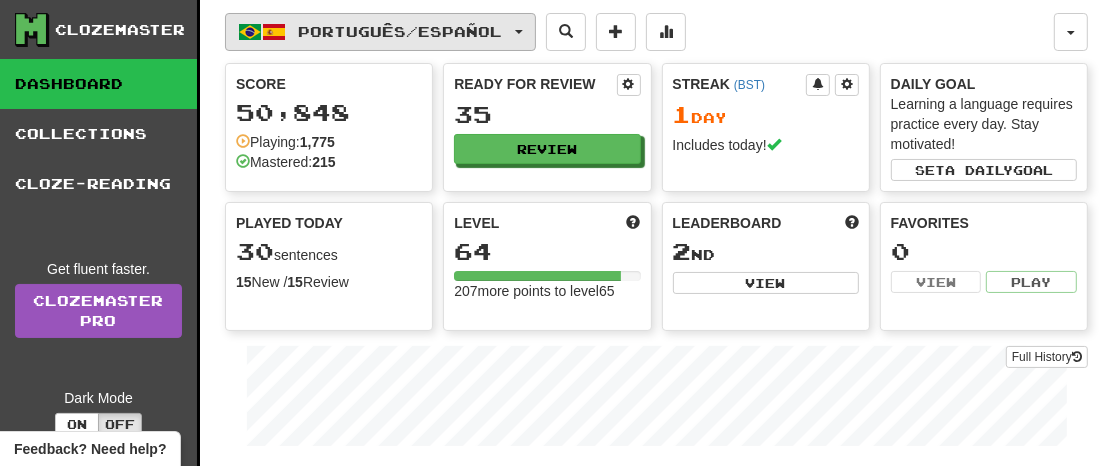 click on "Português  /  Español" at bounding box center (380, 32) 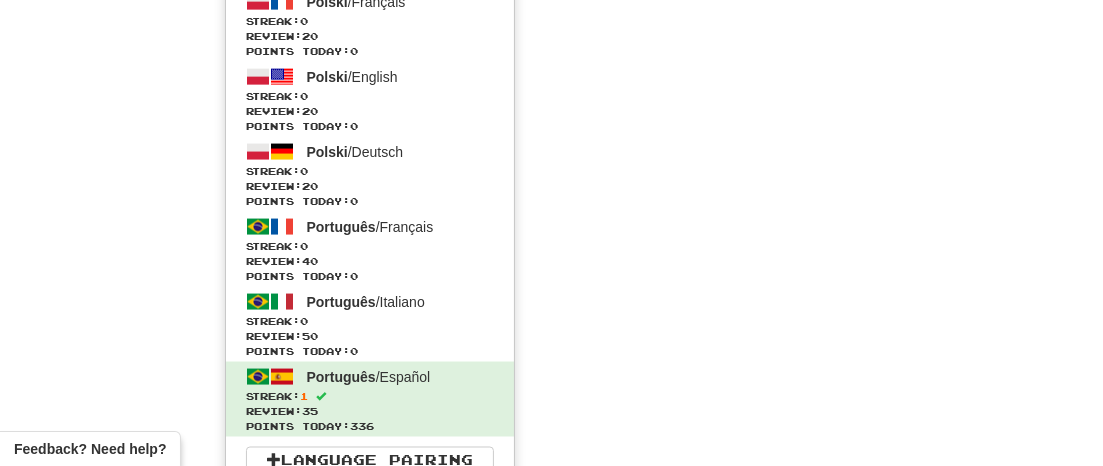scroll, scrollTop: 2119, scrollLeft: 0, axis: vertical 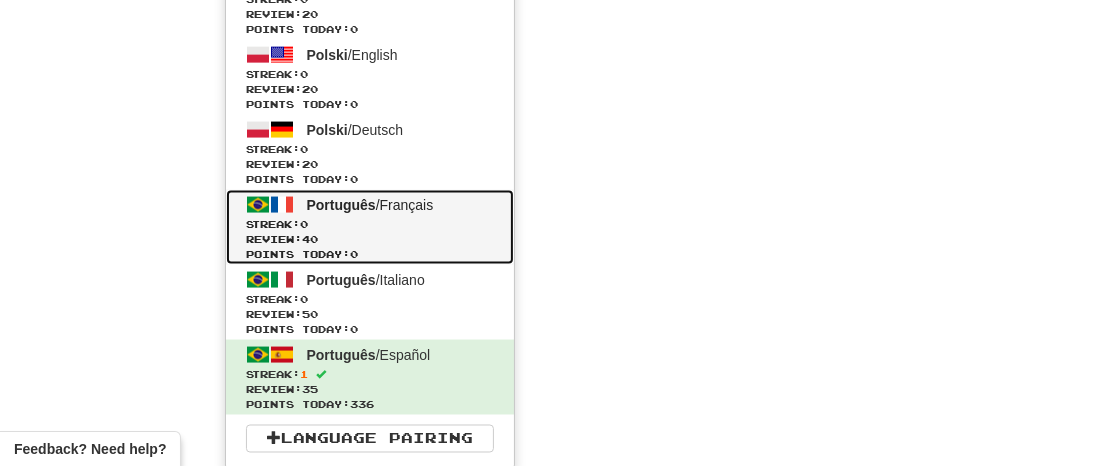 click on "Streak:  0" at bounding box center [370, 224] 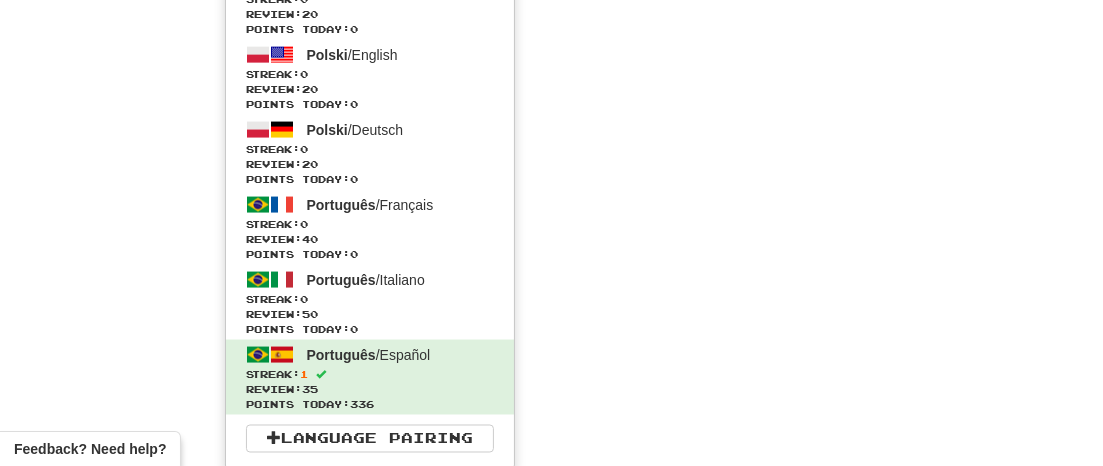 scroll, scrollTop: 1455, scrollLeft: 0, axis: vertical 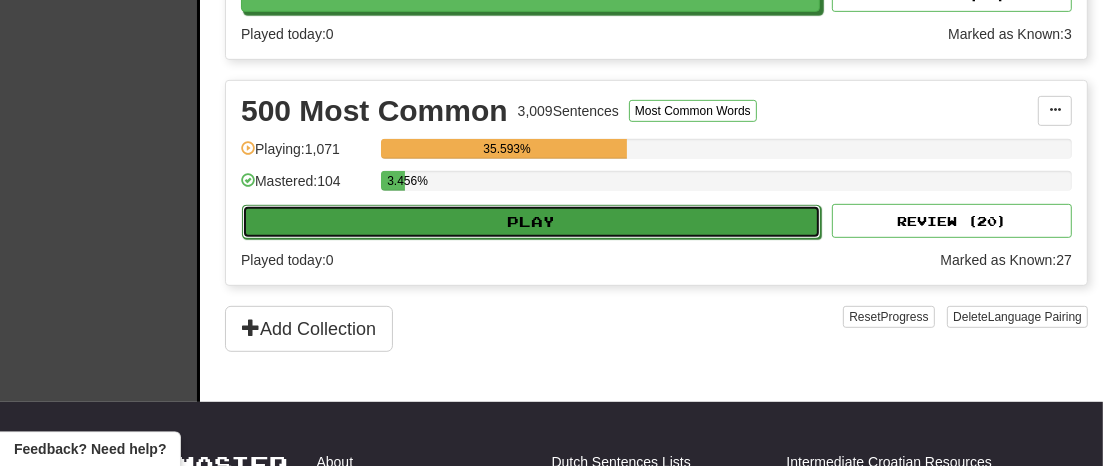 click on "Play" at bounding box center (531, 222) 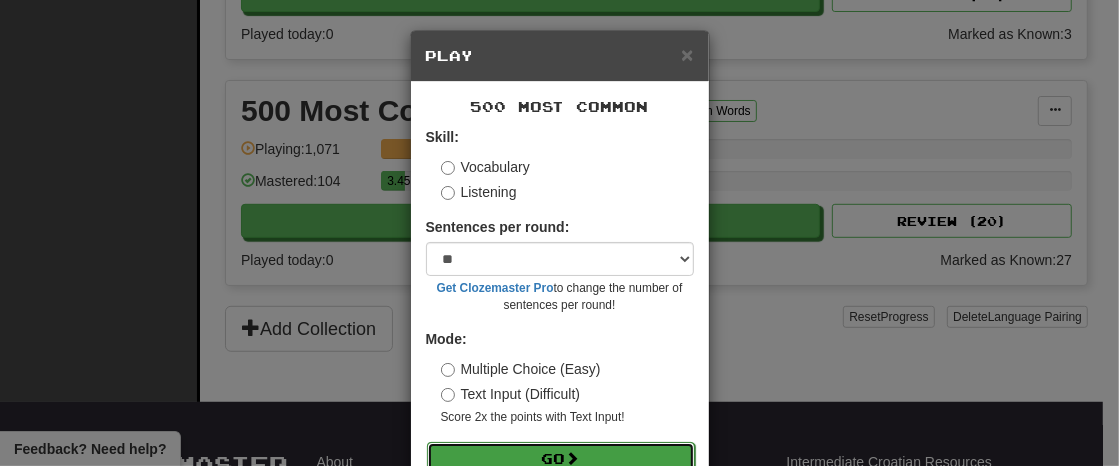 click on "Go" at bounding box center [561, 459] 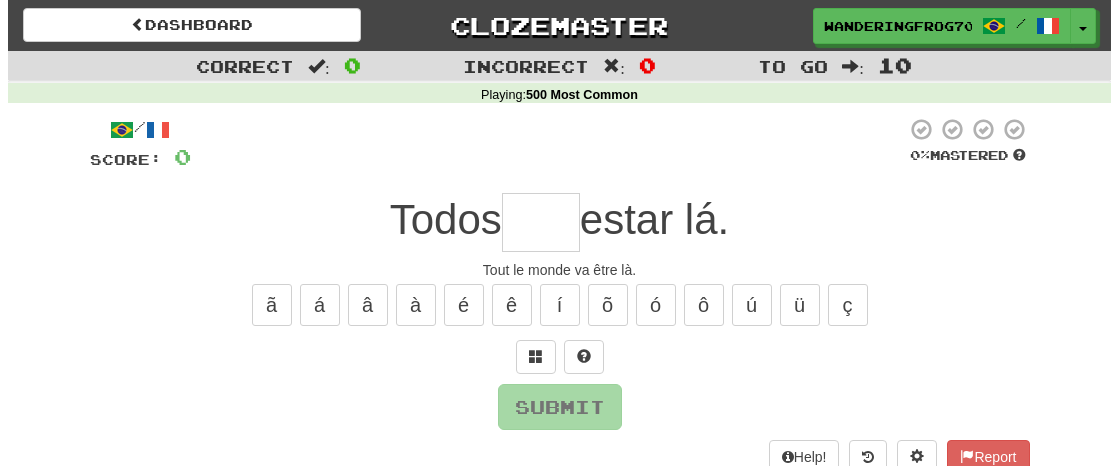 scroll, scrollTop: 0, scrollLeft: 0, axis: both 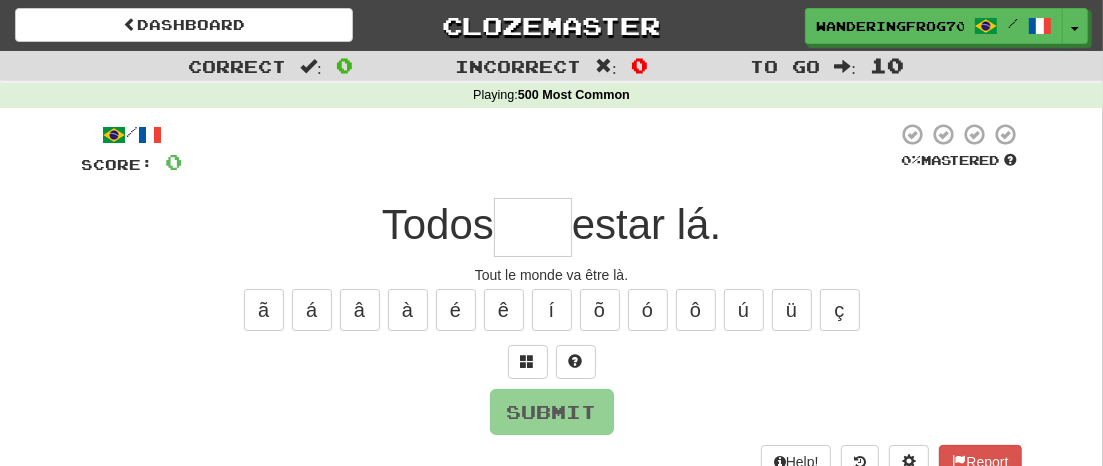 type on "*" 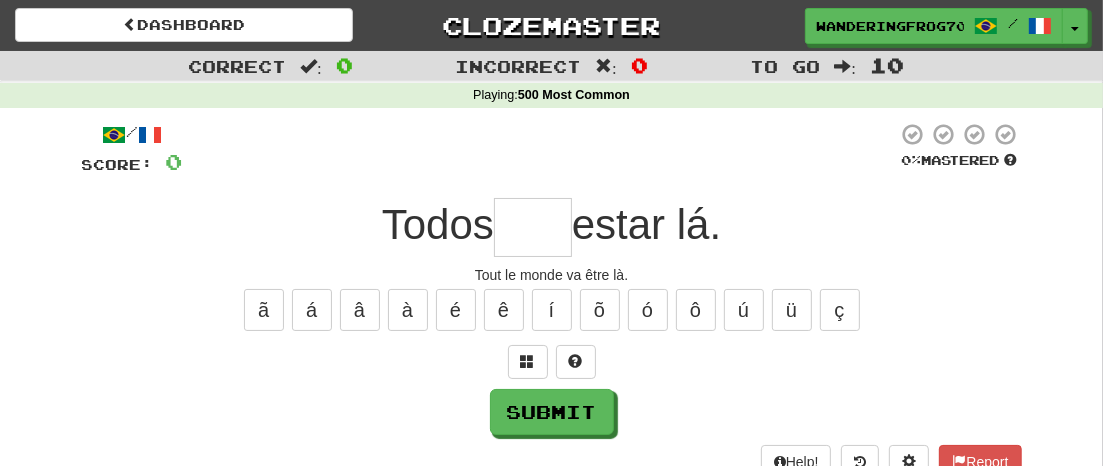 type on "*" 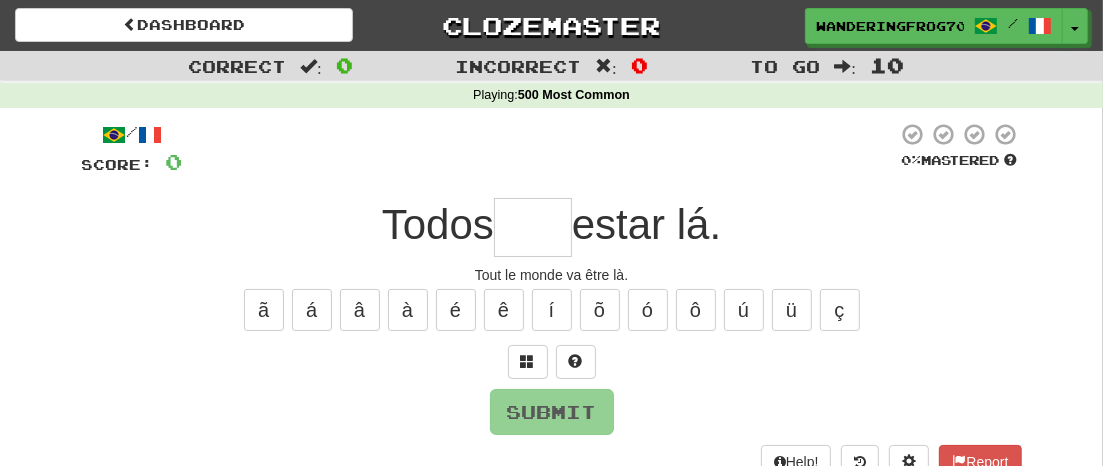 type on "*" 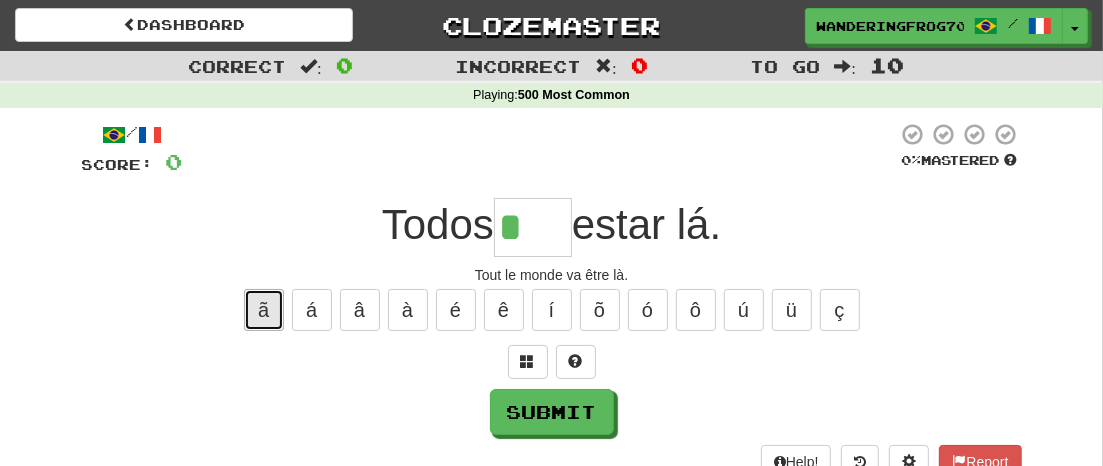 click on "ã" at bounding box center [264, 310] 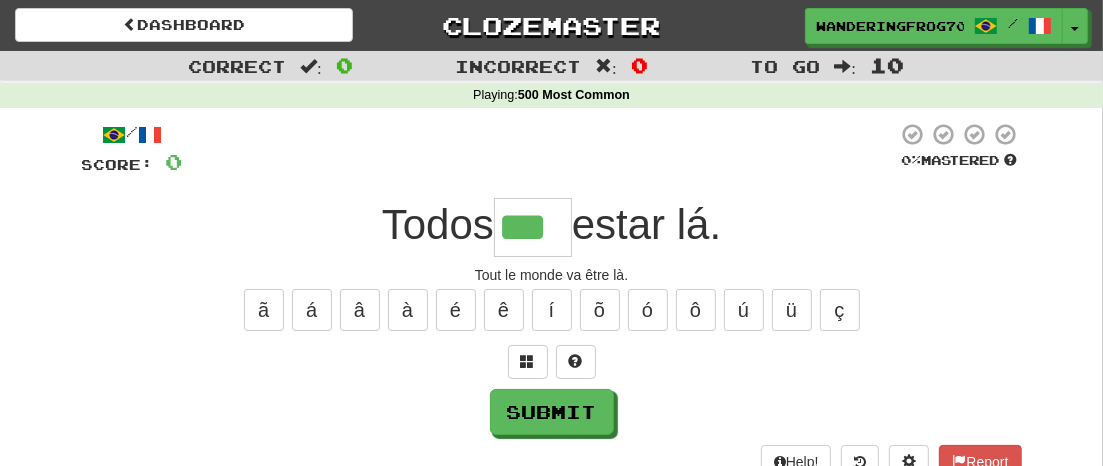 type on "***" 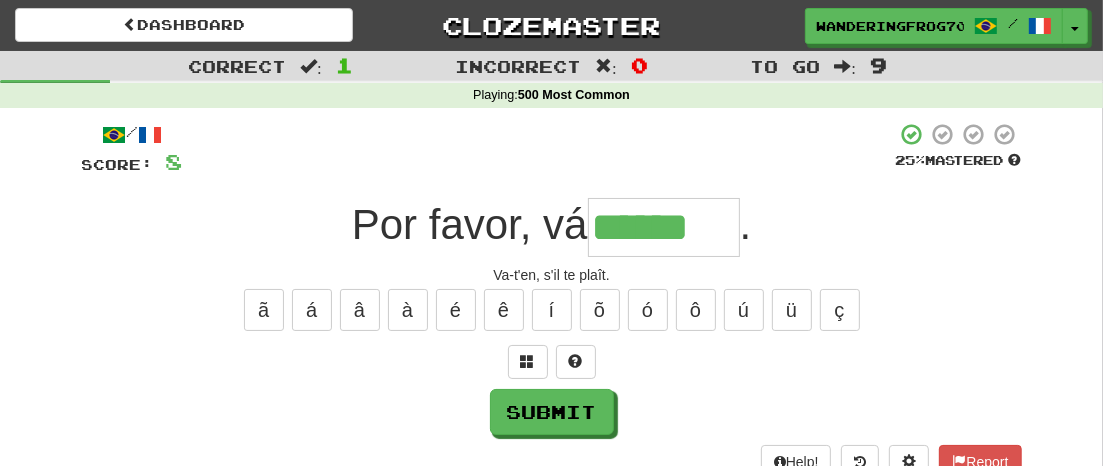 type on "******" 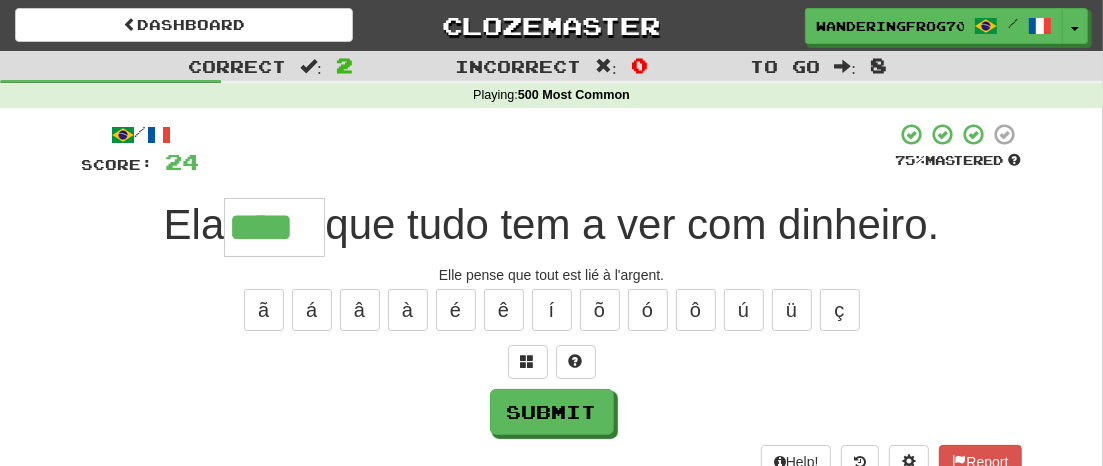 type on "****" 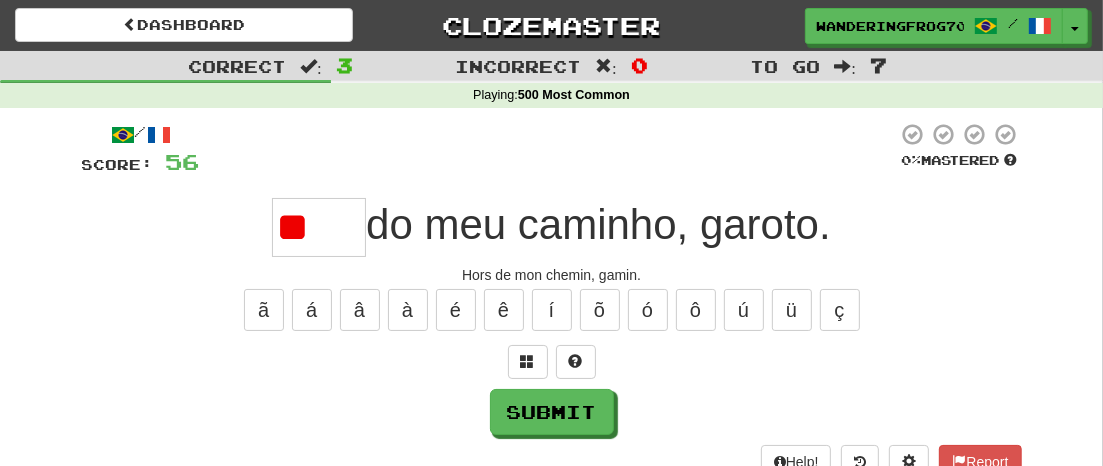 type on "*" 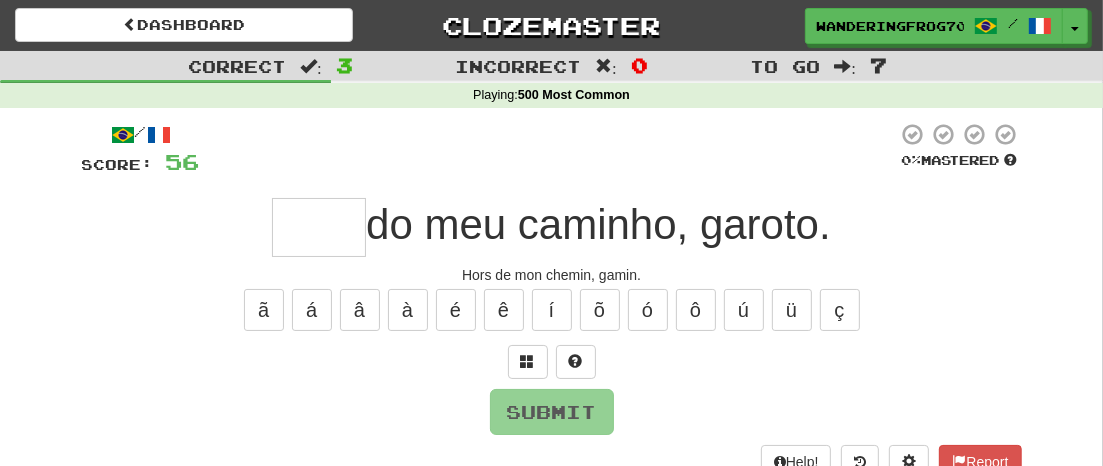 type on "*" 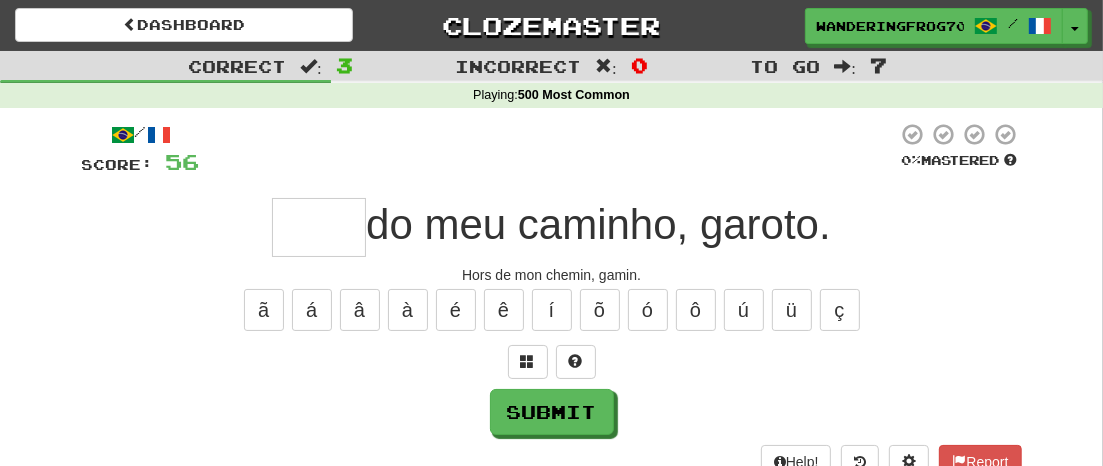 type on "*" 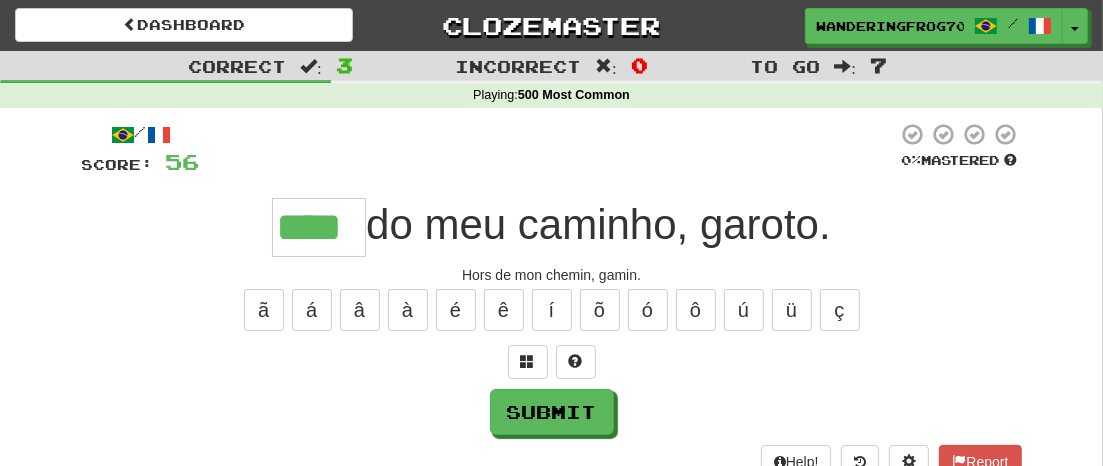 type on "****" 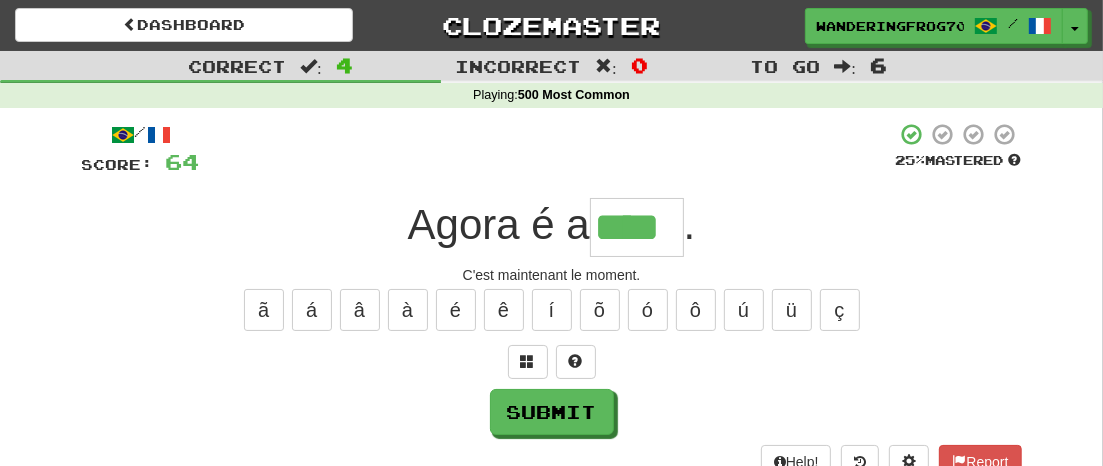 type on "****" 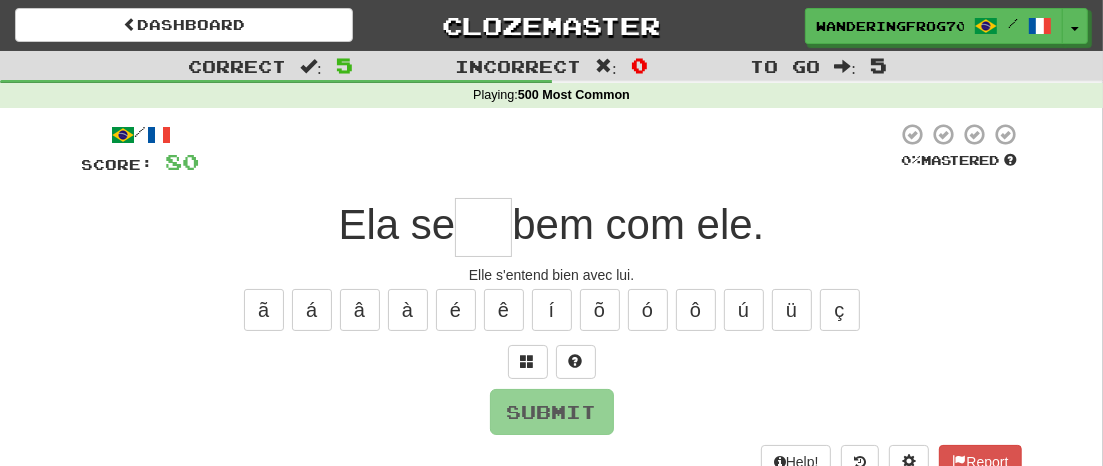 type on "*" 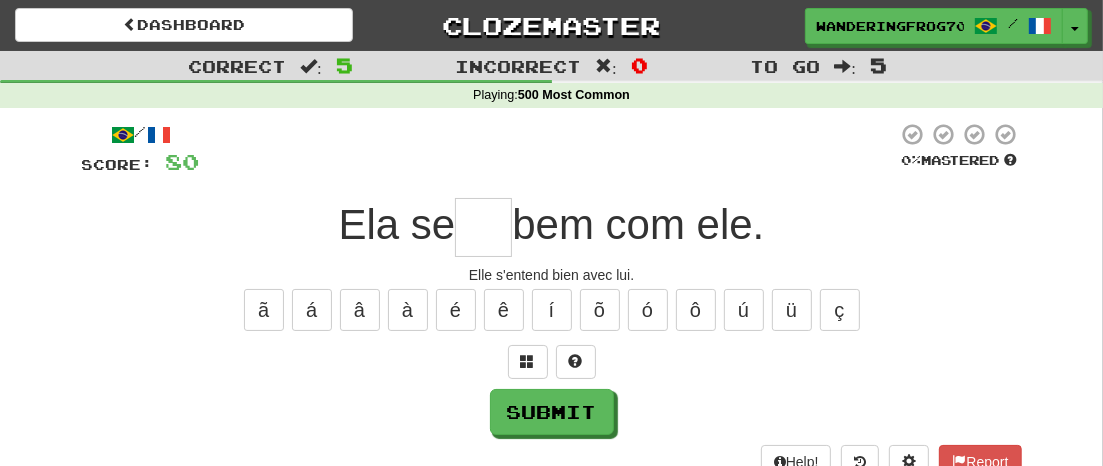 type on "*" 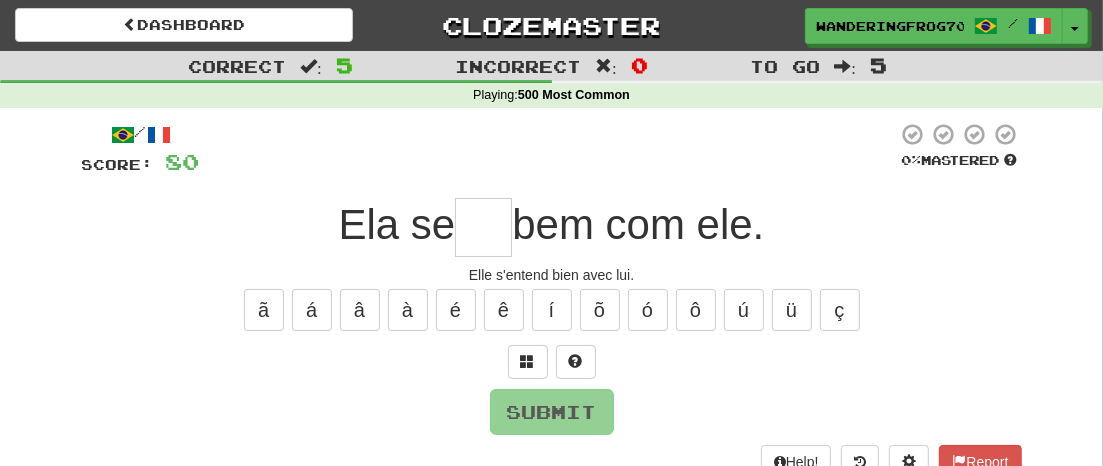 type on "*" 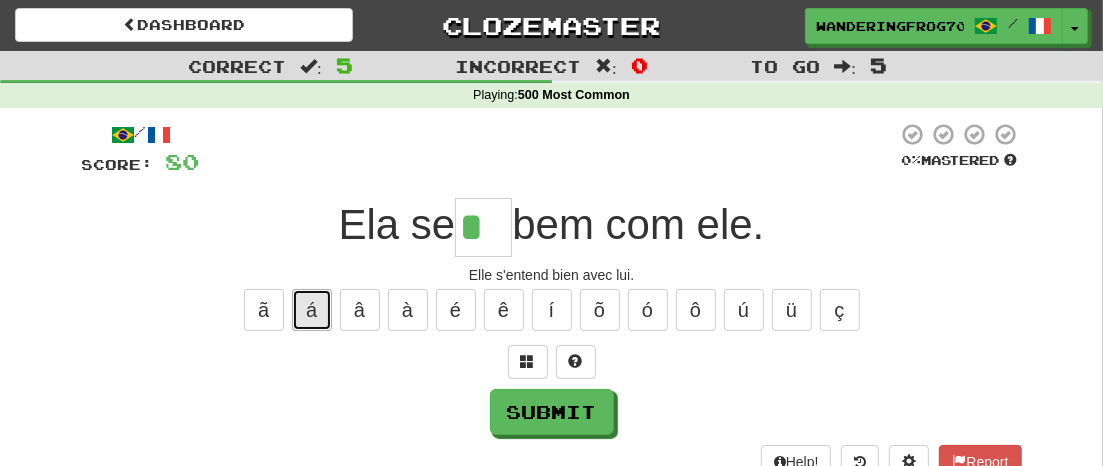 click on "á" at bounding box center (312, 310) 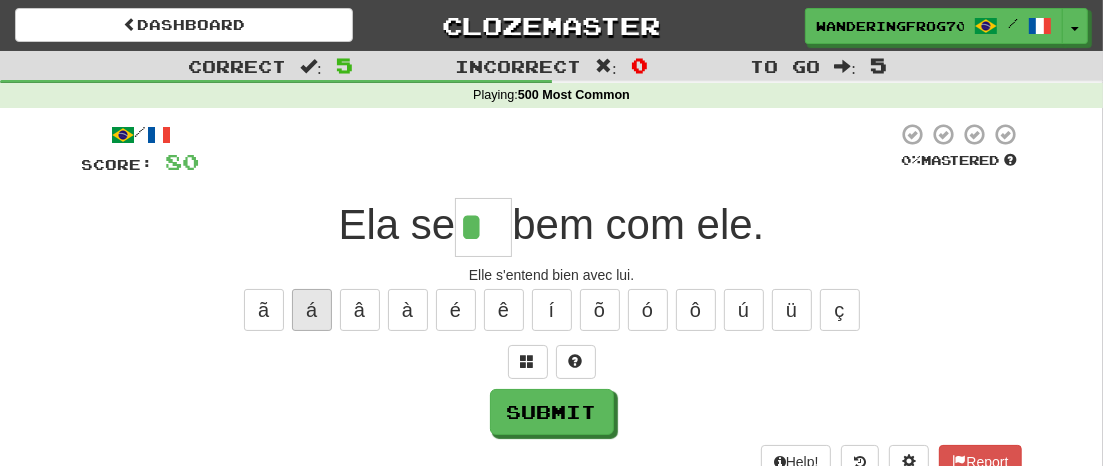 type on "**" 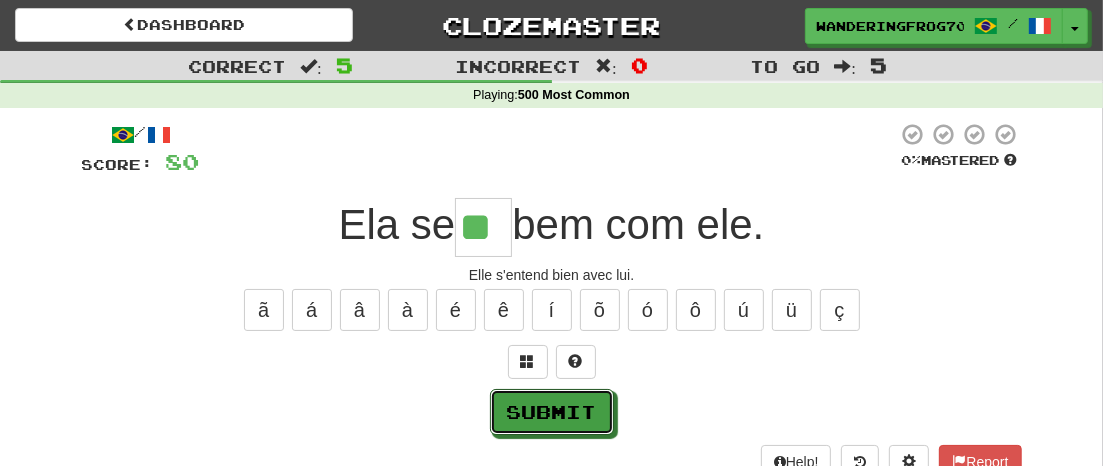 drag, startPoint x: 556, startPoint y: 402, endPoint x: 604, endPoint y: 401, distance: 48.010414 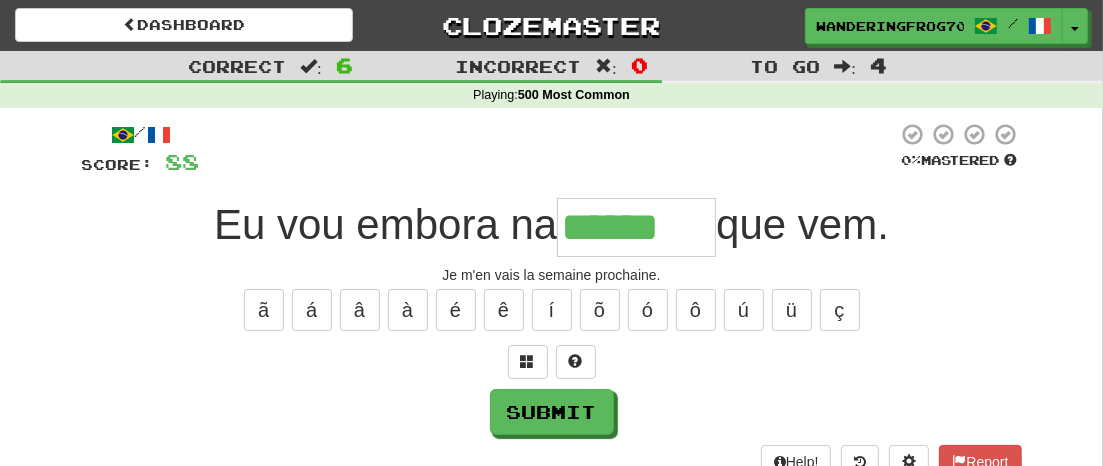 type on "******" 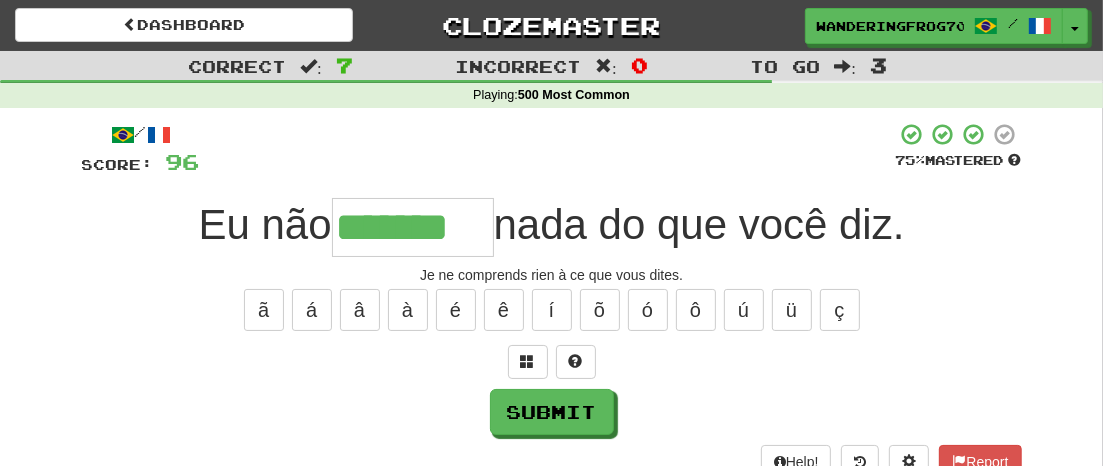 type on "*******" 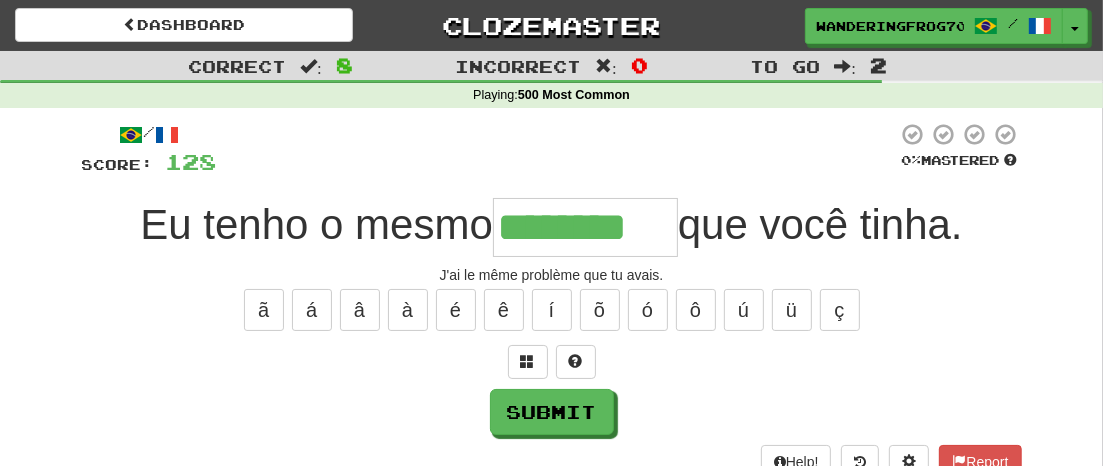 type on "********" 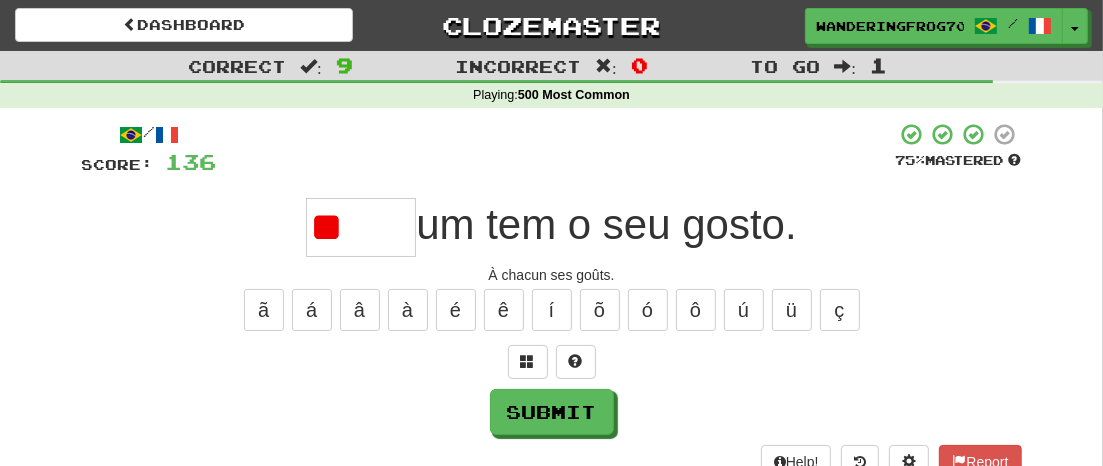 type on "*" 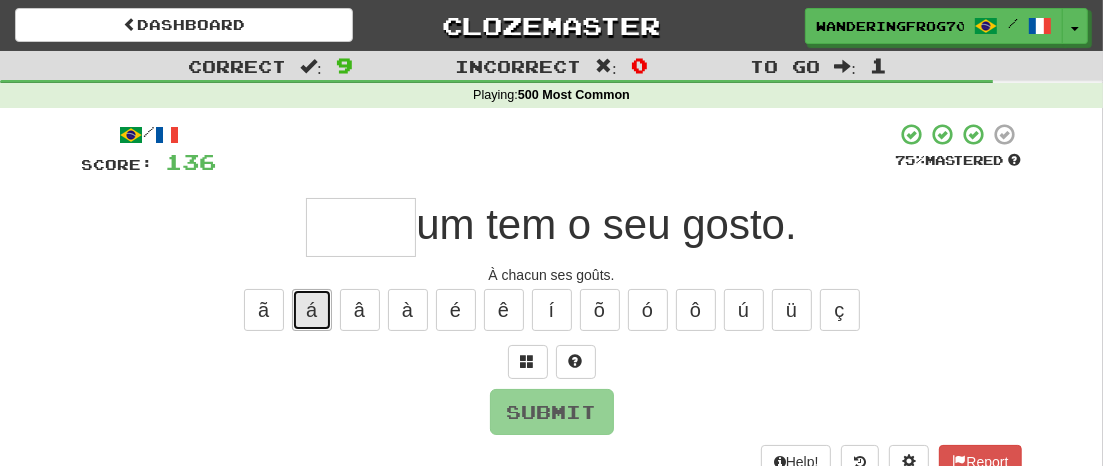click on "á" at bounding box center [312, 310] 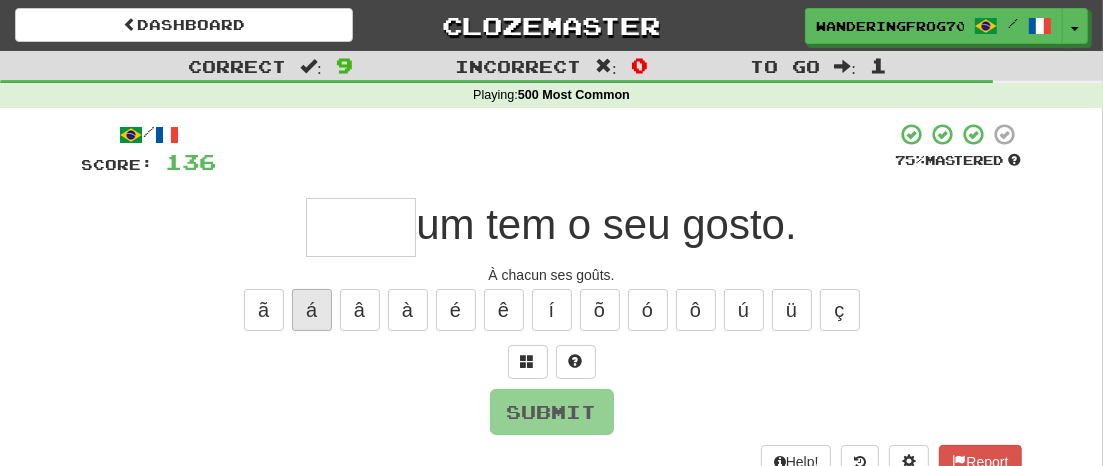 type on "*" 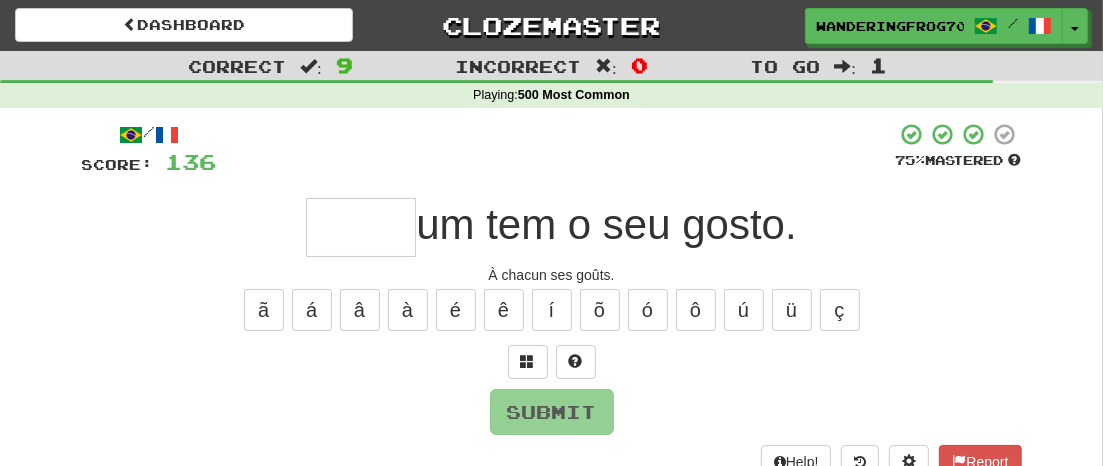 type on "*" 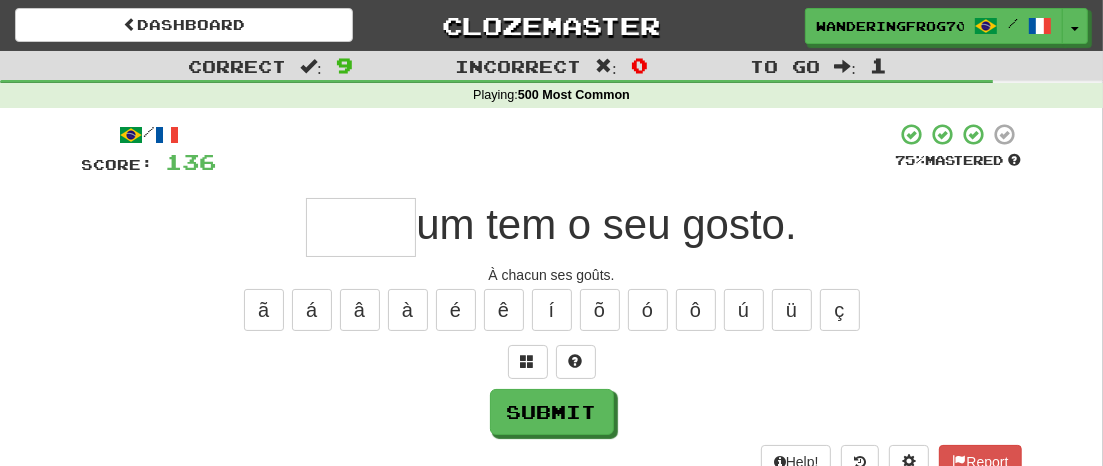type on "*" 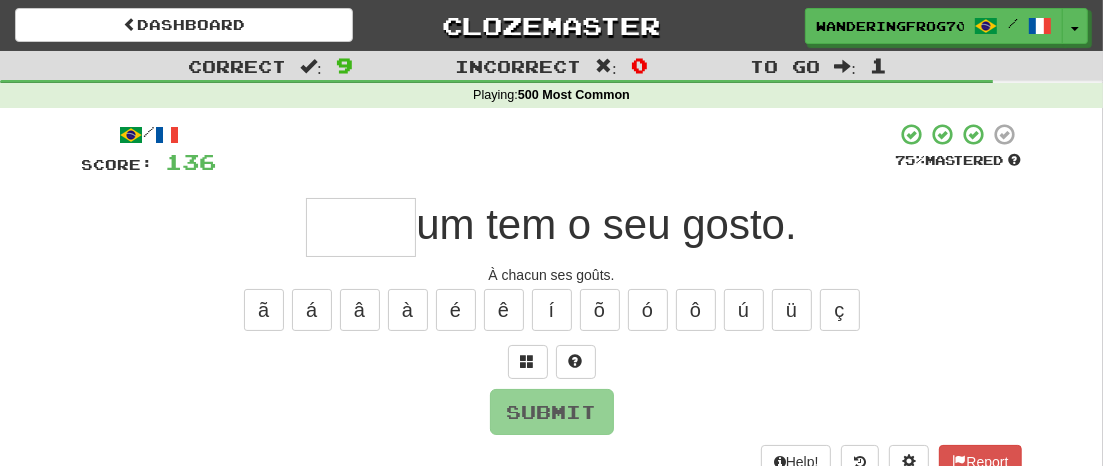 type on "*" 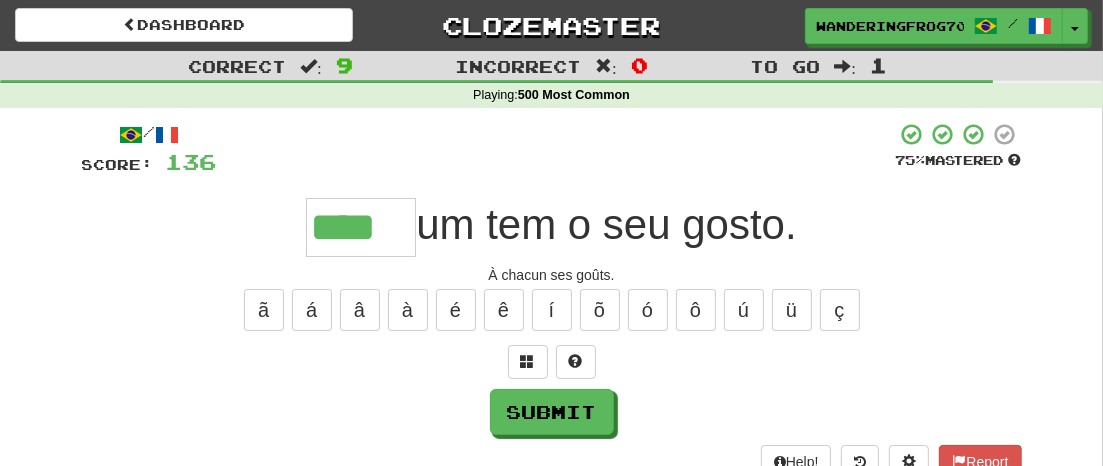 type on "****" 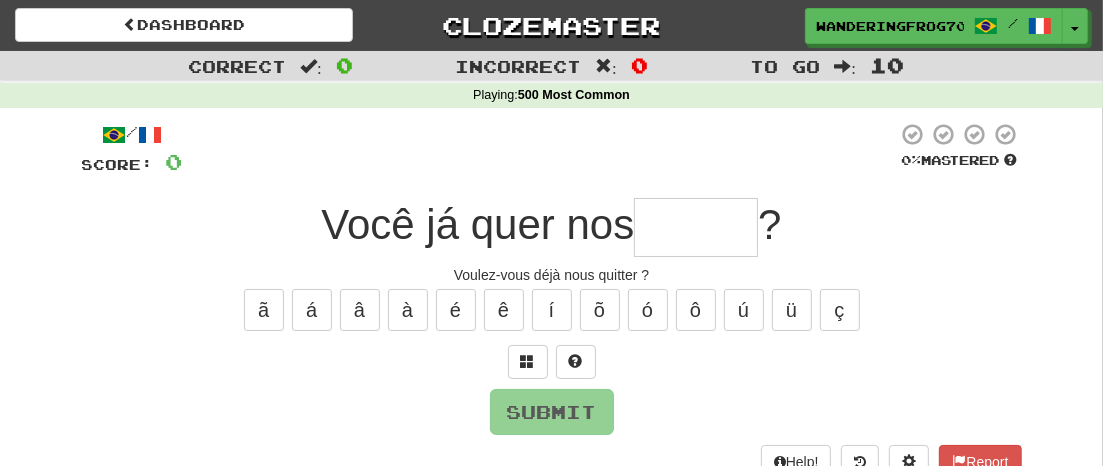 type on "*" 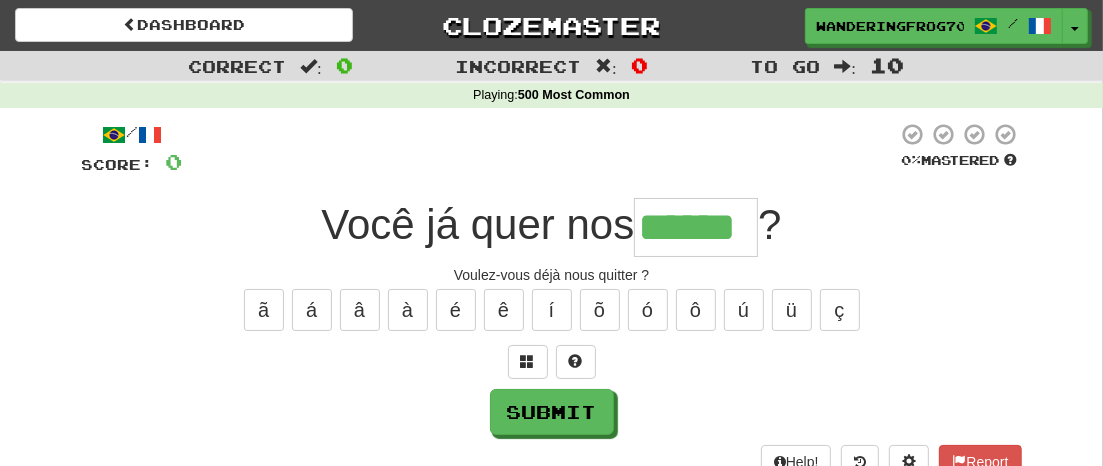 type on "******" 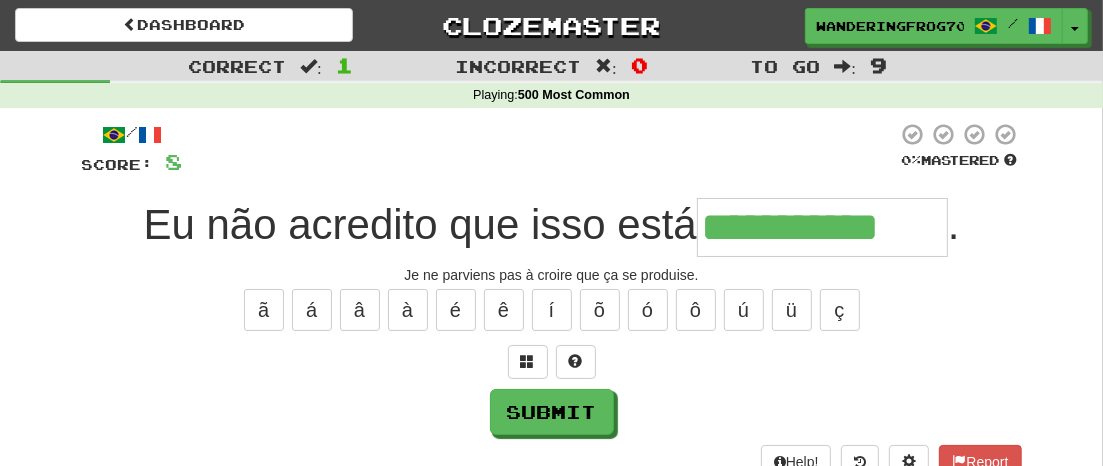 type on "**********" 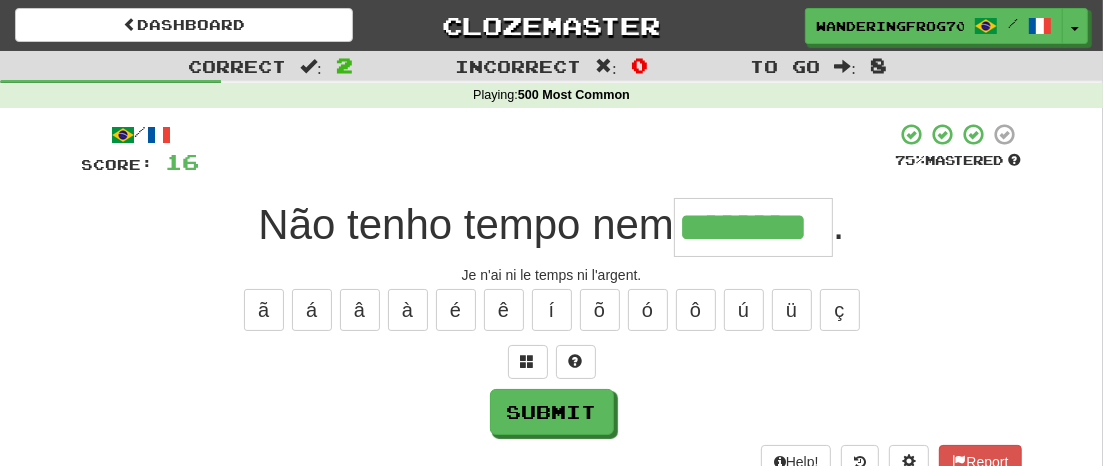 type on "********" 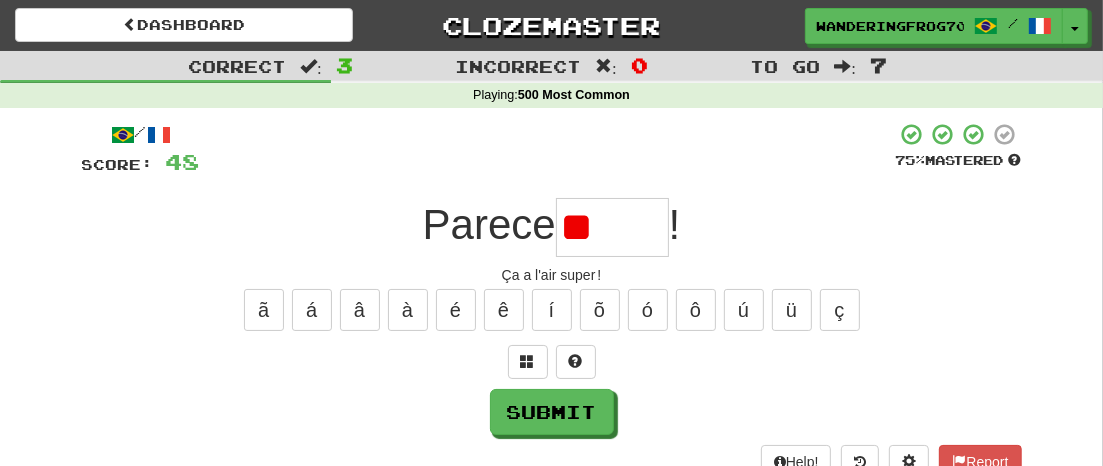 type on "*" 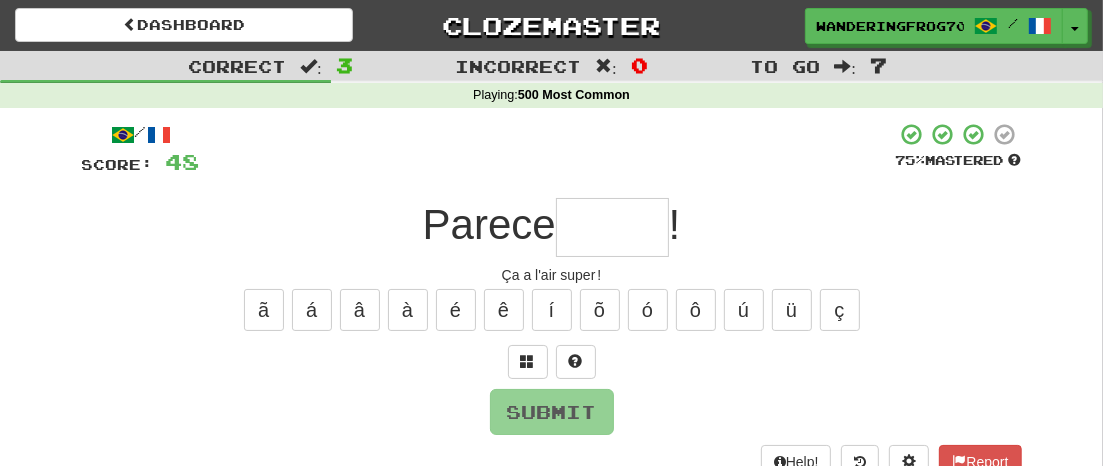 type on "*" 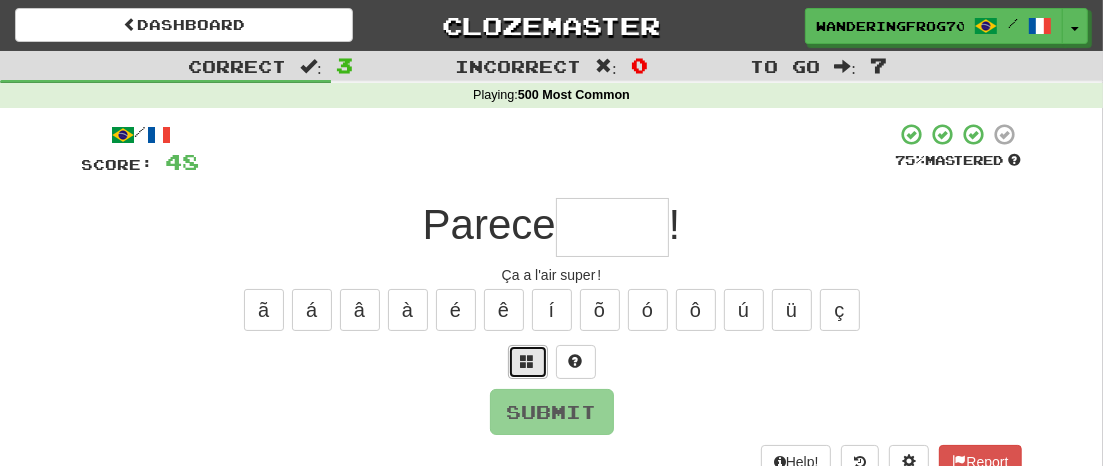 click at bounding box center [528, 361] 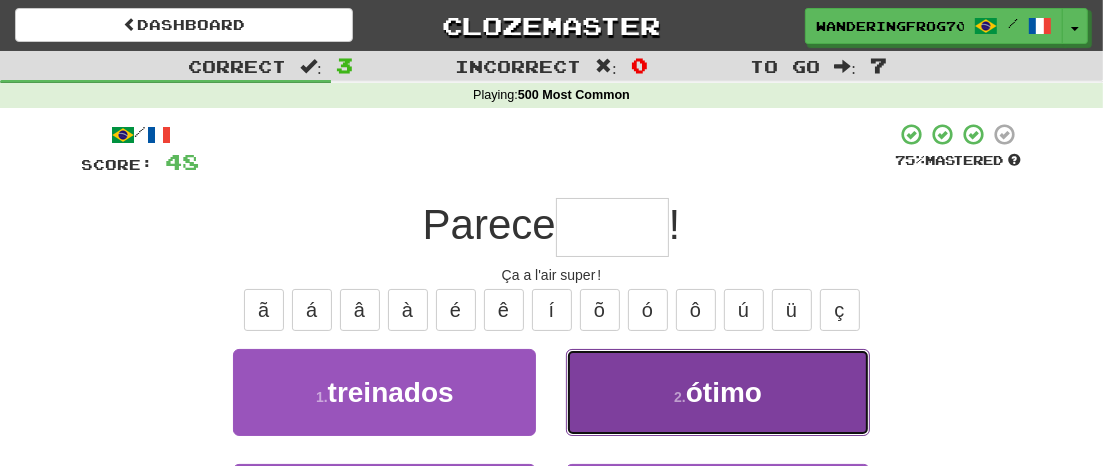 click on "2 .  ótimo" at bounding box center (717, 392) 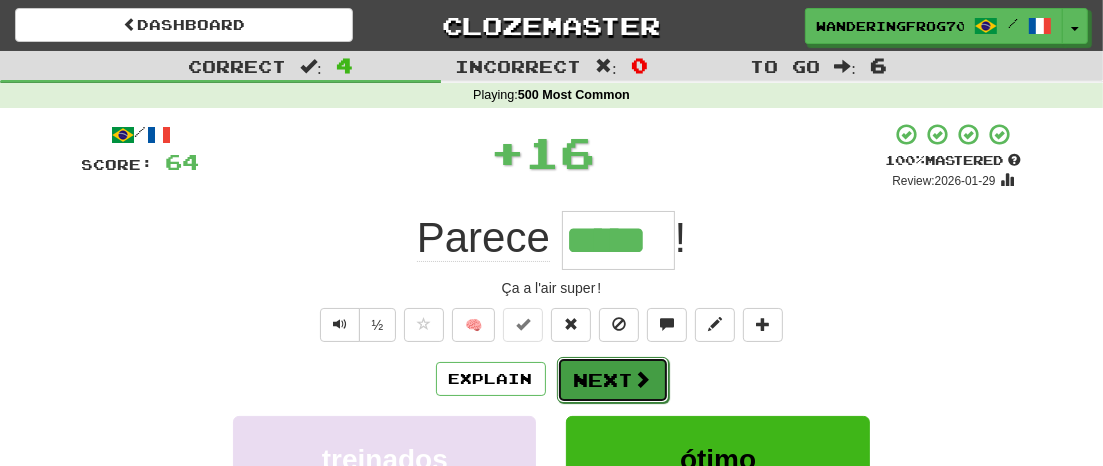 click on "Next" at bounding box center [613, 380] 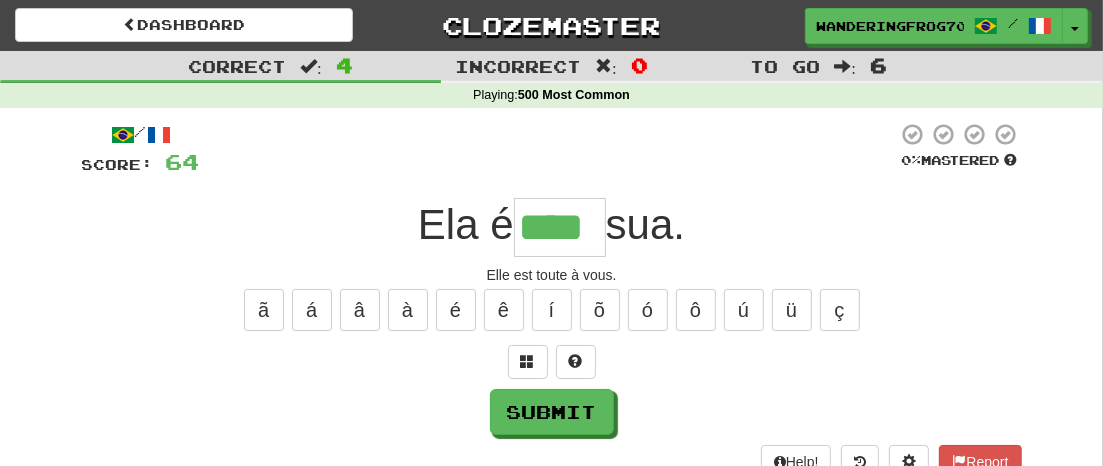 type on "****" 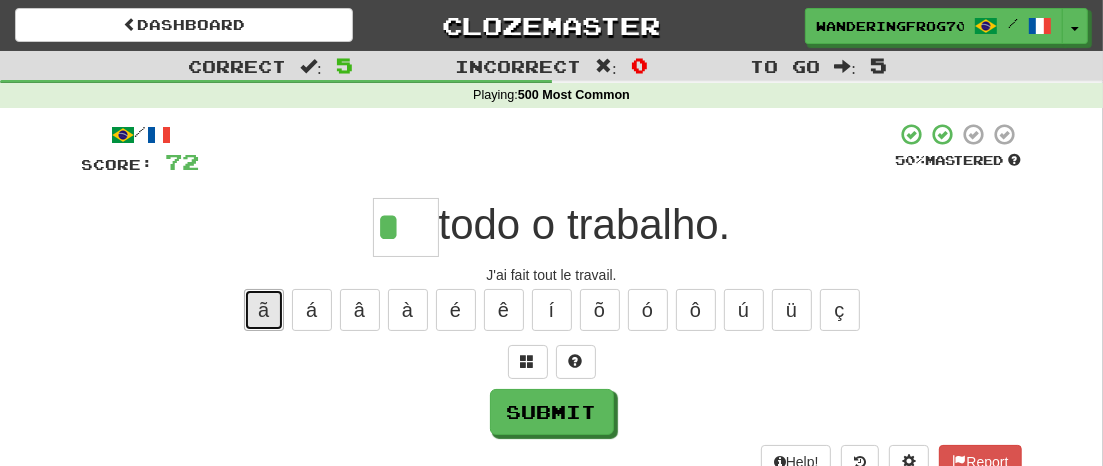 click on "ã" at bounding box center [264, 310] 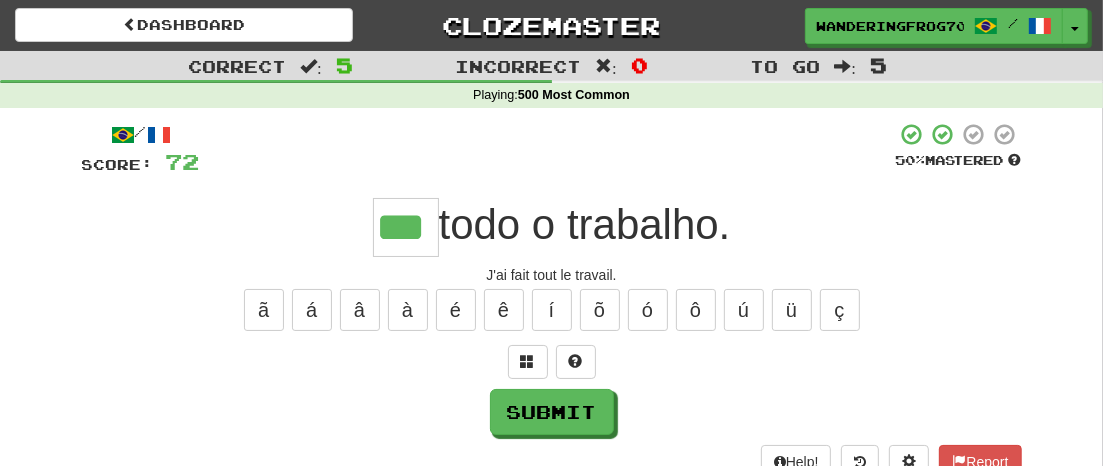 type on "***" 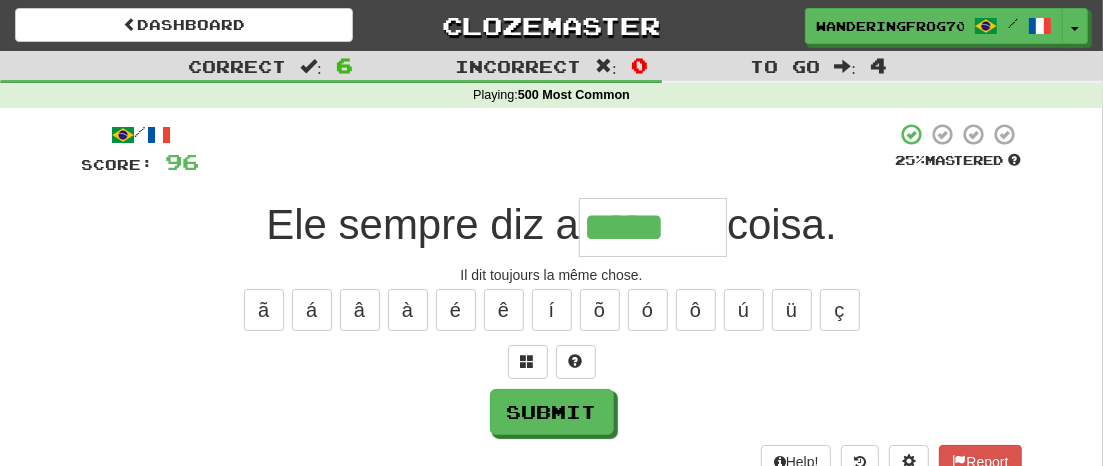 type on "*****" 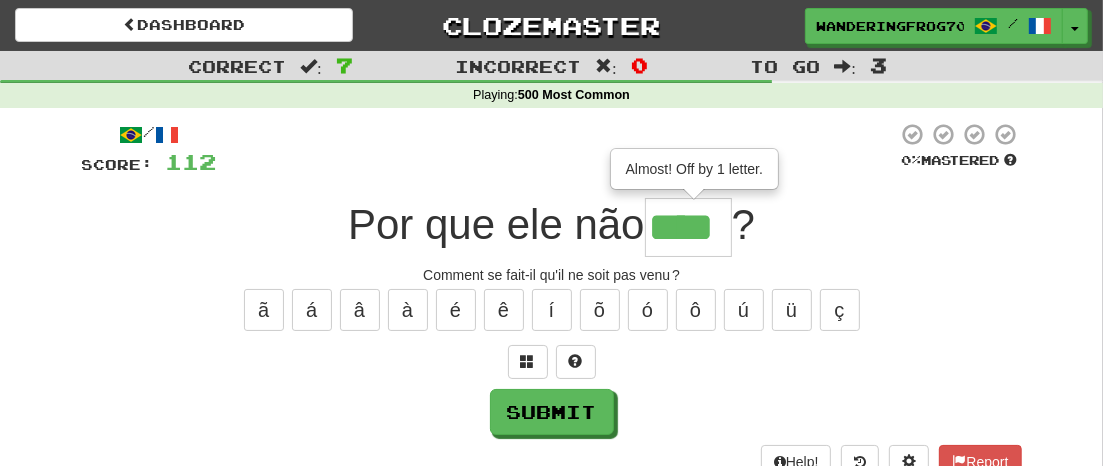 type on "****" 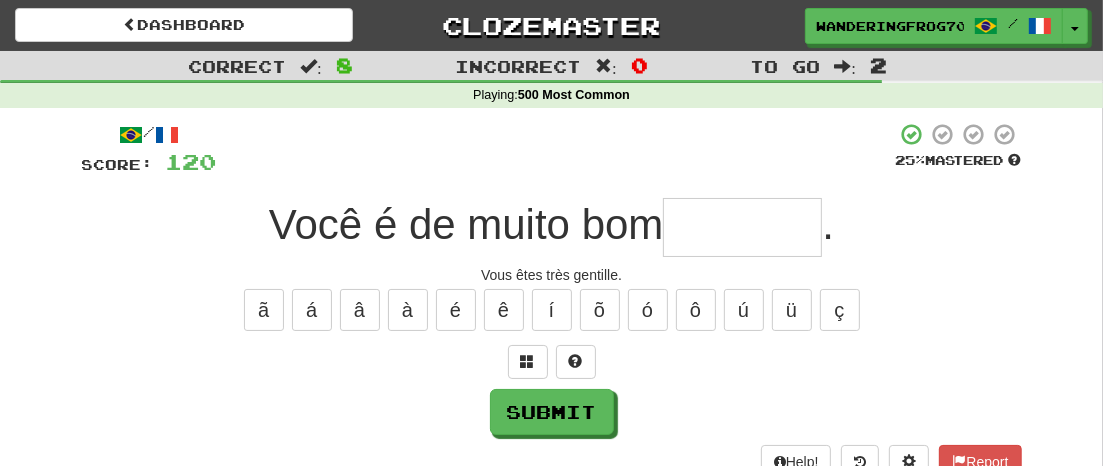 type on "*" 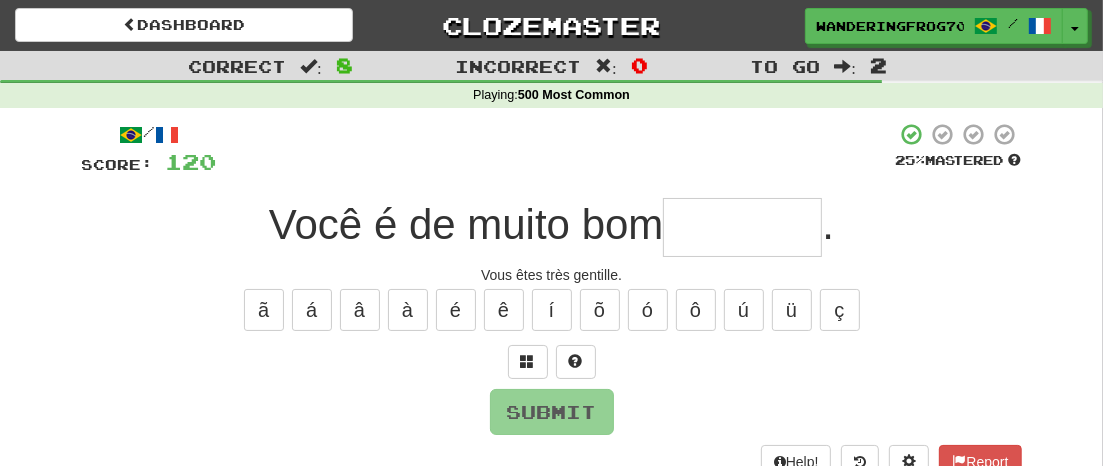 type on "*" 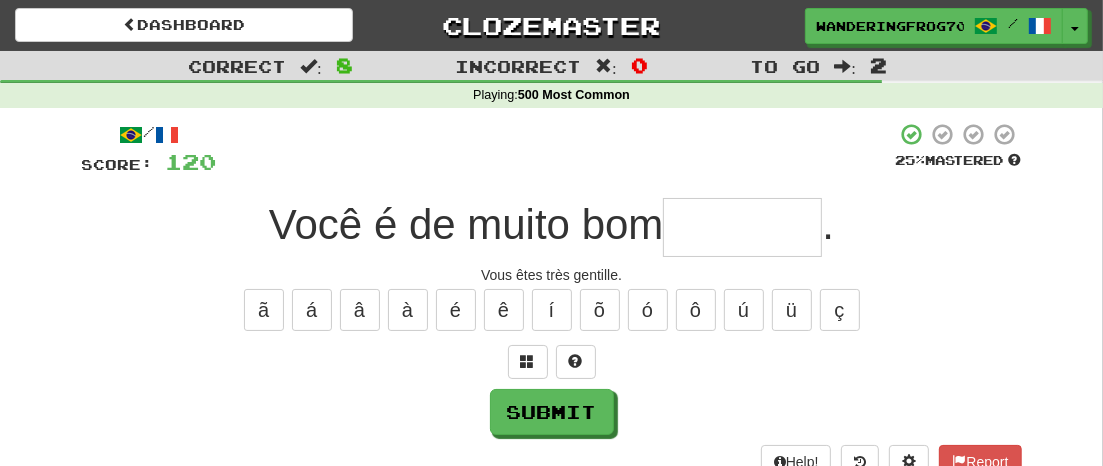 type on "*" 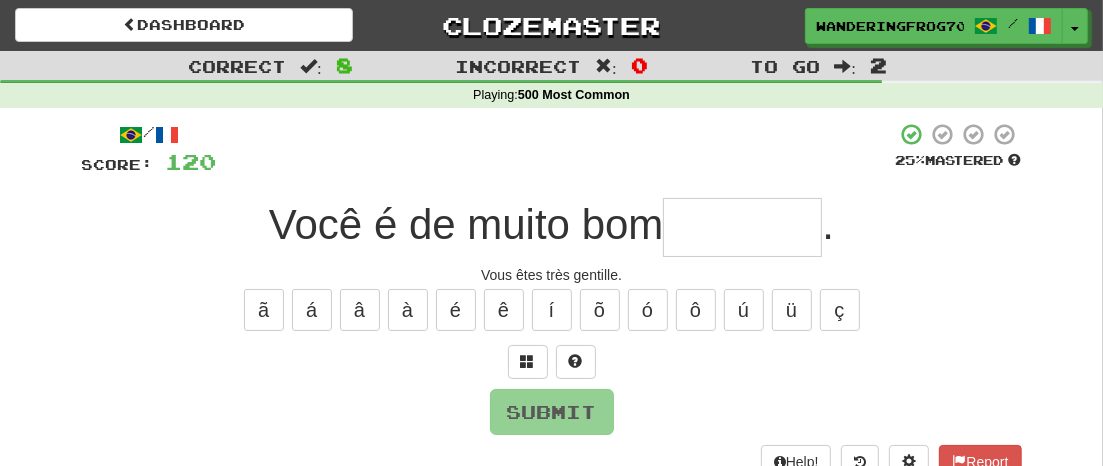 type on "*" 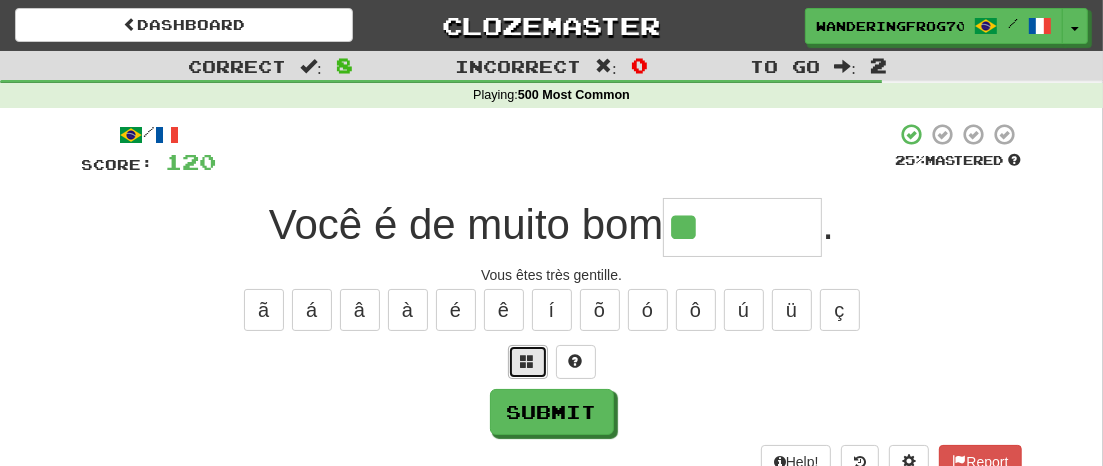 click at bounding box center (528, 361) 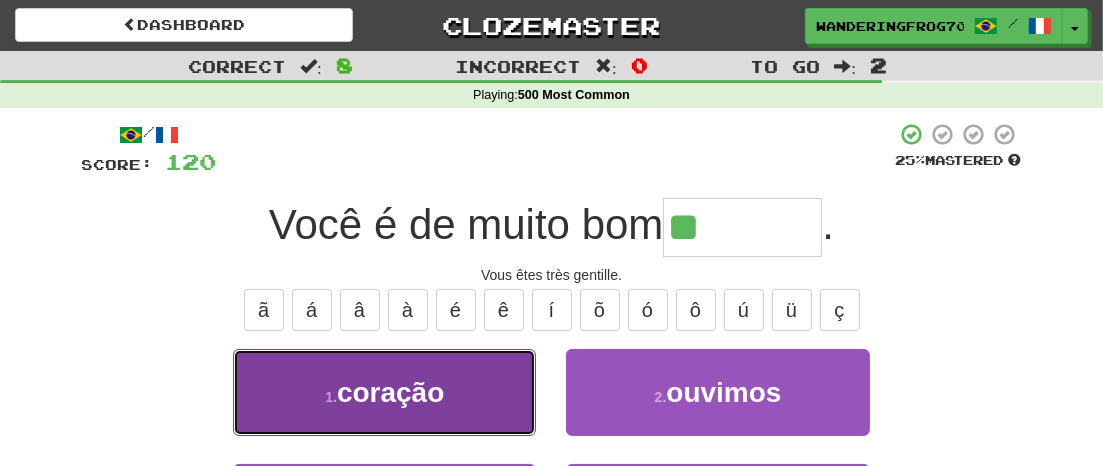 click on "coração" at bounding box center (390, 392) 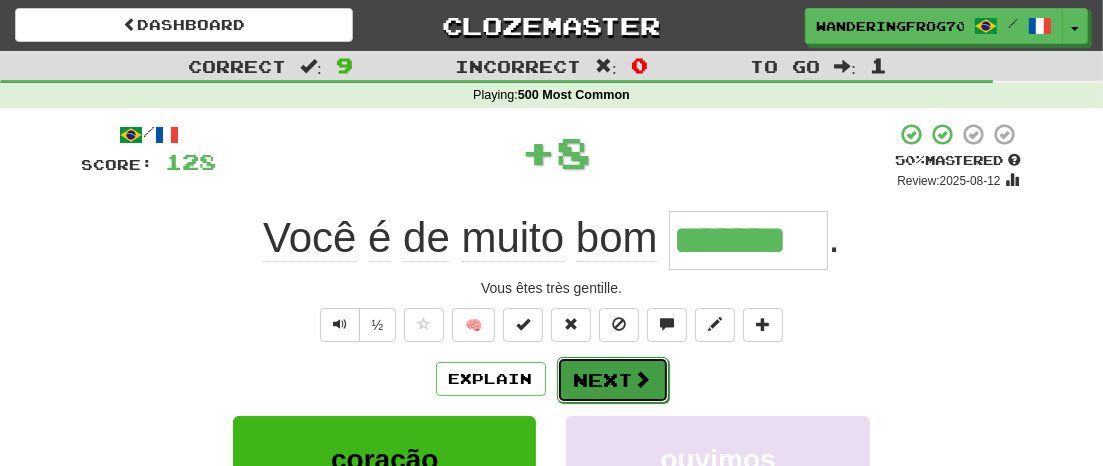 click on "Next" at bounding box center [613, 380] 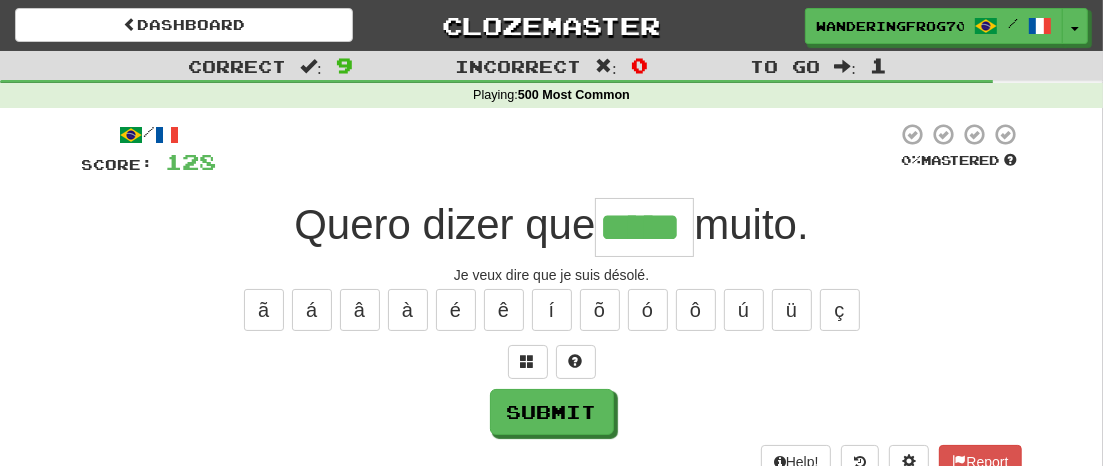 type on "*****" 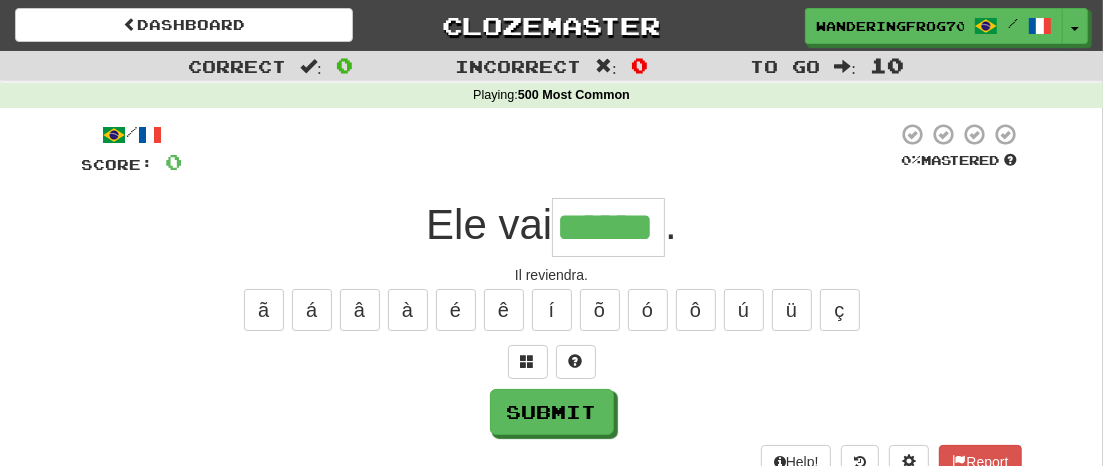 type on "******" 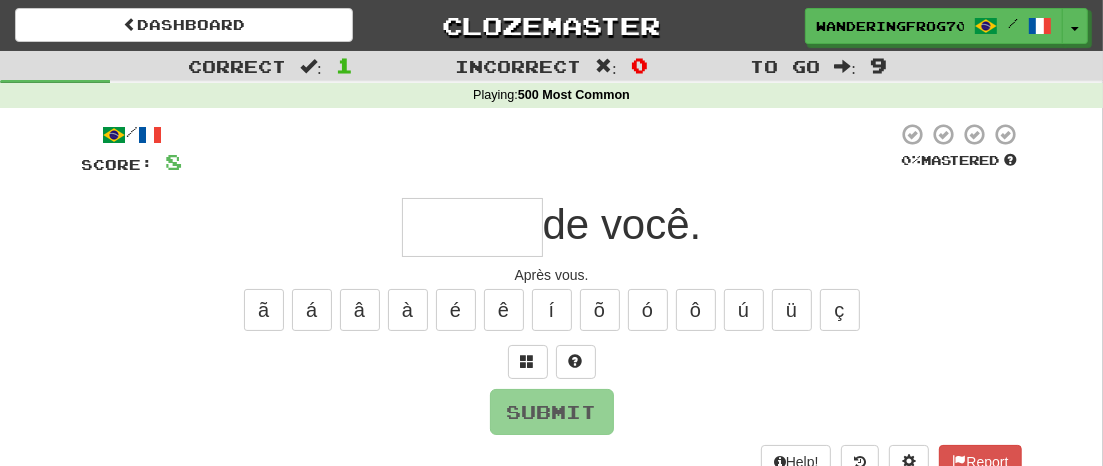 type on "*" 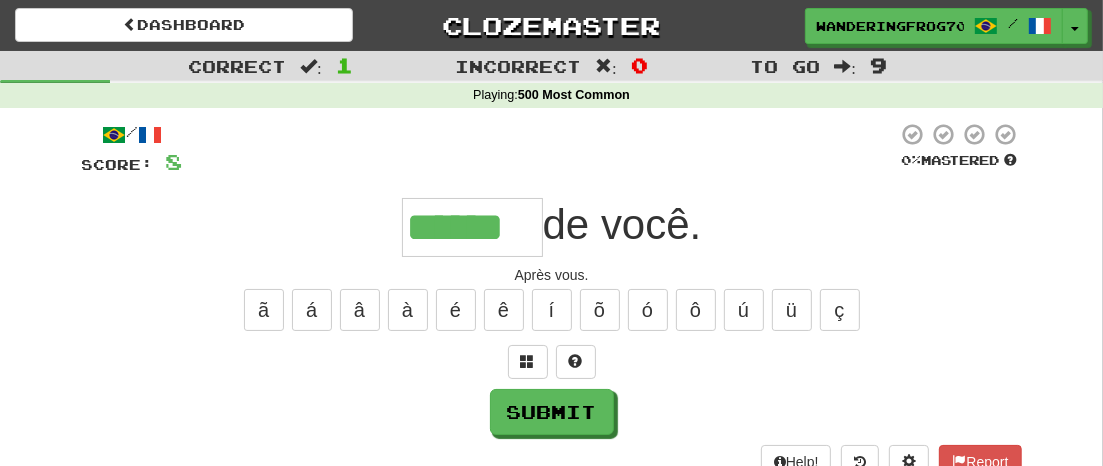 type on "******" 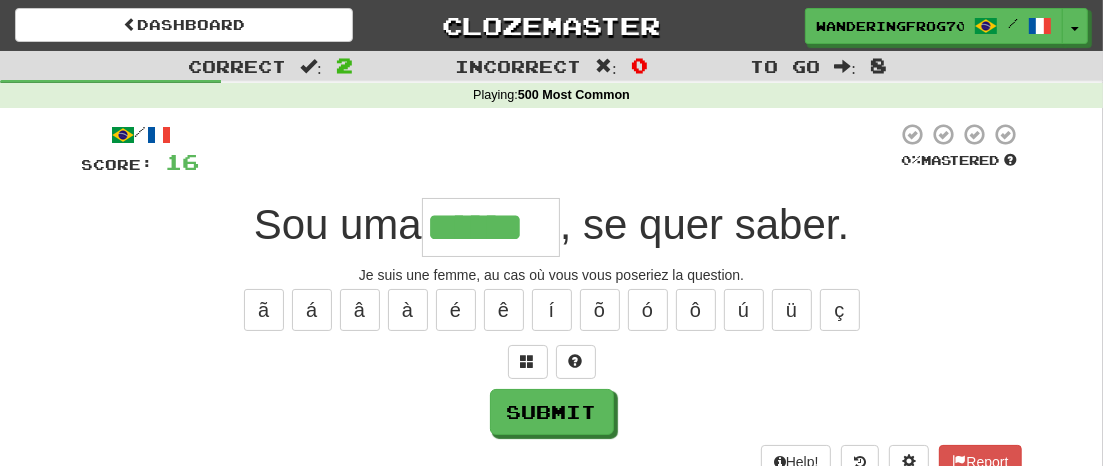 type on "******" 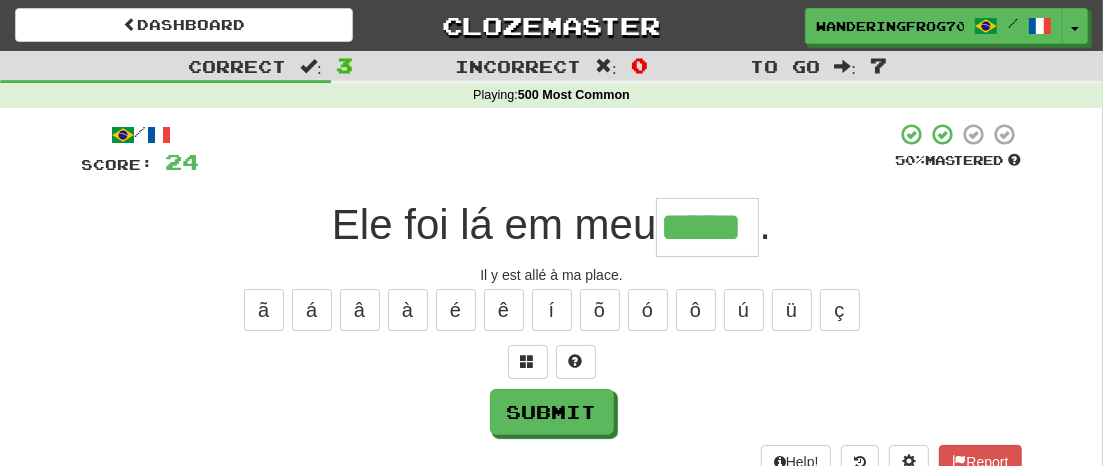 type on "*****" 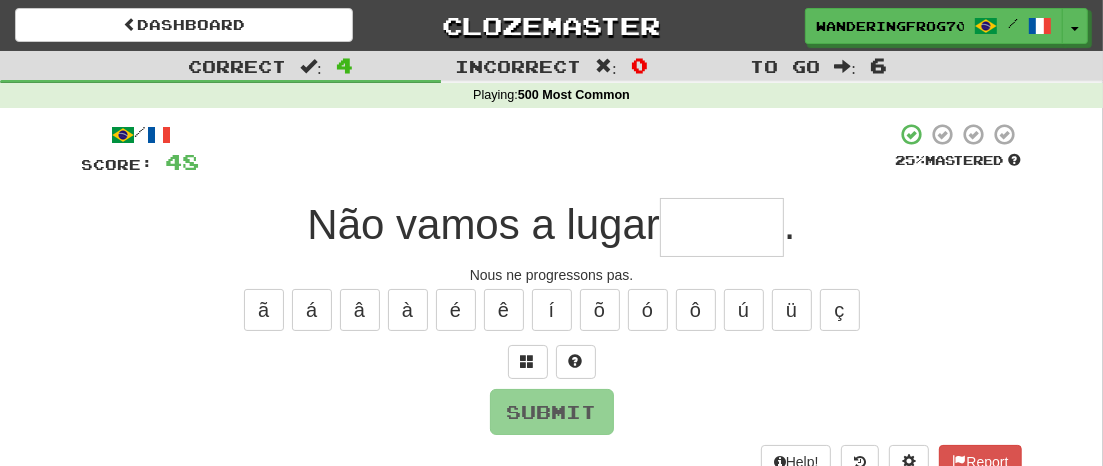 type on "*" 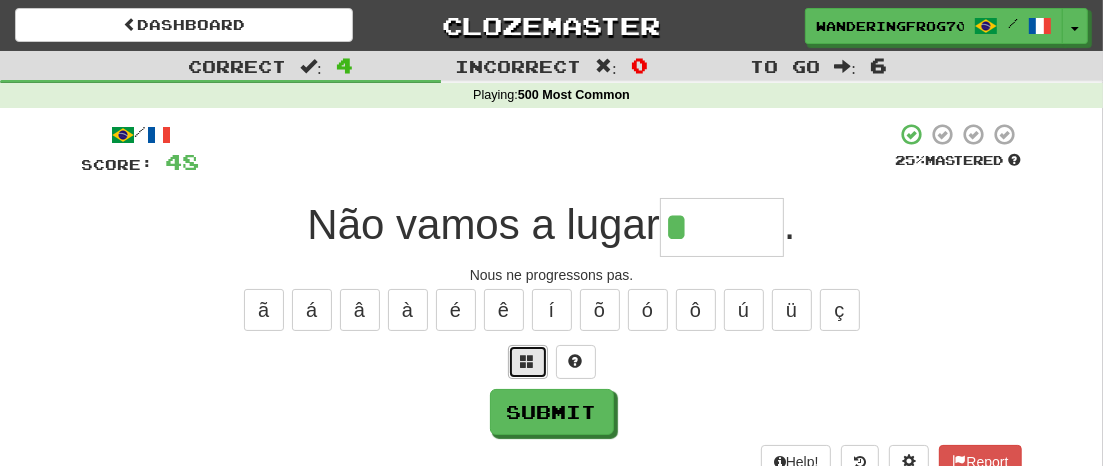 click at bounding box center [528, 362] 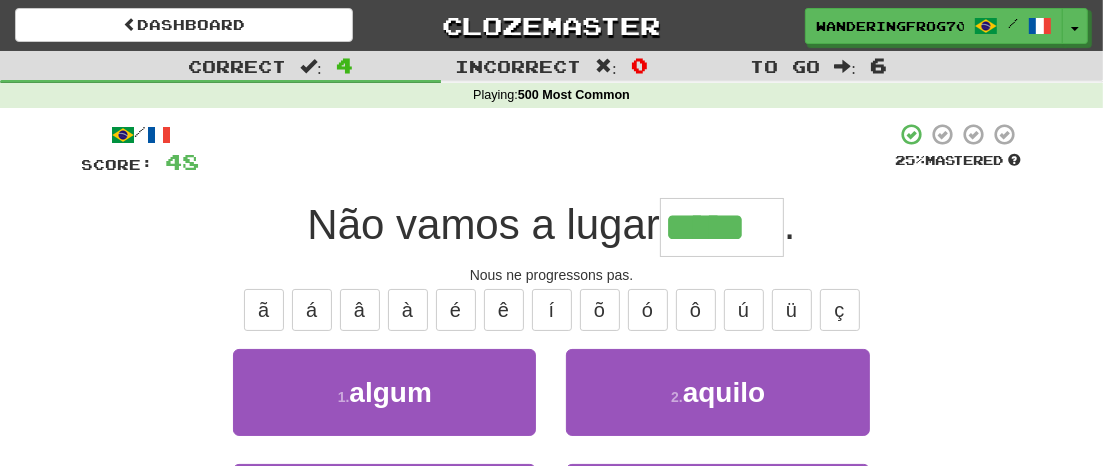 type on "*****" 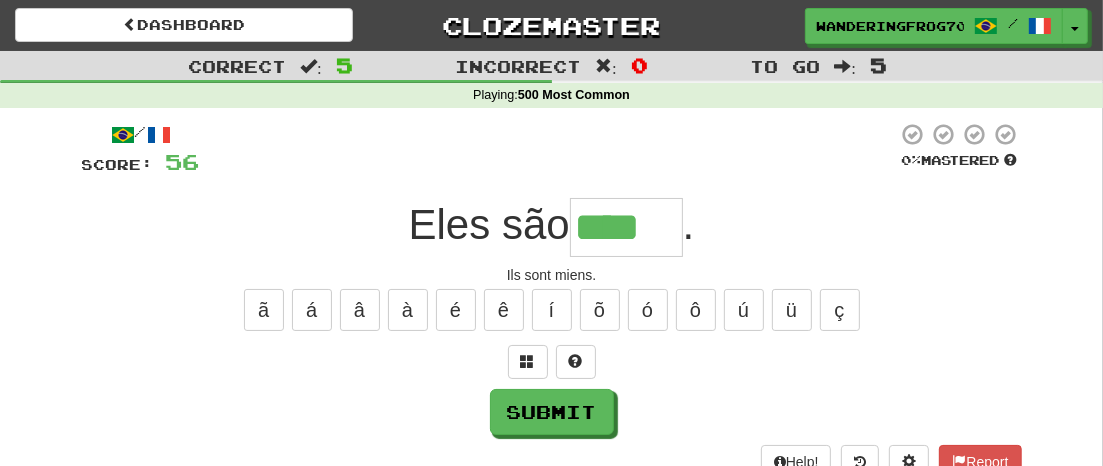 type on "****" 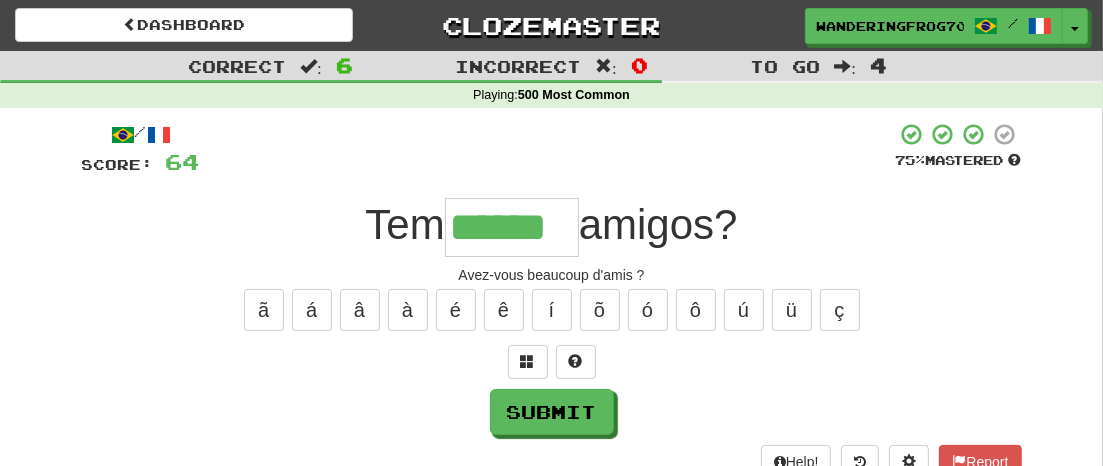 type on "******" 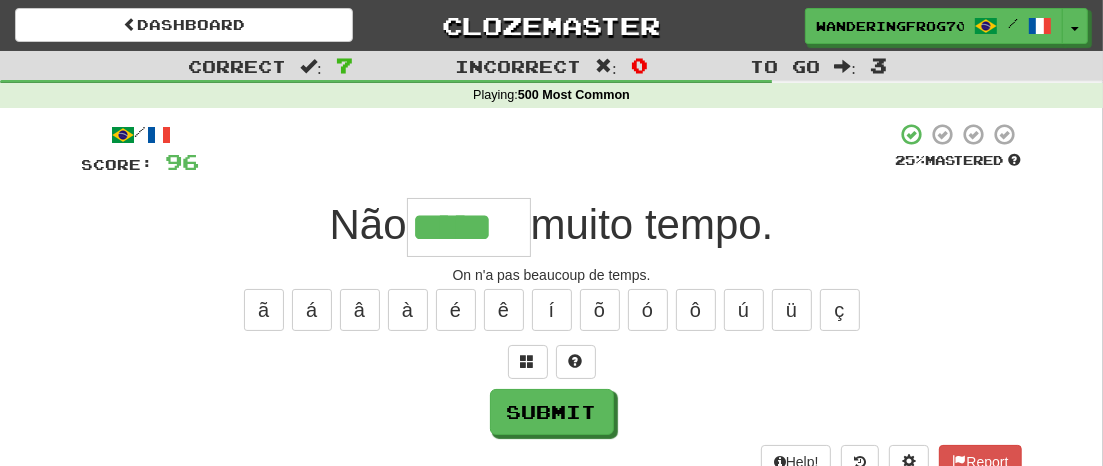 type on "*****" 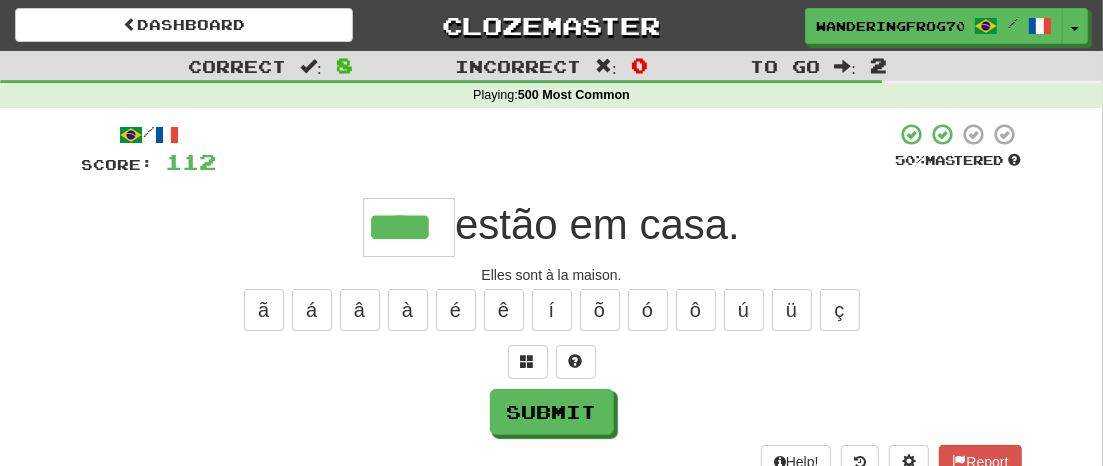 type on "****" 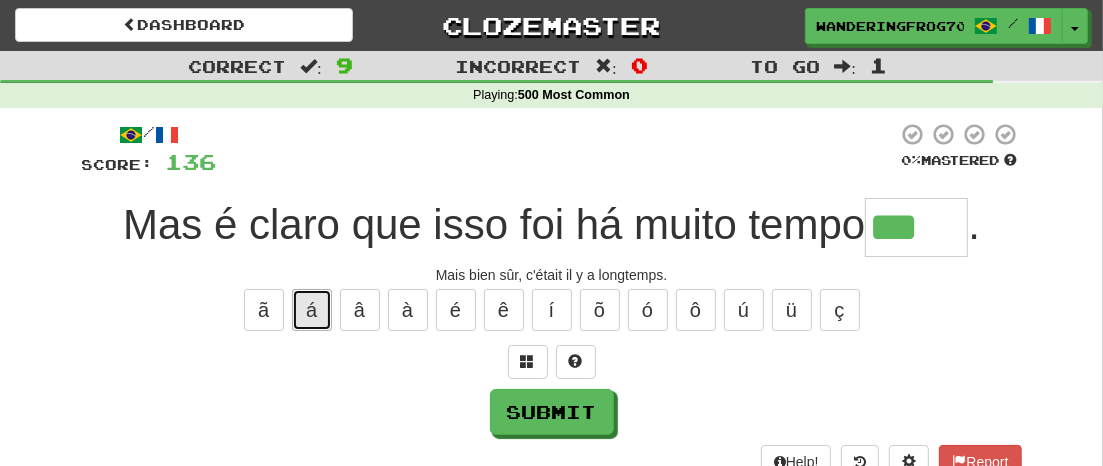 click on "á" at bounding box center (312, 310) 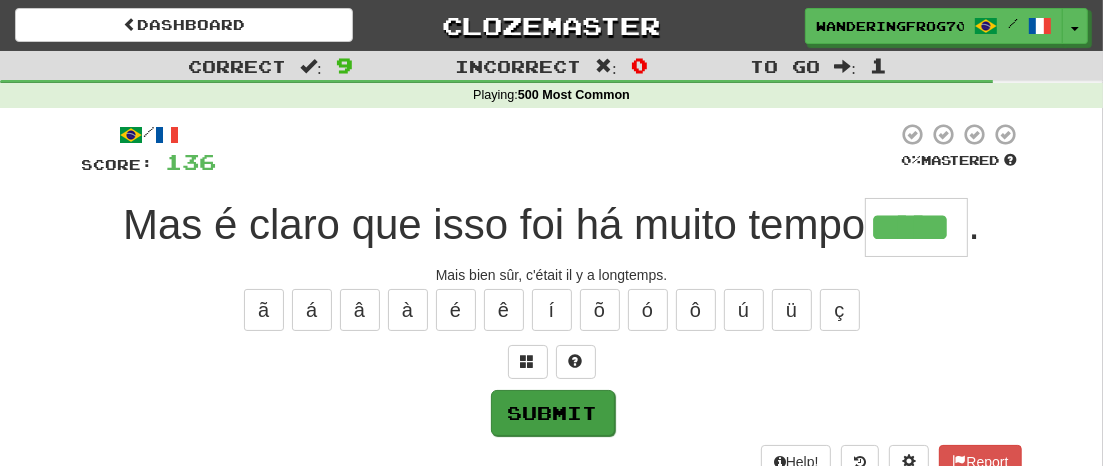 type on "*****" 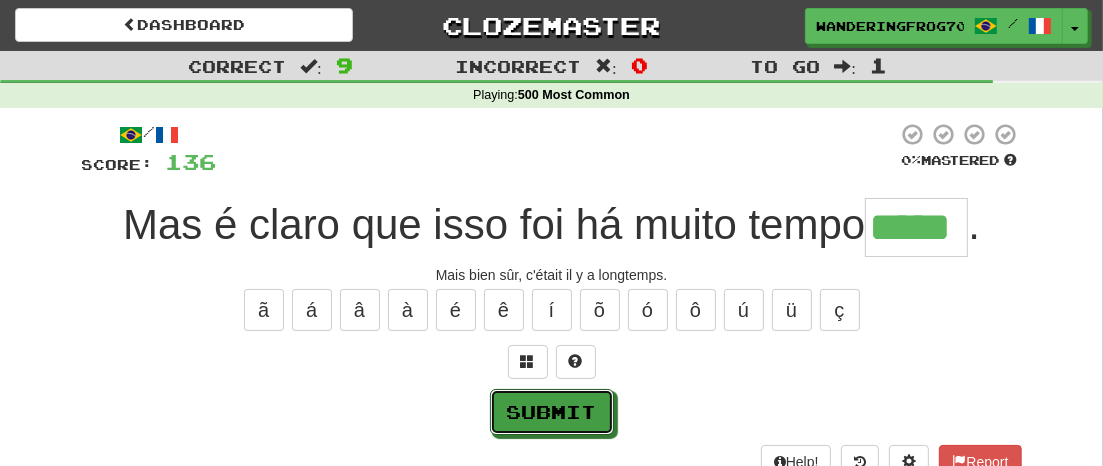 drag, startPoint x: 538, startPoint y: 400, endPoint x: 554, endPoint y: 400, distance: 16 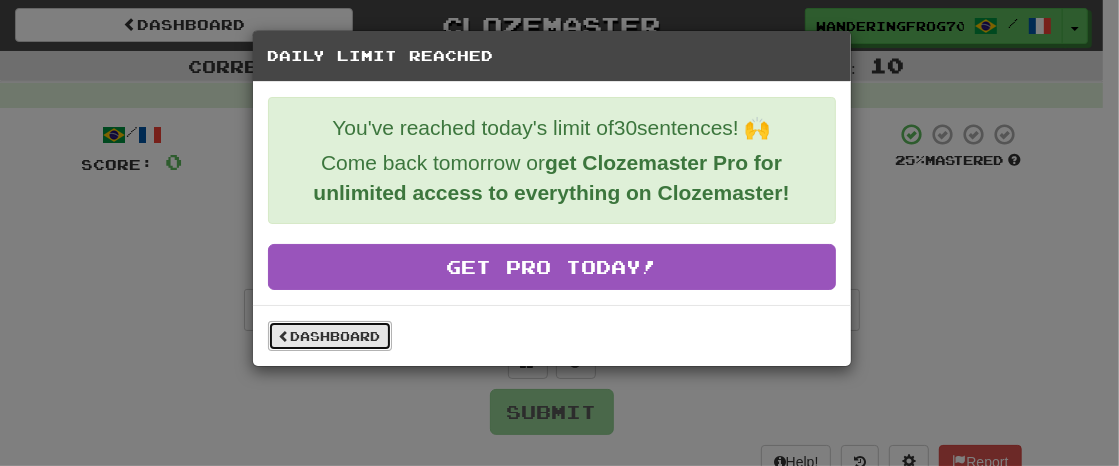 click on "Dashboard" at bounding box center (330, 336) 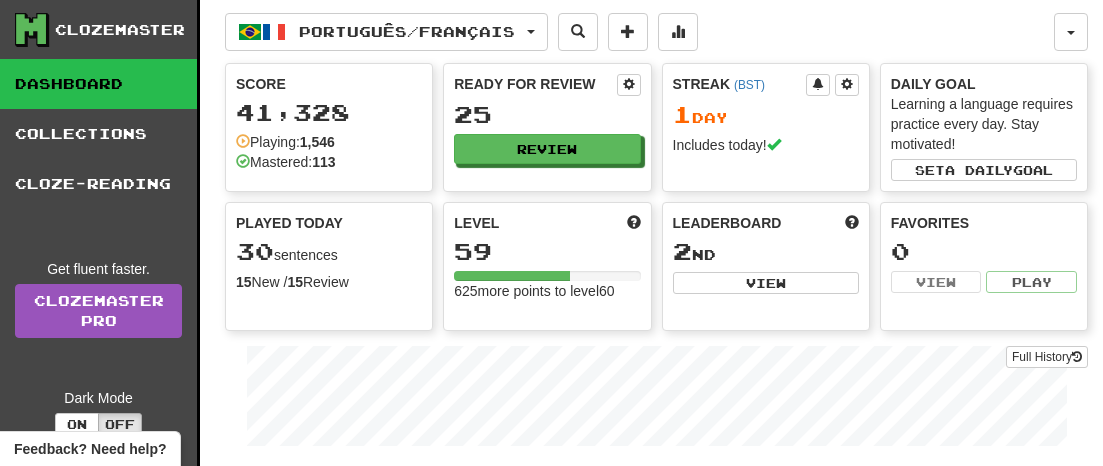 scroll, scrollTop: 0, scrollLeft: 0, axis: both 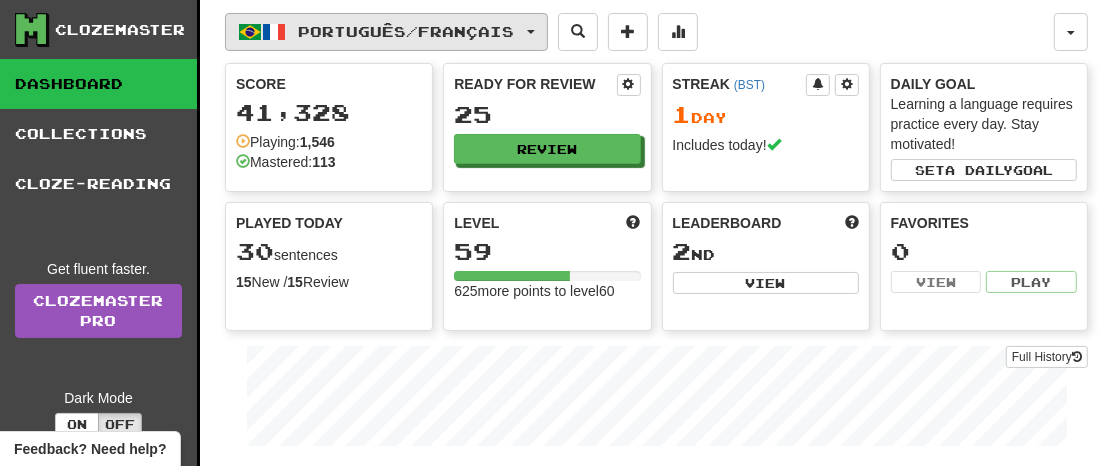click at bounding box center (531, 32) 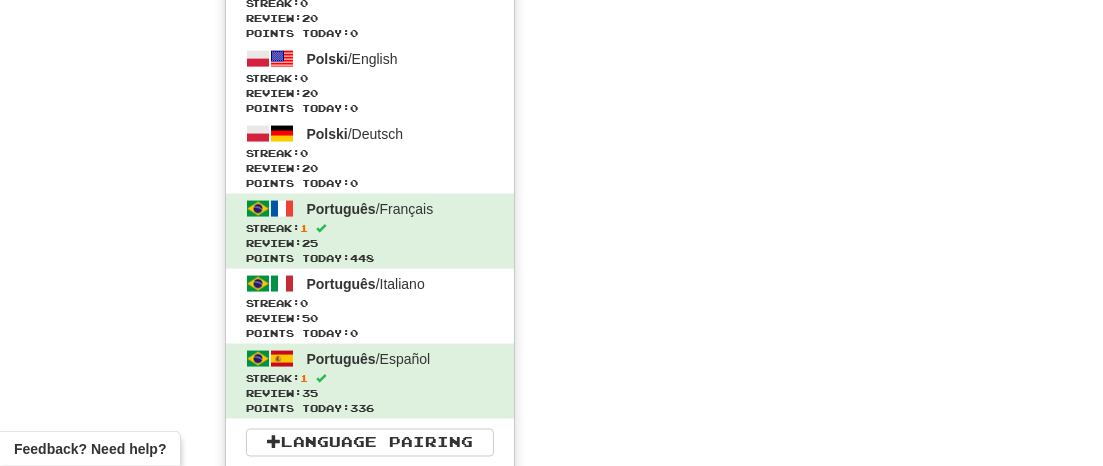 scroll, scrollTop: 2119, scrollLeft: 0, axis: vertical 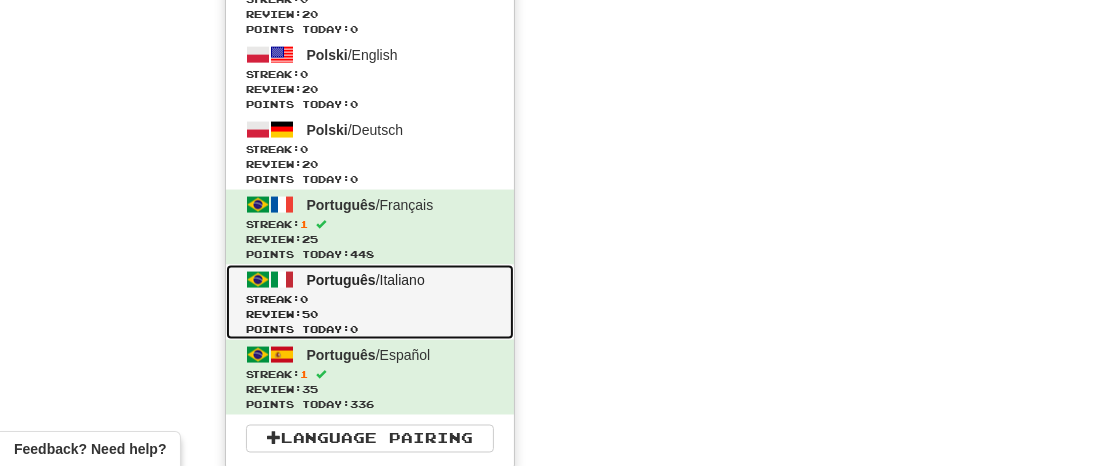 click on "Streak:  0" at bounding box center (370, 299) 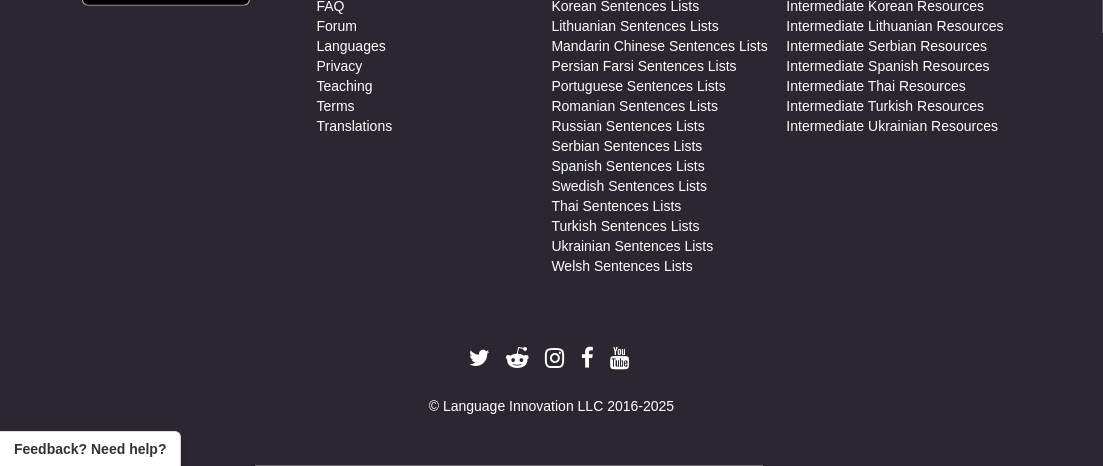 scroll, scrollTop: 1230, scrollLeft: 0, axis: vertical 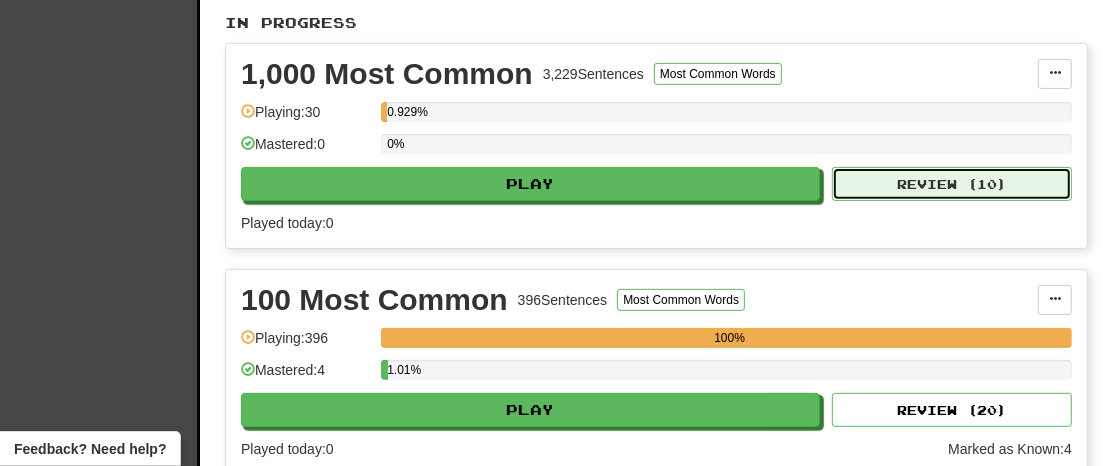 click on "Review ( 10 )" 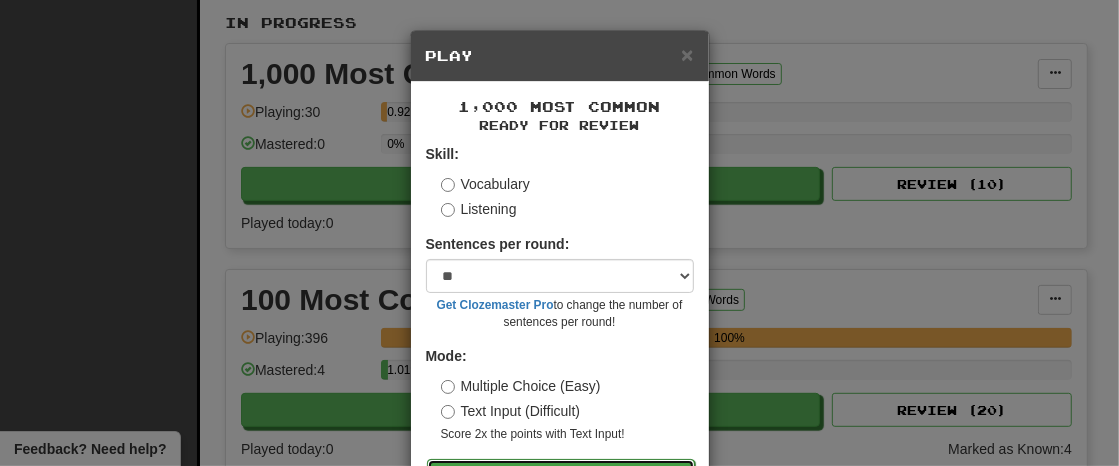 click on "Go" at bounding box center (561, 476) 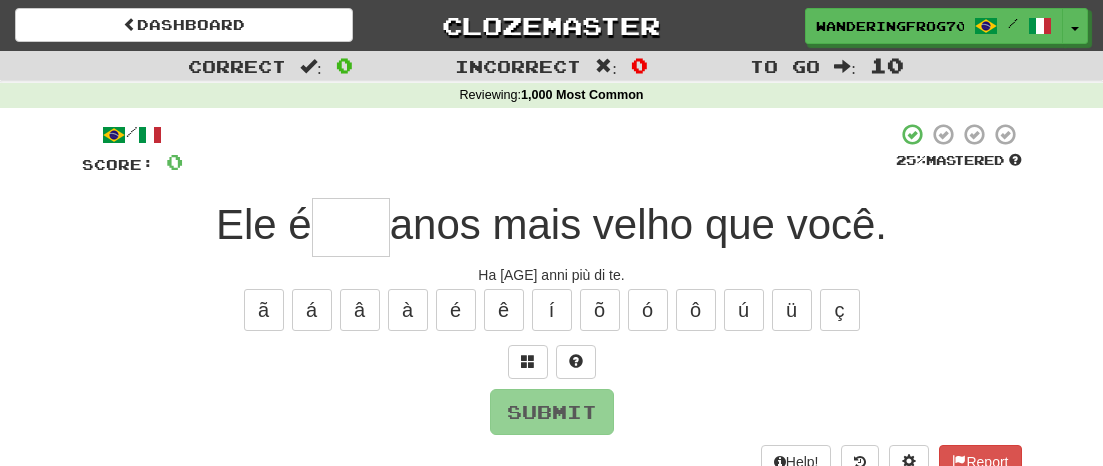 scroll, scrollTop: 0, scrollLeft: 0, axis: both 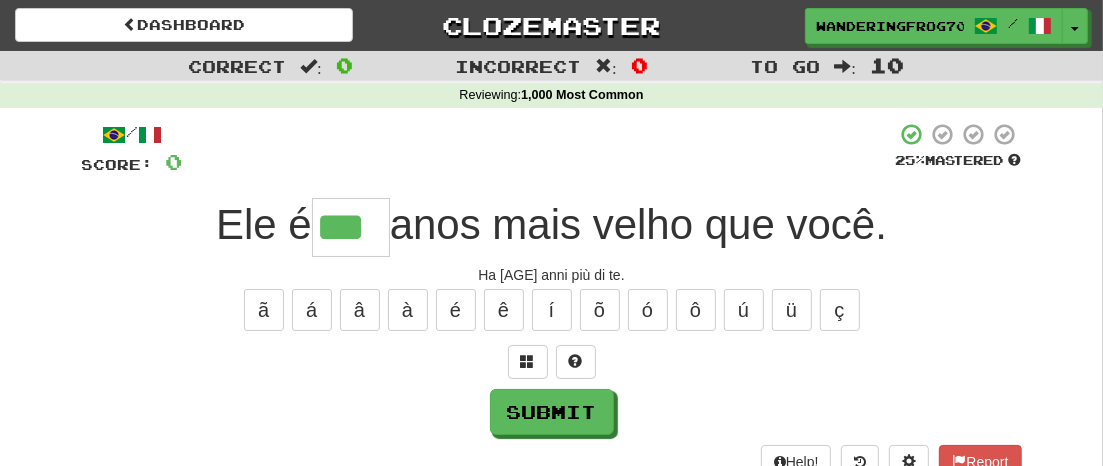 type on "***" 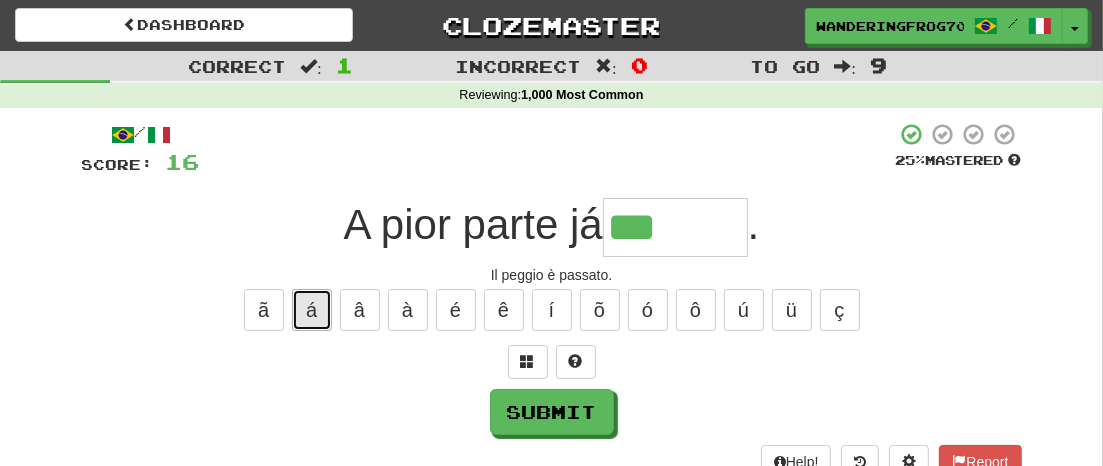 click on "á" at bounding box center (312, 310) 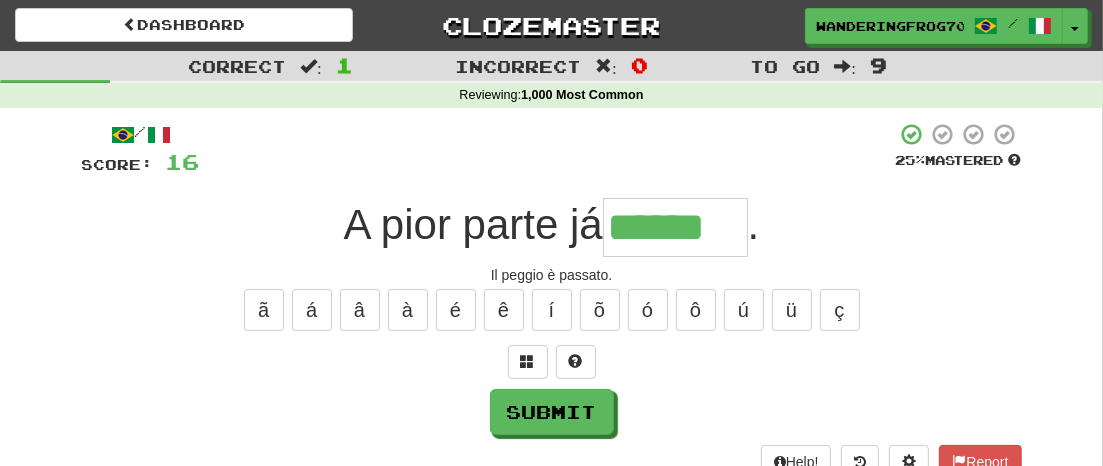 type on "******" 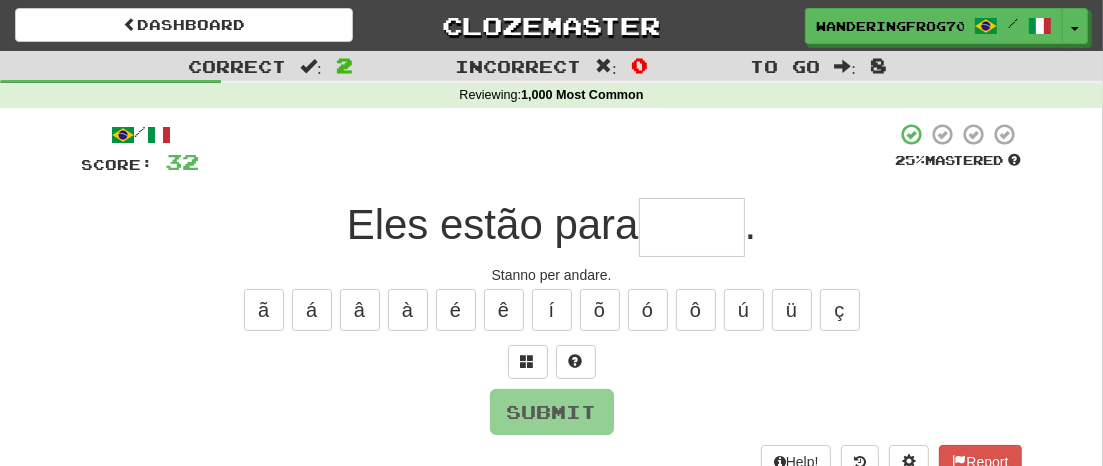 type on "*" 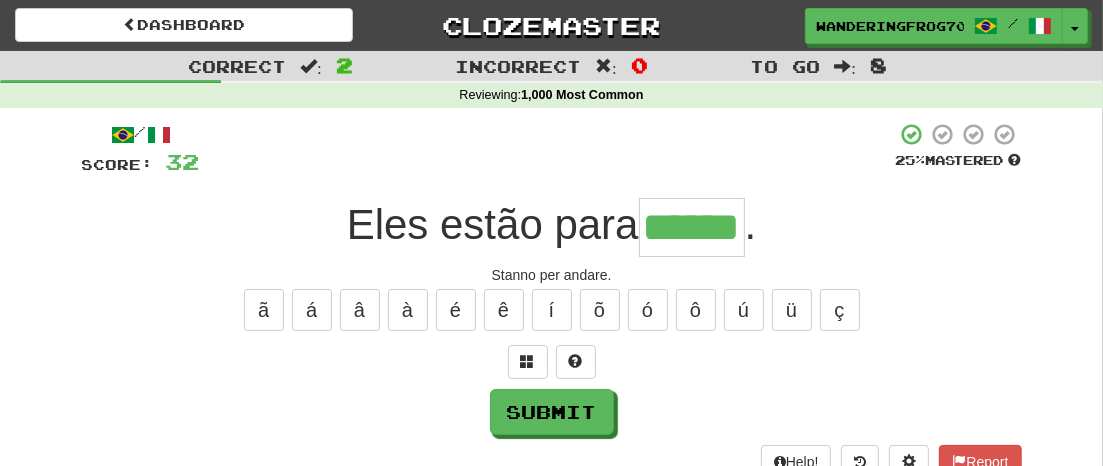 type on "******" 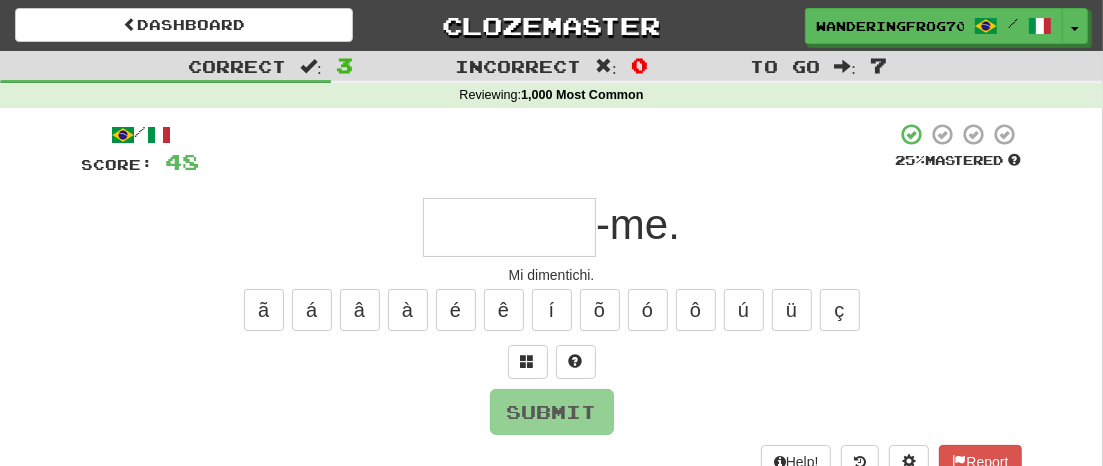type on "*" 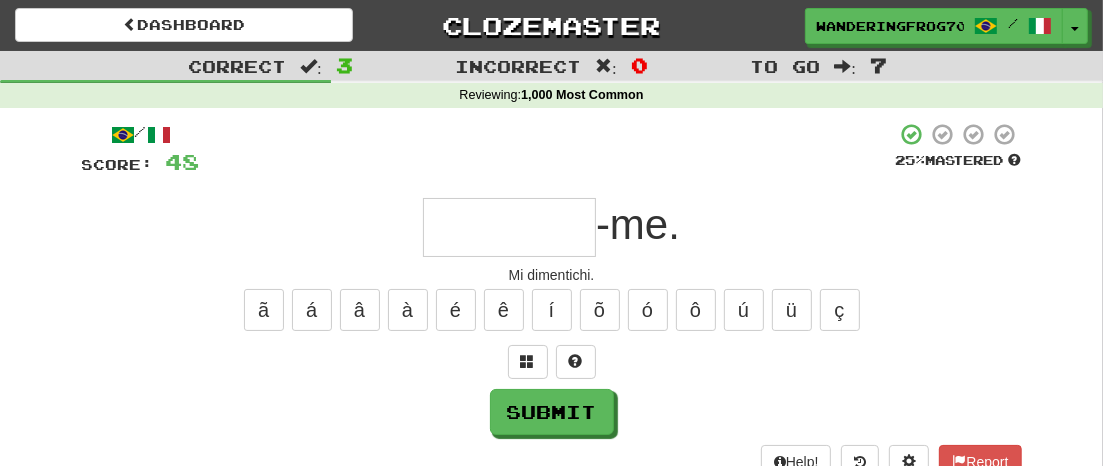 type on "*" 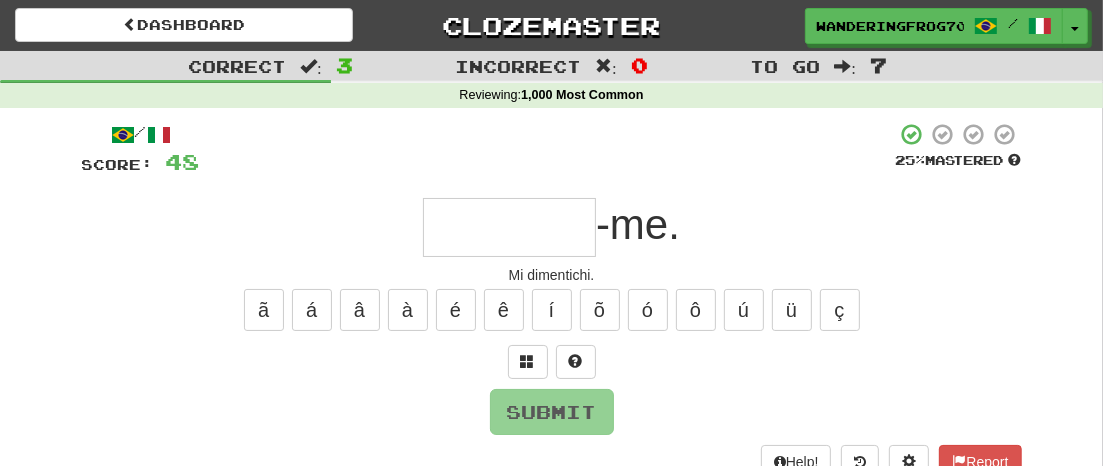 type on "*" 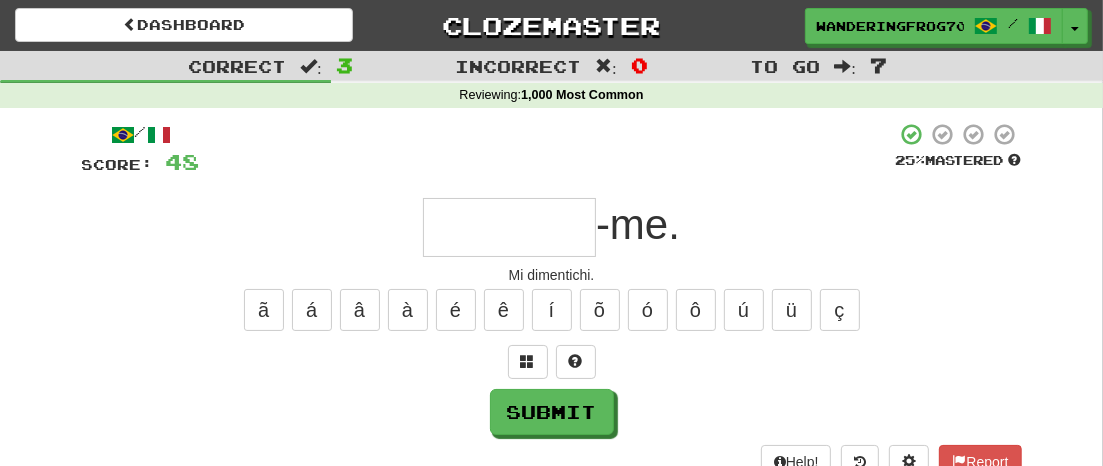 type on "*" 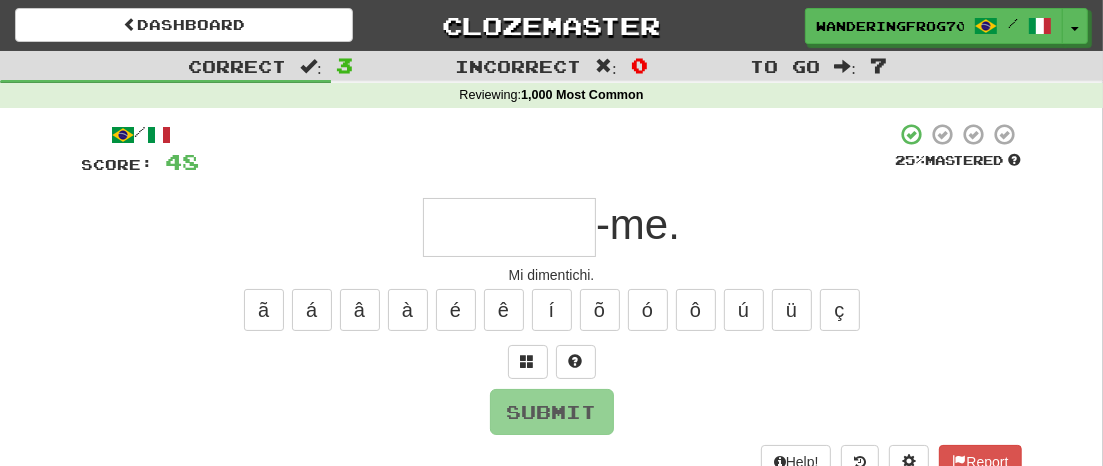 type on "*" 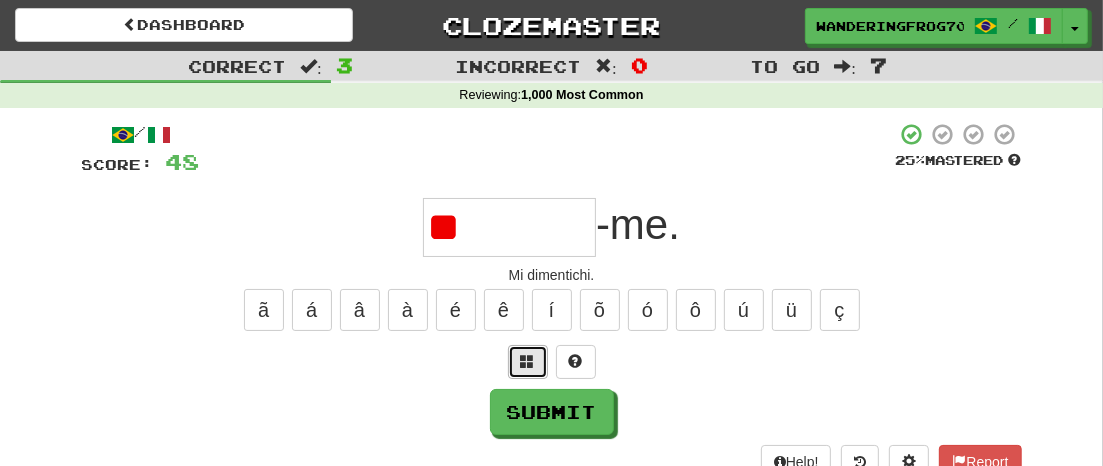 click at bounding box center [528, 361] 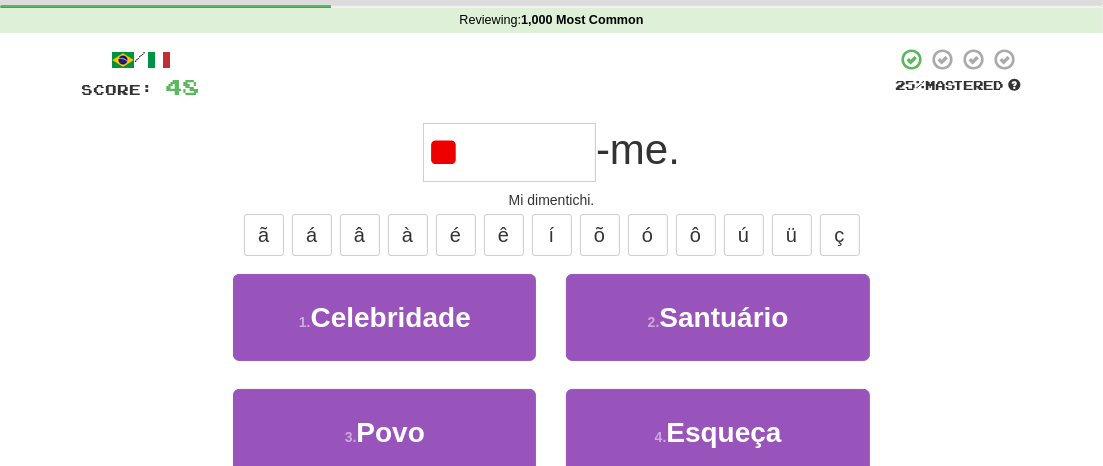 scroll, scrollTop: 74, scrollLeft: 0, axis: vertical 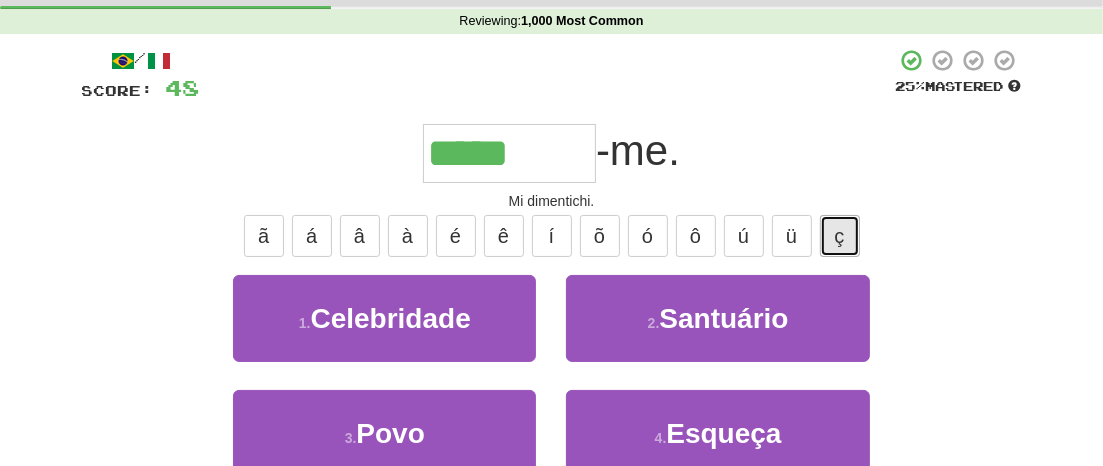 click on "ç" at bounding box center (840, 236) 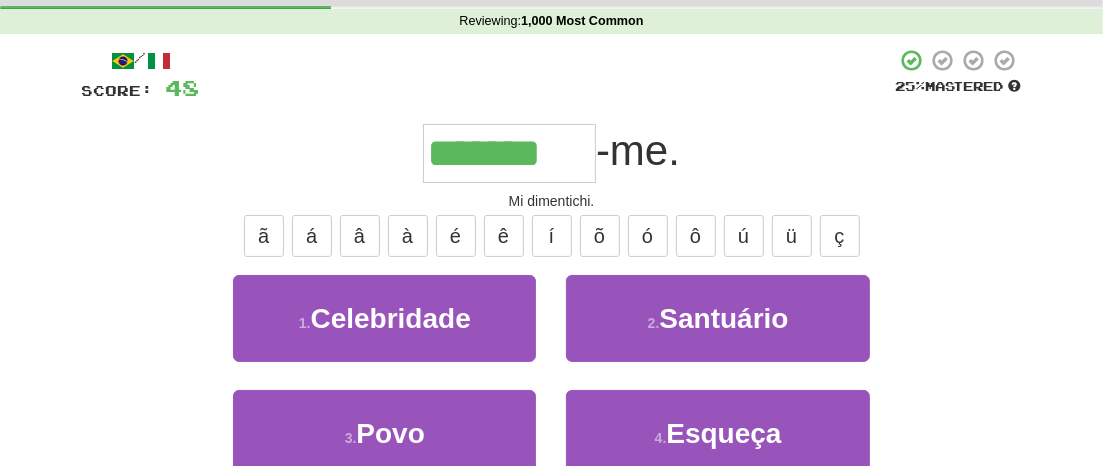 type on "*******" 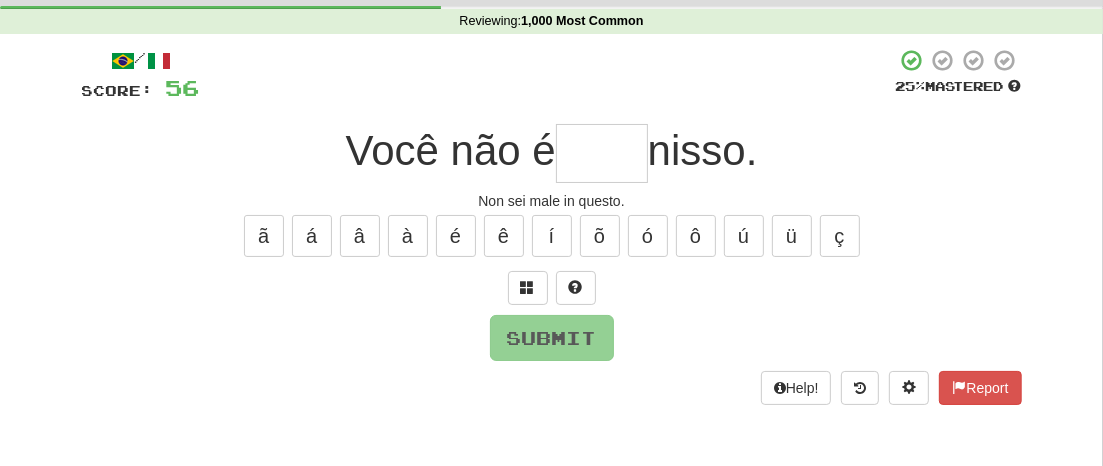 type on "*" 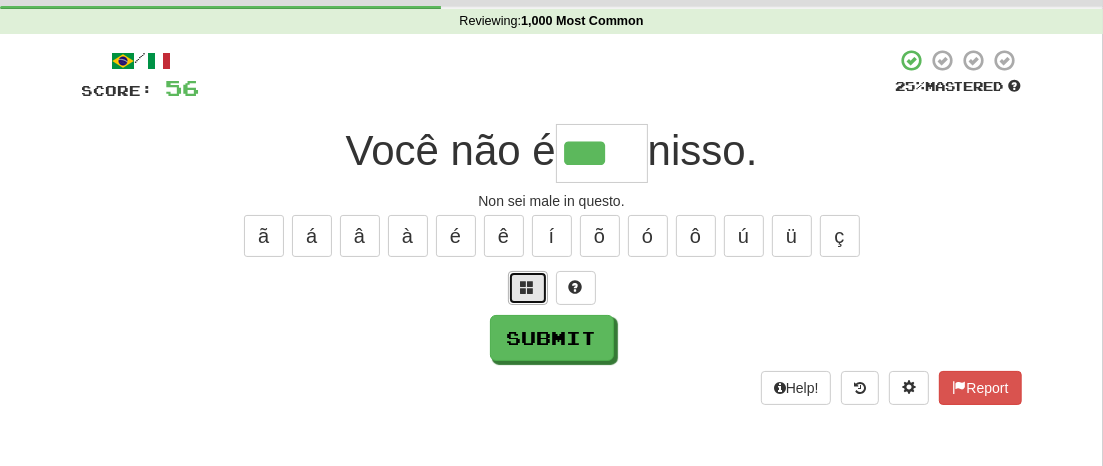 click at bounding box center [528, 287] 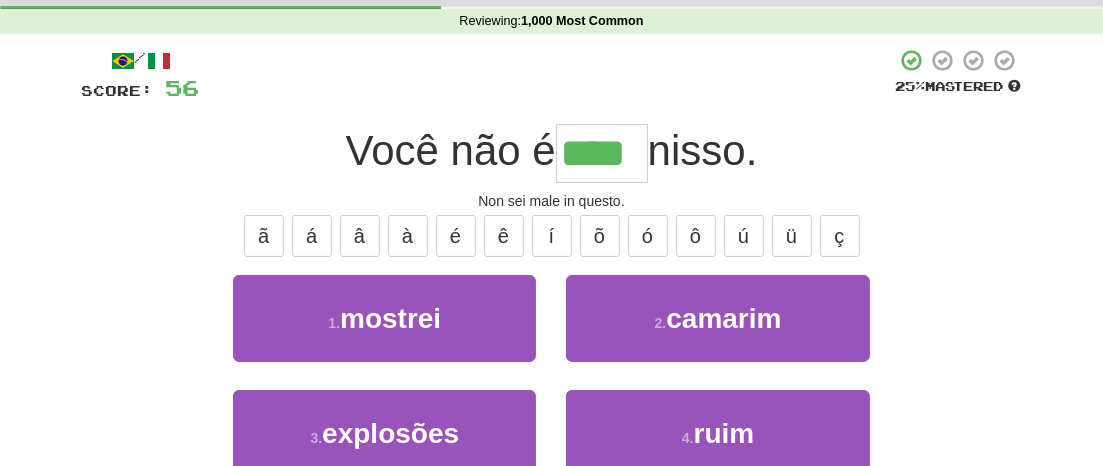 type on "****" 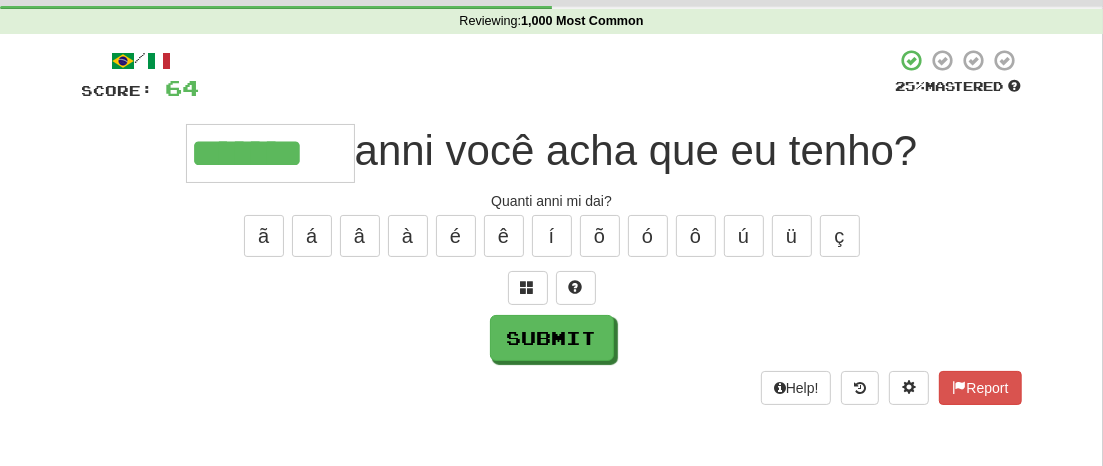 type on "*******" 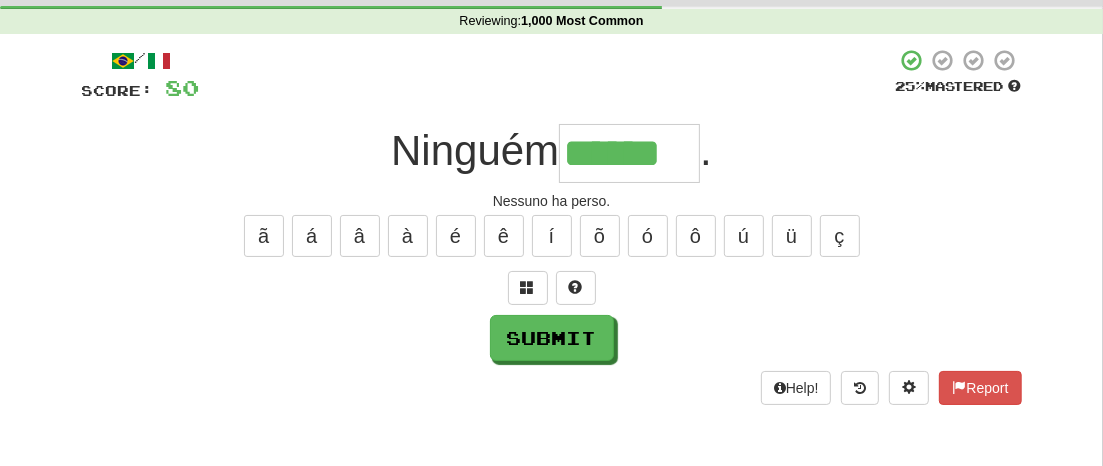type on "******" 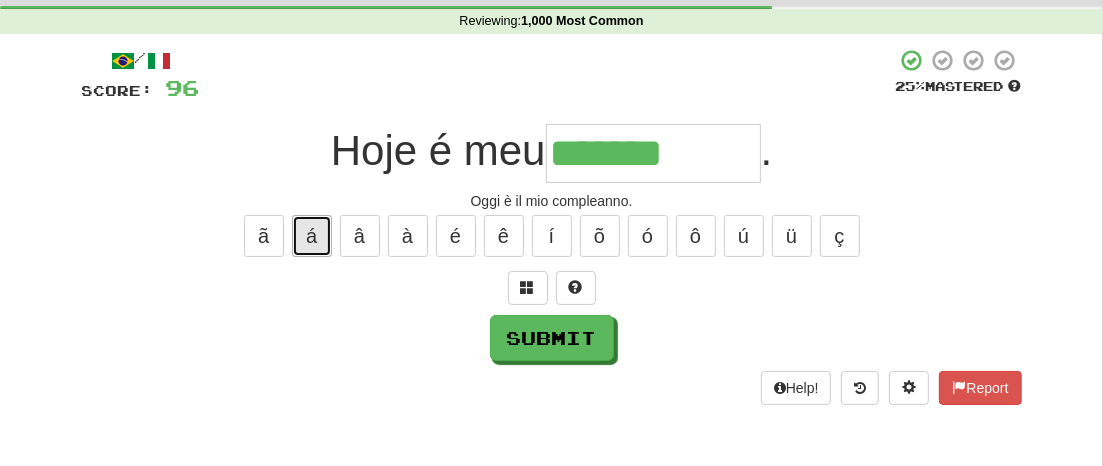 click on "á" at bounding box center (312, 236) 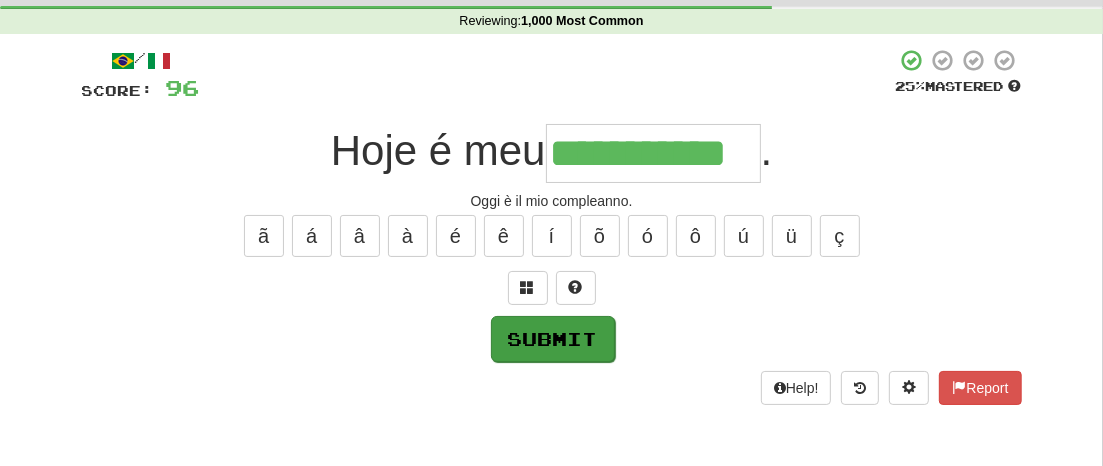 type on "**********" 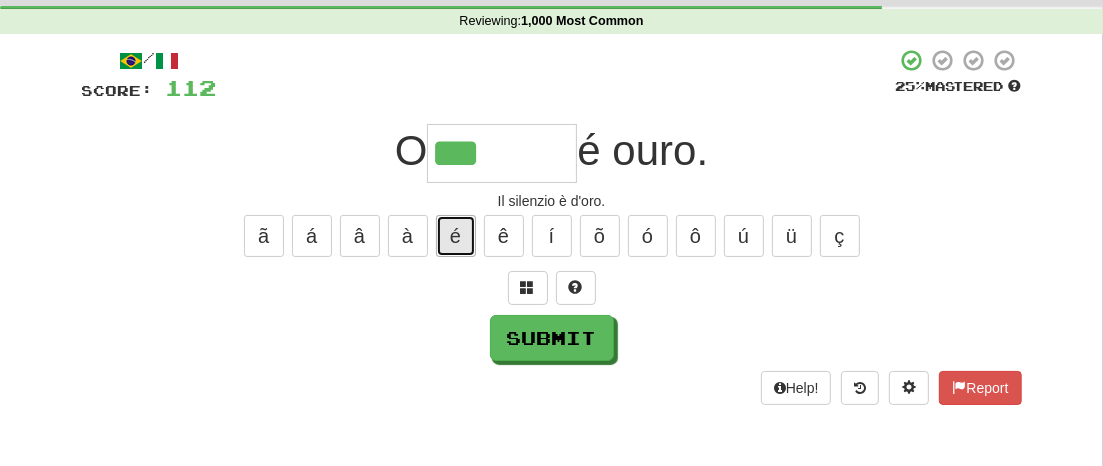 click on "é" at bounding box center [456, 236] 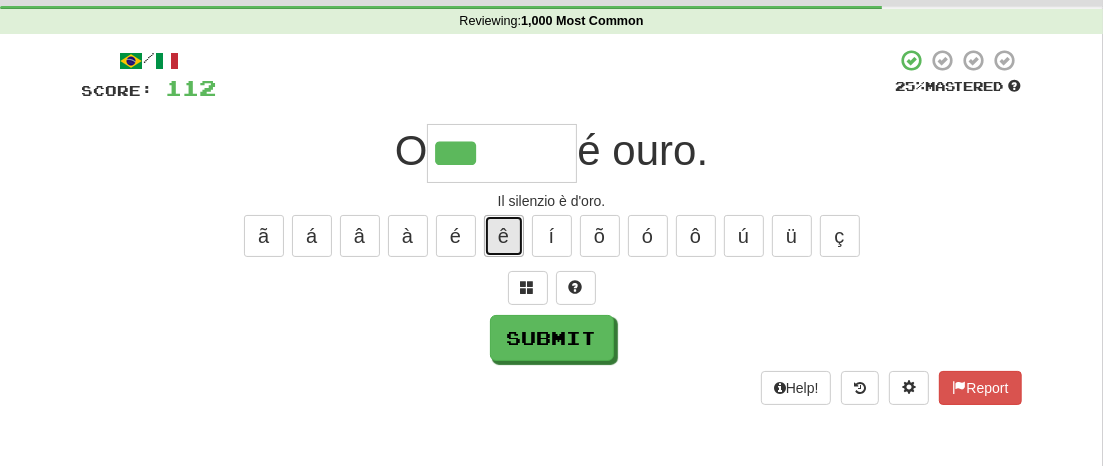 click on "ê" at bounding box center (504, 236) 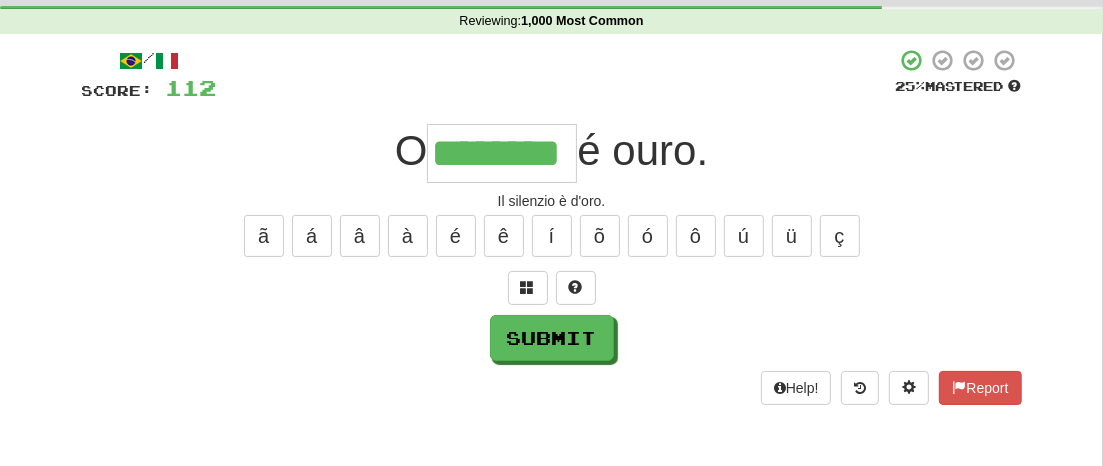 type on "********" 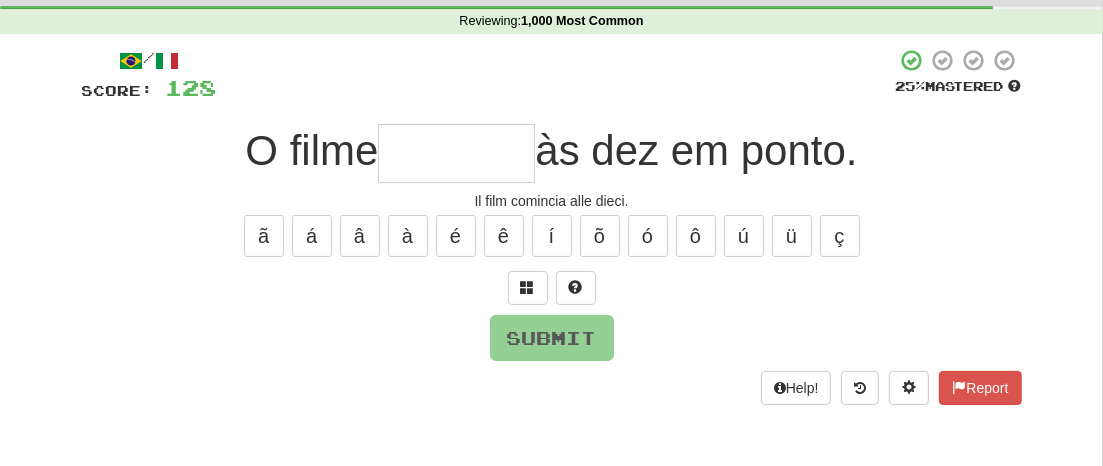 type on "*" 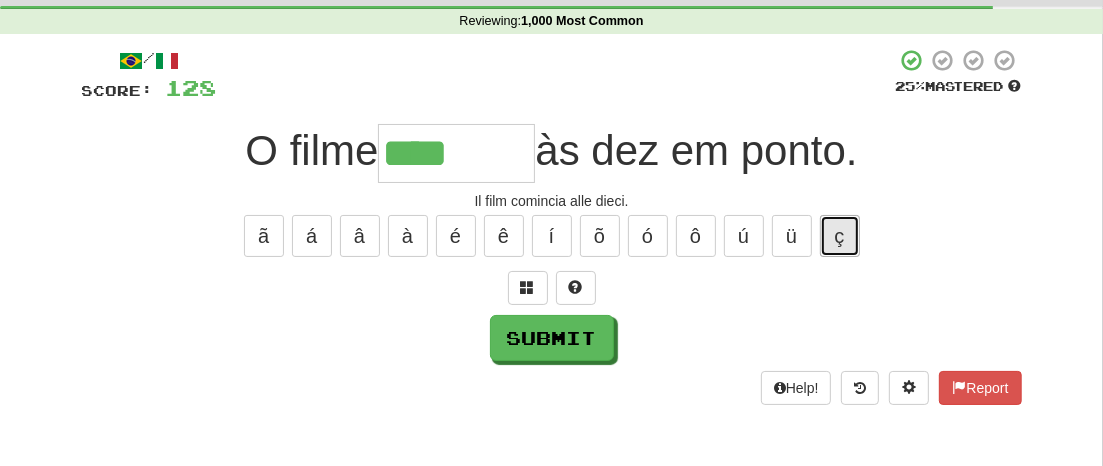 click on "ç" at bounding box center (840, 236) 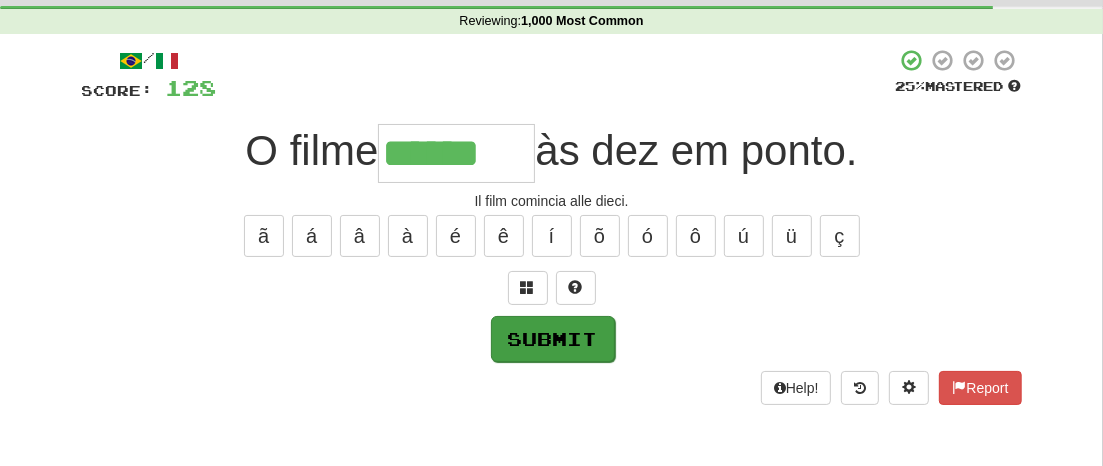 type on "******" 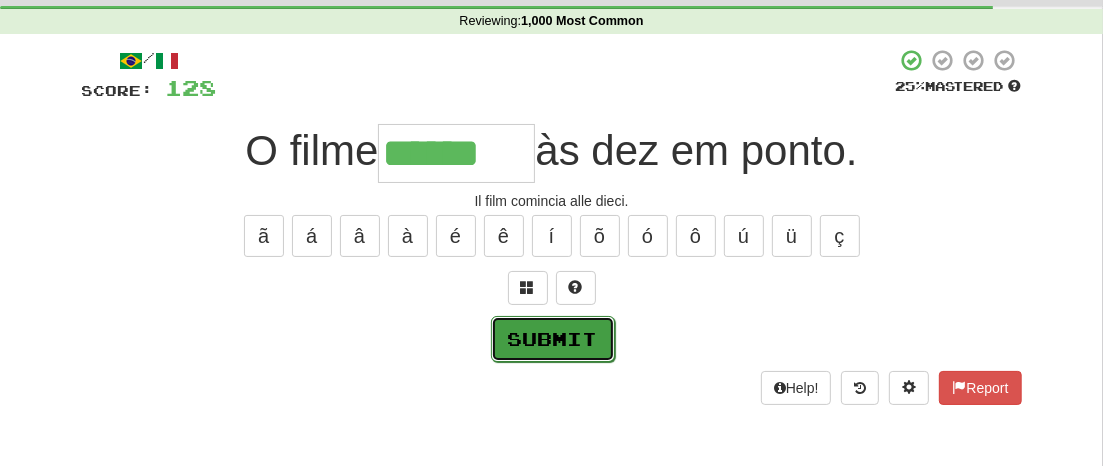 click on "Submit" at bounding box center [553, 339] 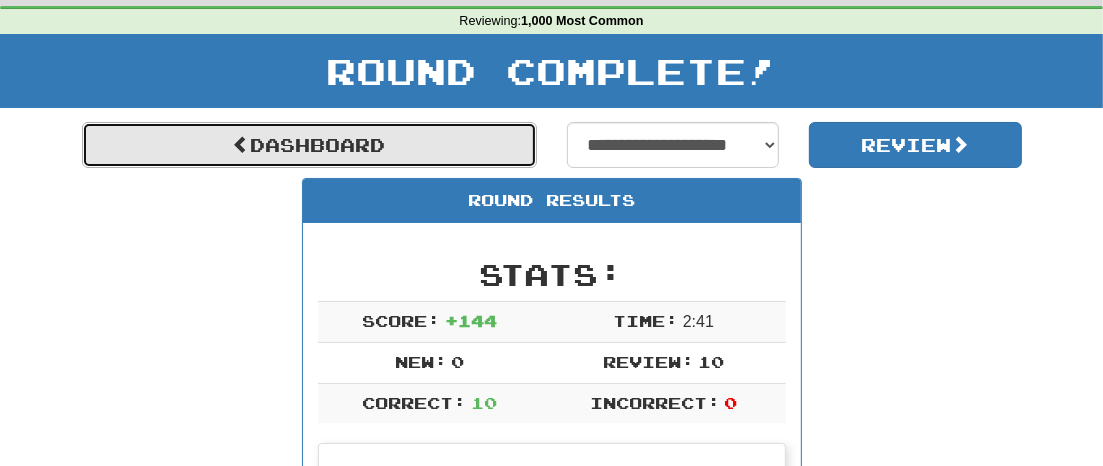 click on "Dashboard" at bounding box center [309, 145] 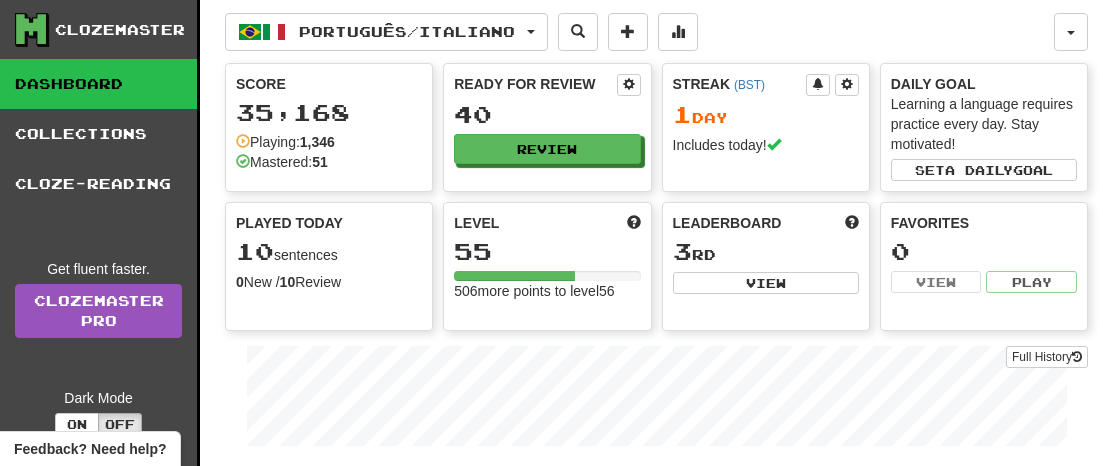 scroll, scrollTop: 0, scrollLeft: 0, axis: both 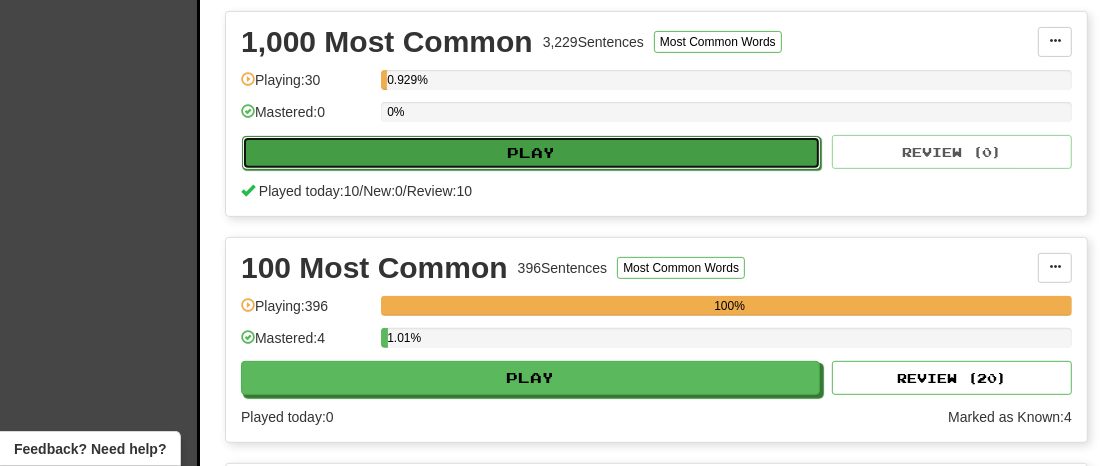 click on "Play" 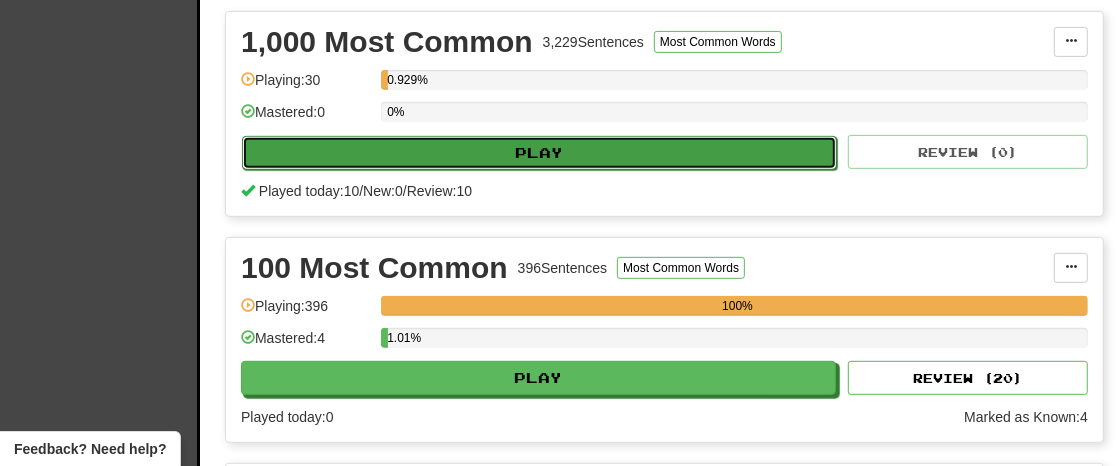 select on "**" 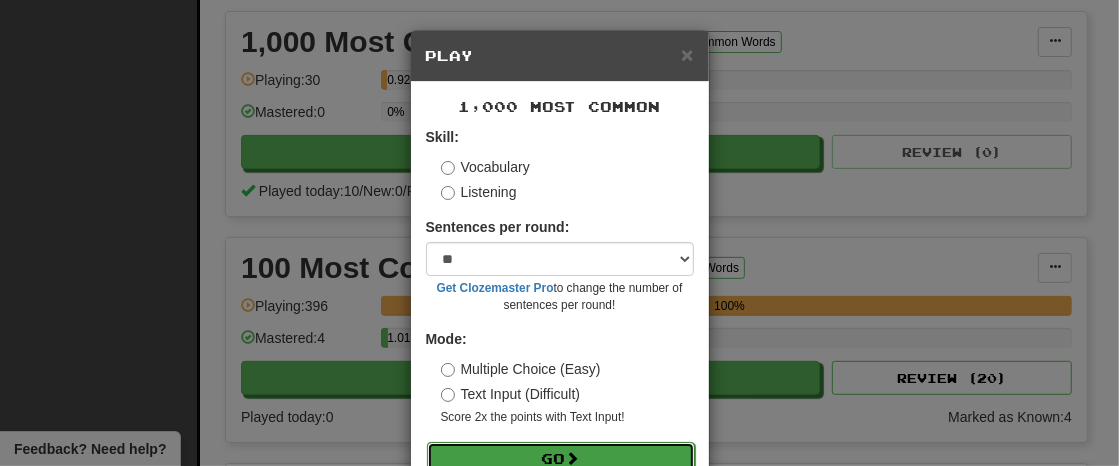 click on "Go" at bounding box center (561, 459) 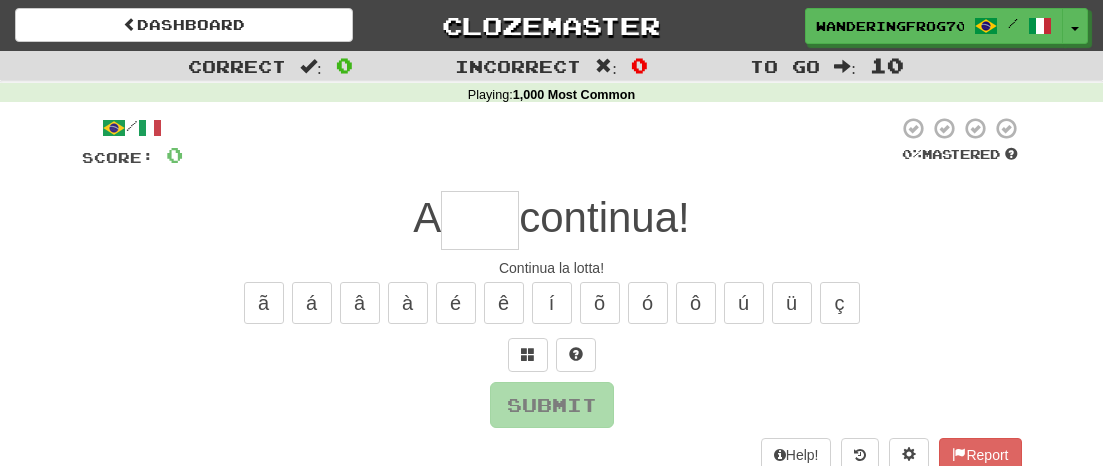 scroll, scrollTop: 0, scrollLeft: 0, axis: both 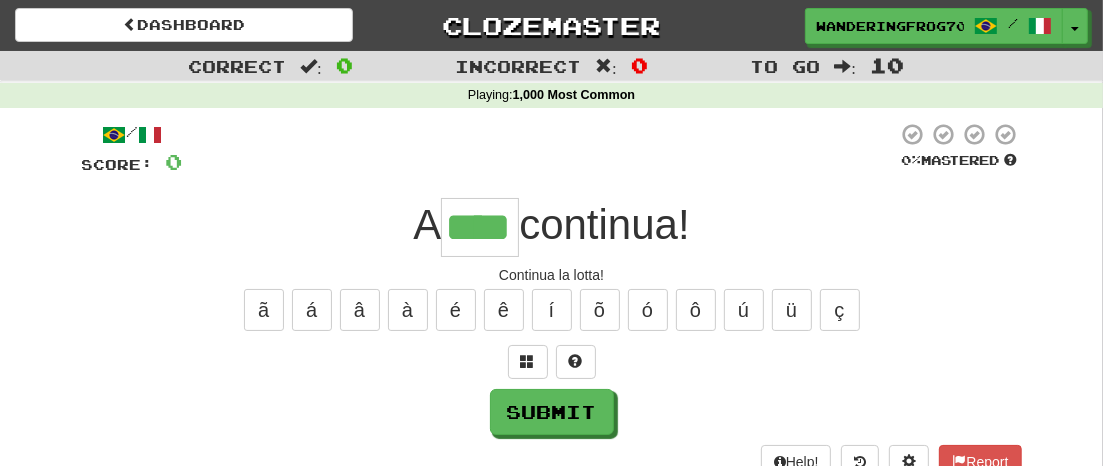 type on "****" 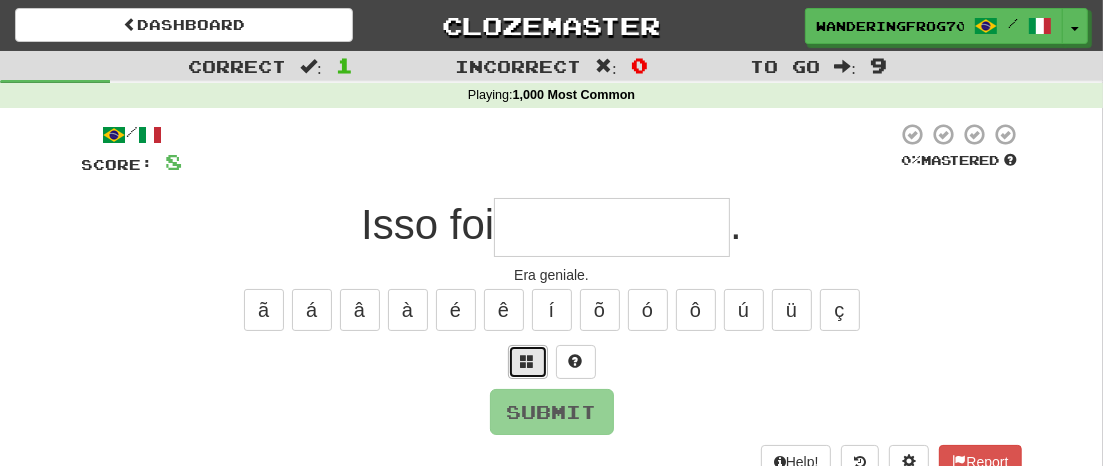 click at bounding box center (528, 361) 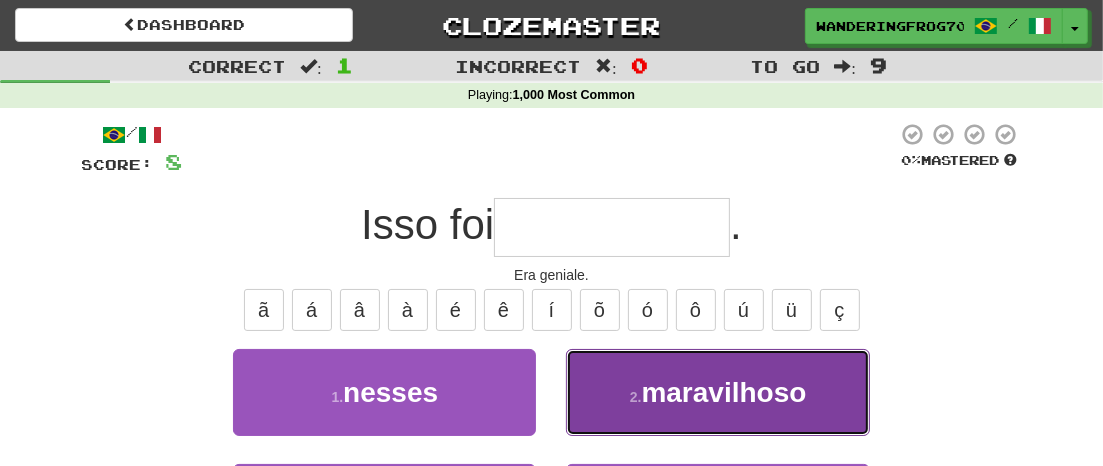 click on "maravilhoso" at bounding box center [724, 392] 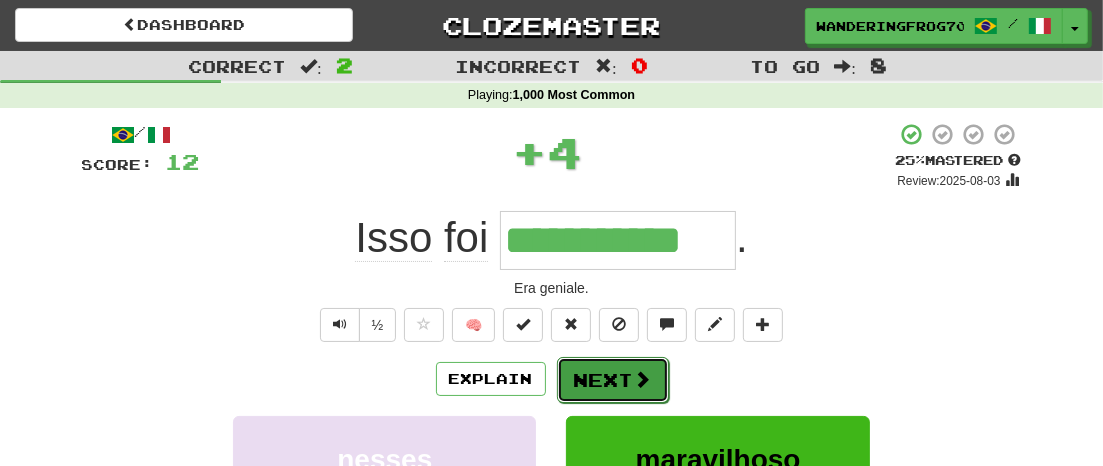 click on "Next" at bounding box center [613, 380] 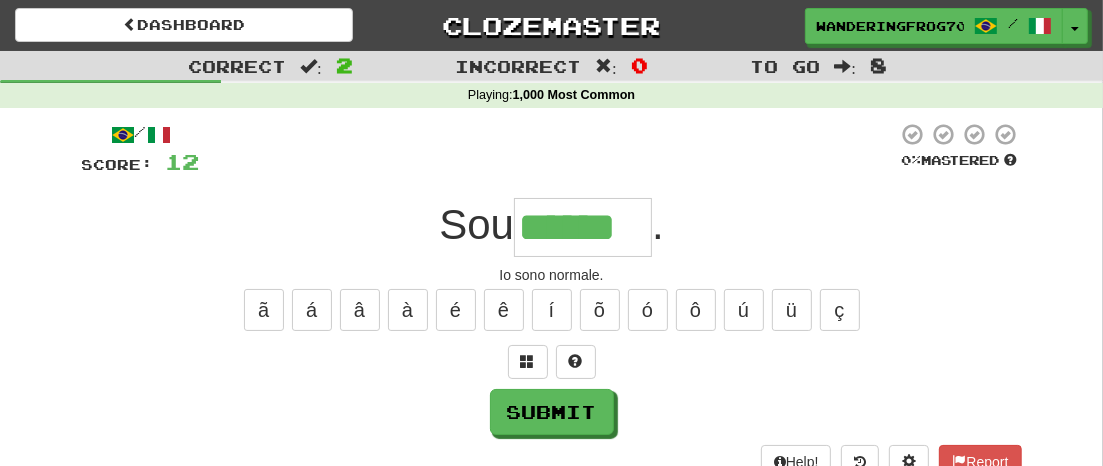 type on "******" 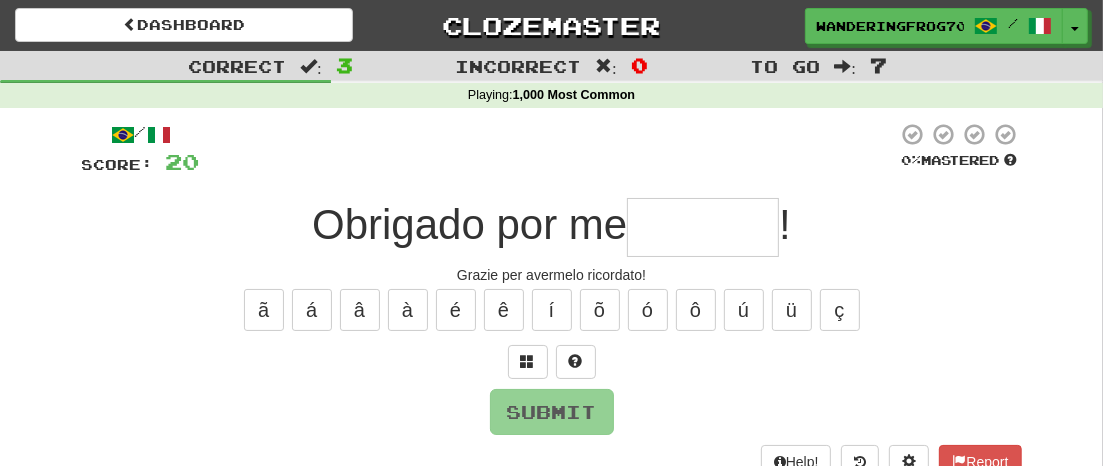 type on "*" 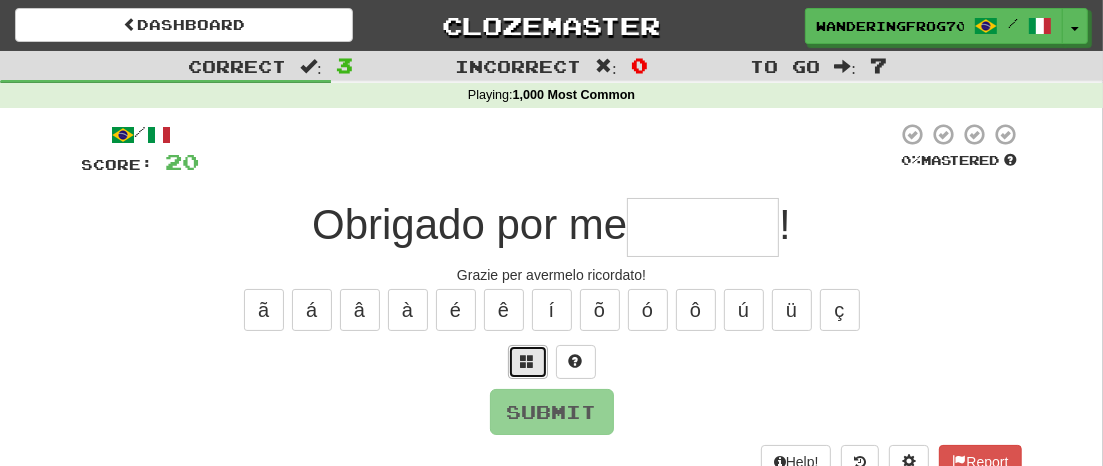 click at bounding box center (528, 361) 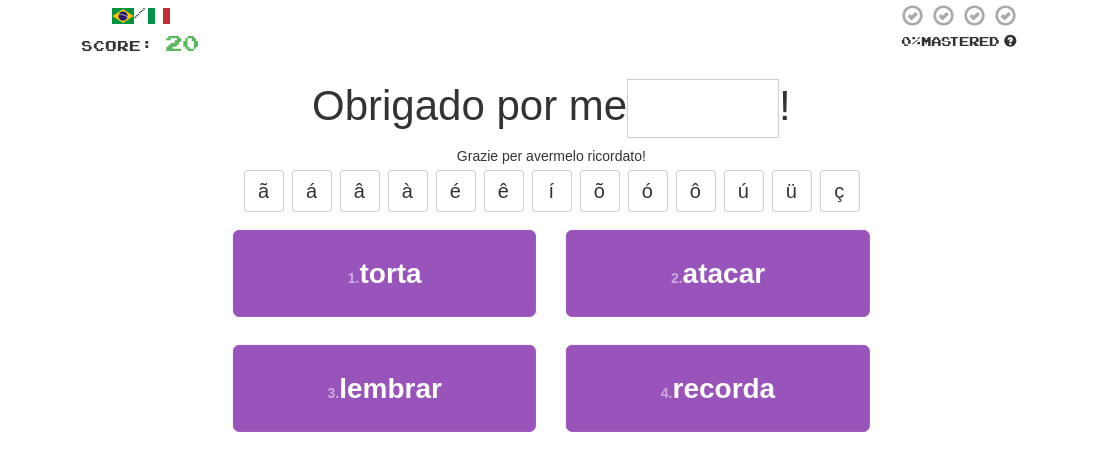 scroll, scrollTop: 115, scrollLeft: 0, axis: vertical 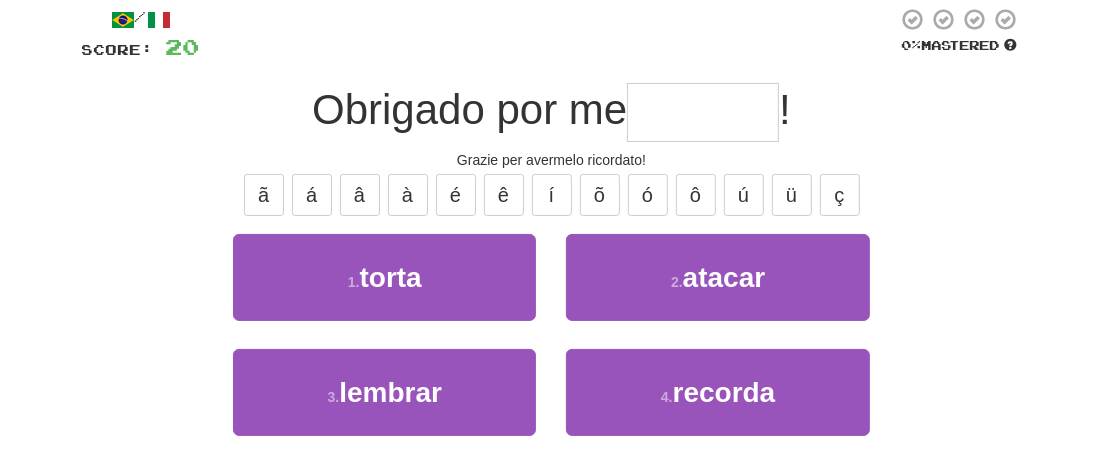 type on "*" 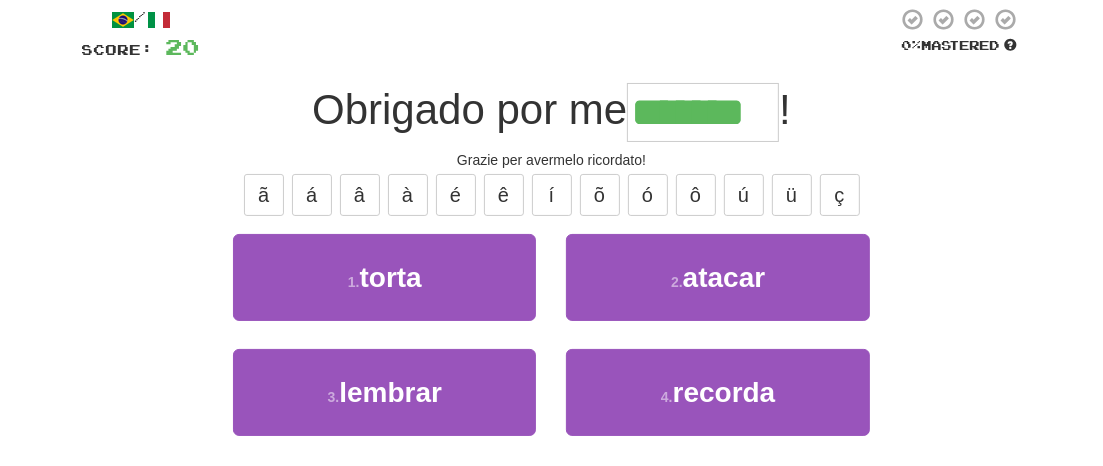 type on "*******" 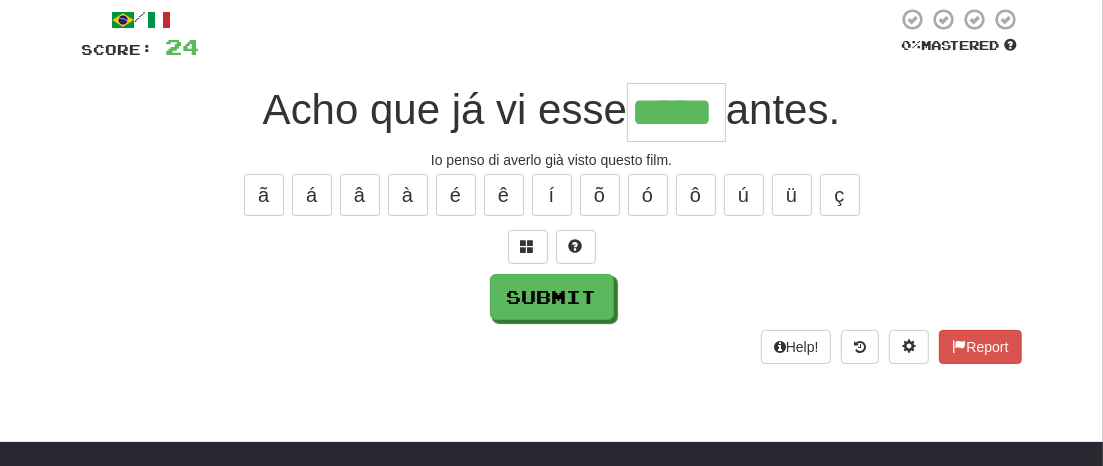 type on "*****" 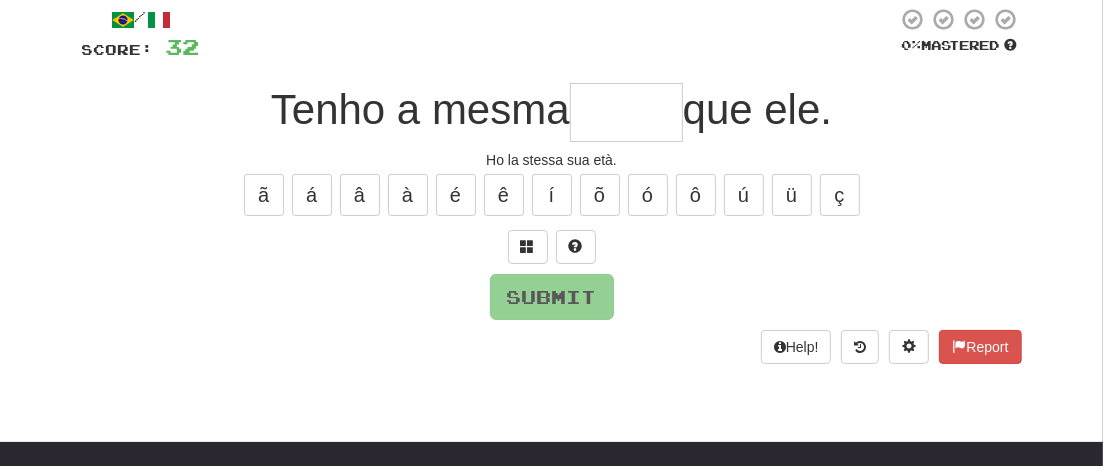type on "*" 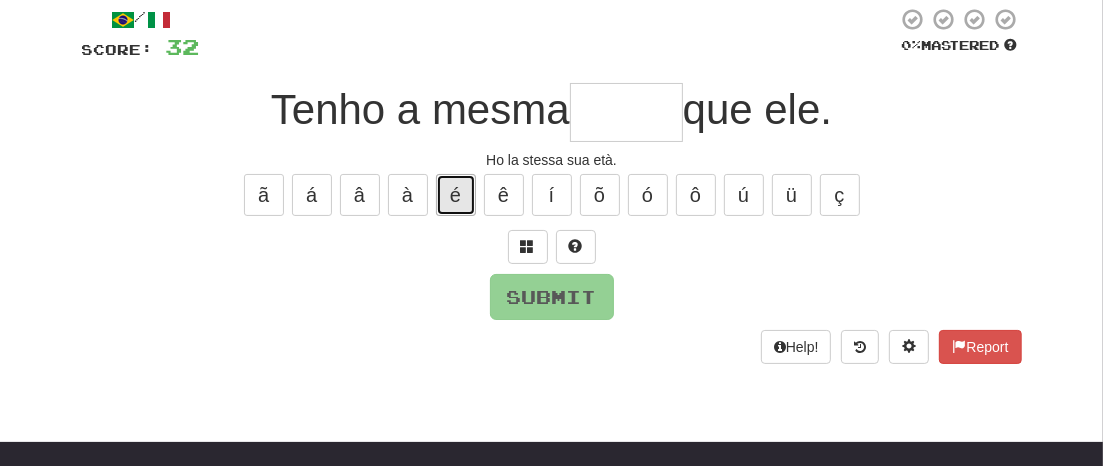 click on "é" at bounding box center (456, 195) 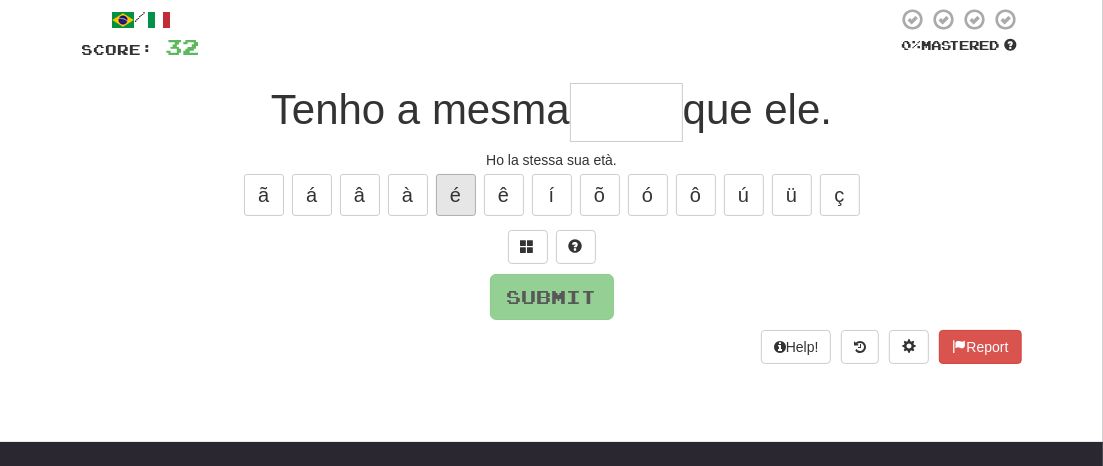 type on "*" 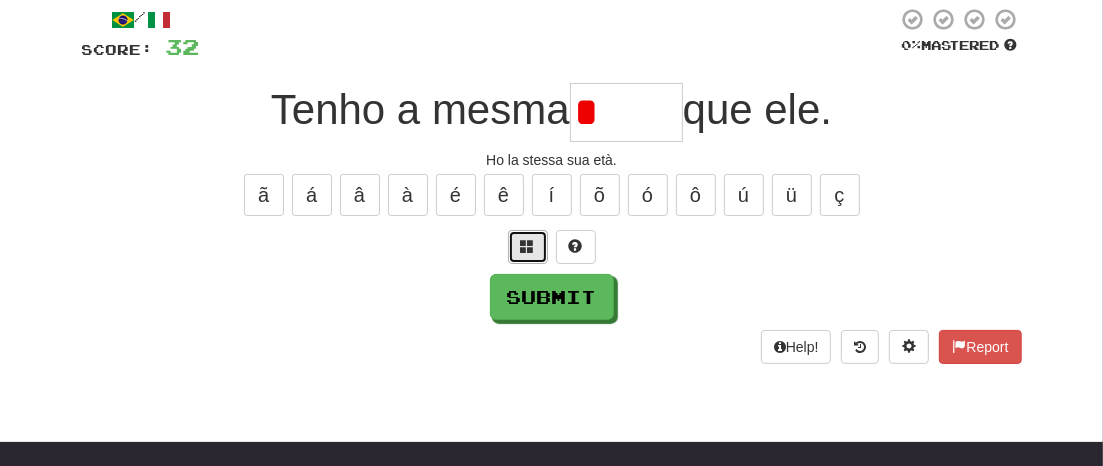 click at bounding box center [528, 246] 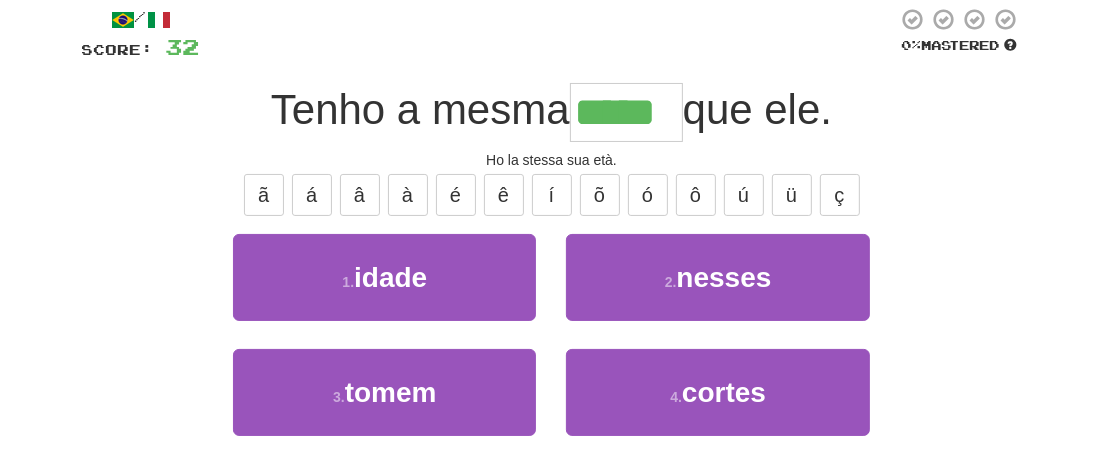 type on "*****" 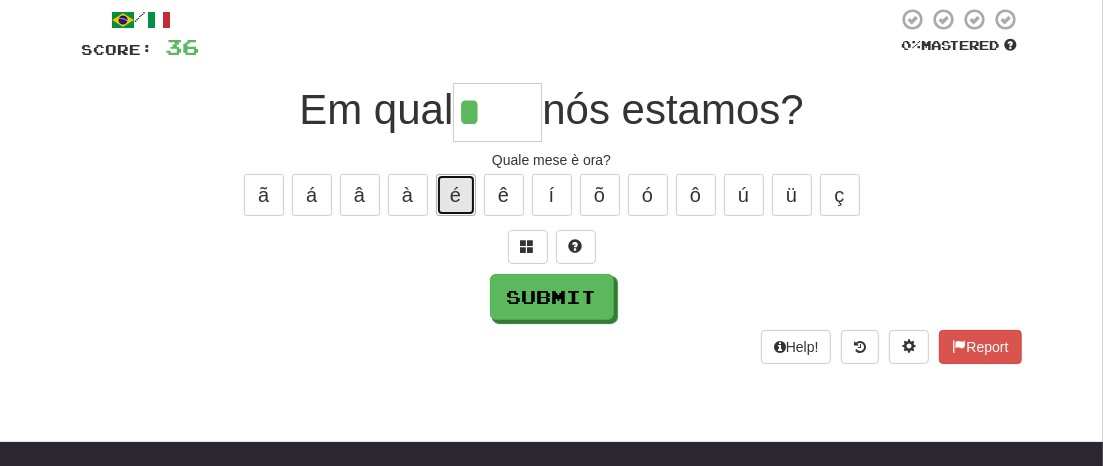 click on "é" at bounding box center (456, 195) 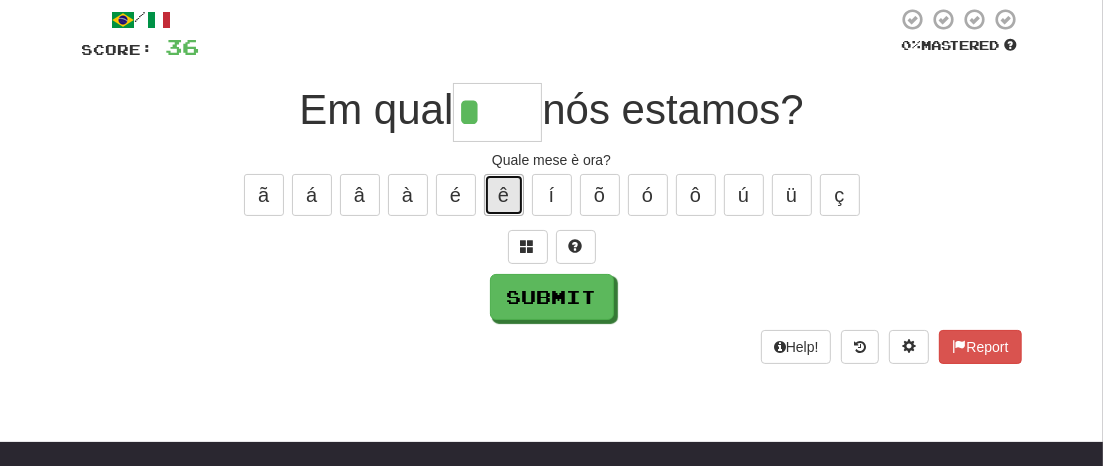 click on "ê" at bounding box center (504, 195) 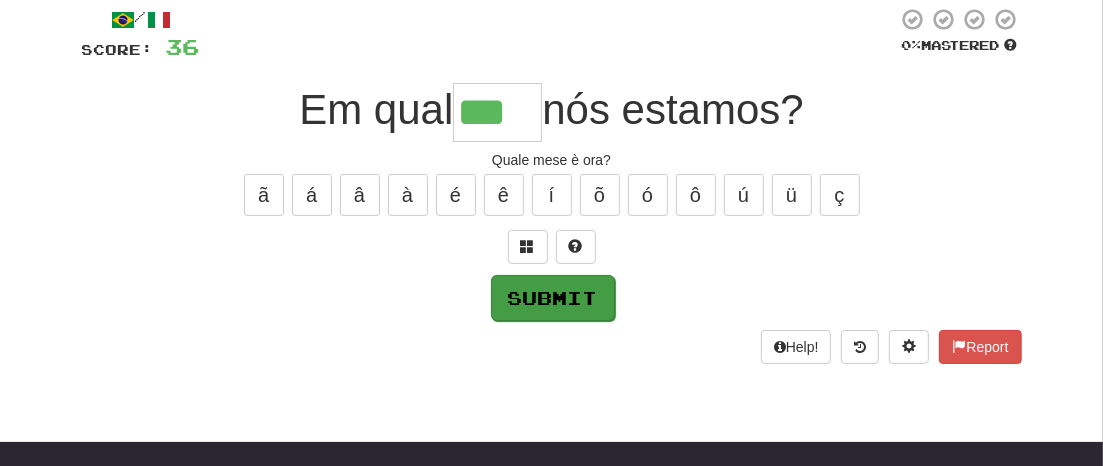 type on "***" 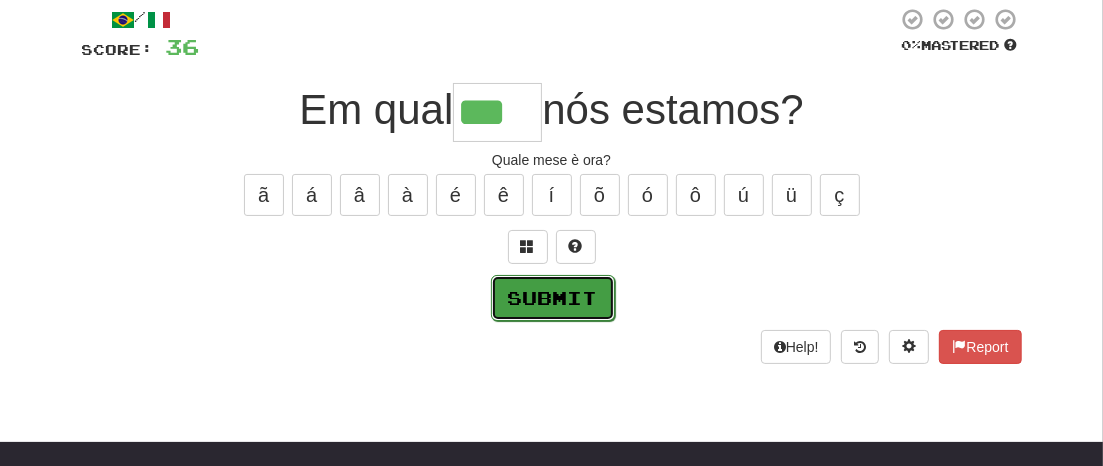 click on "Submit" at bounding box center [553, 298] 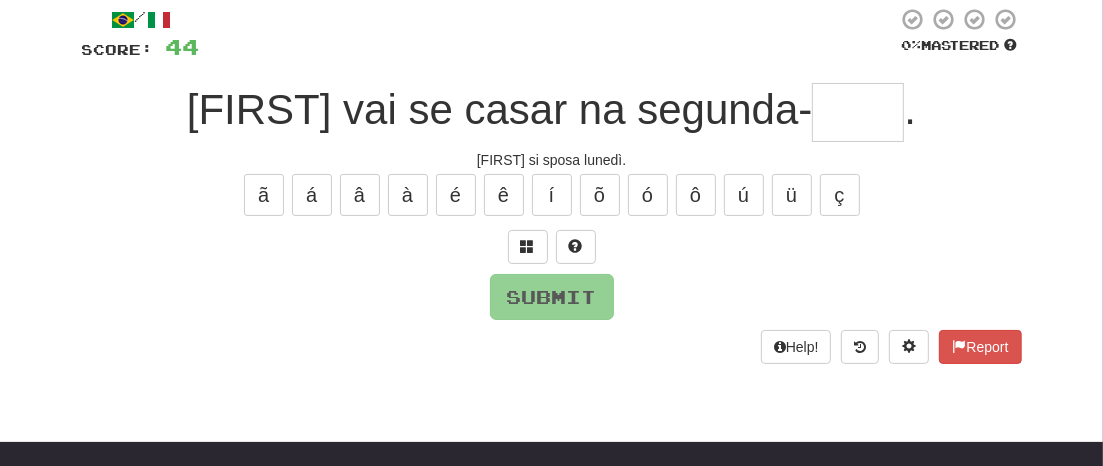 type on "*" 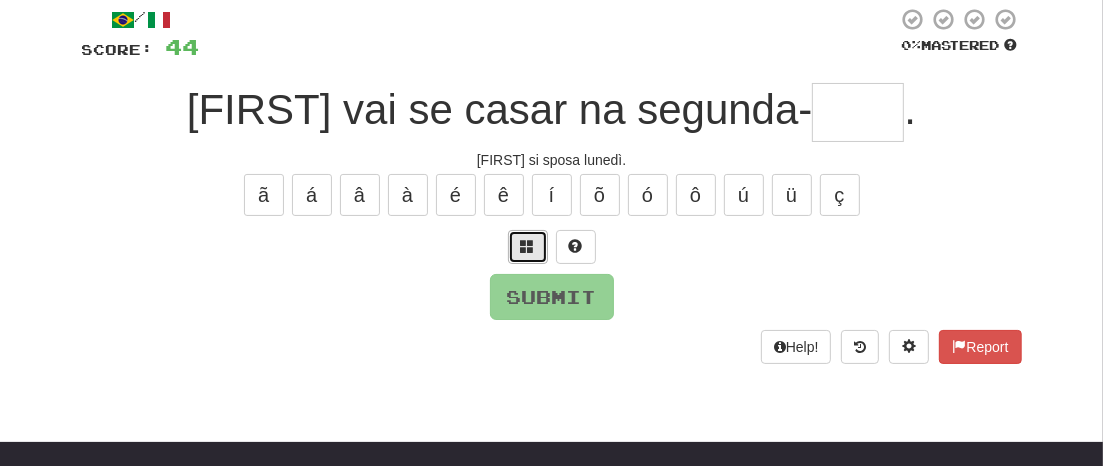click at bounding box center (528, 246) 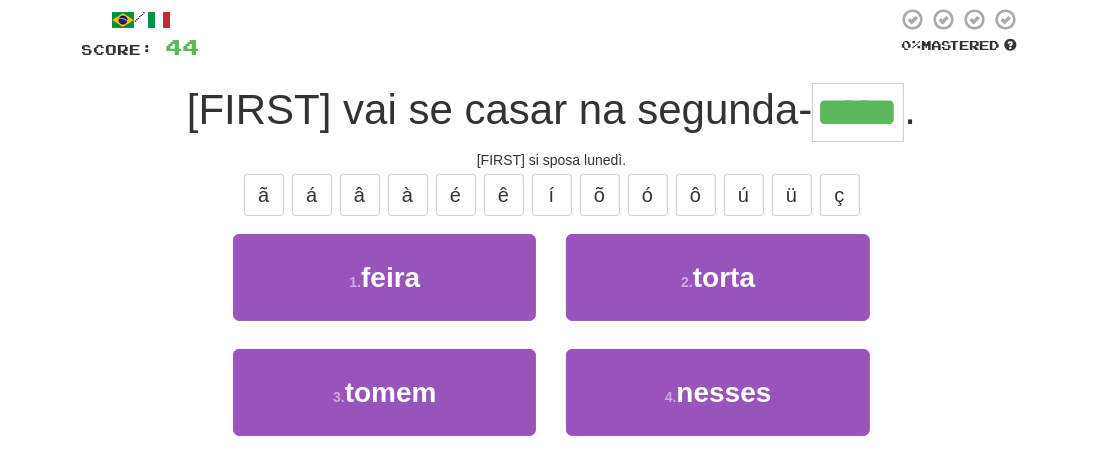 type on "*****" 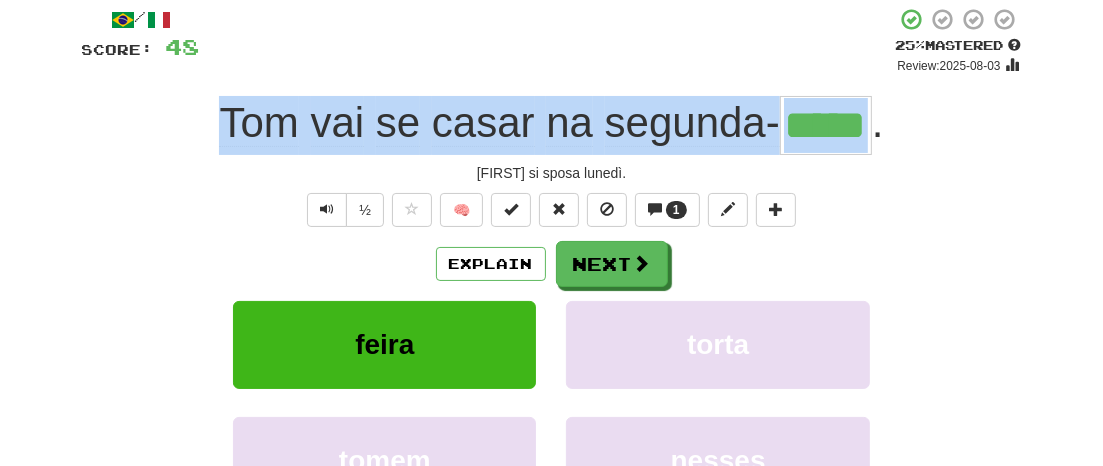 drag, startPoint x: 878, startPoint y: 121, endPoint x: 212, endPoint y: 129, distance: 666.04803 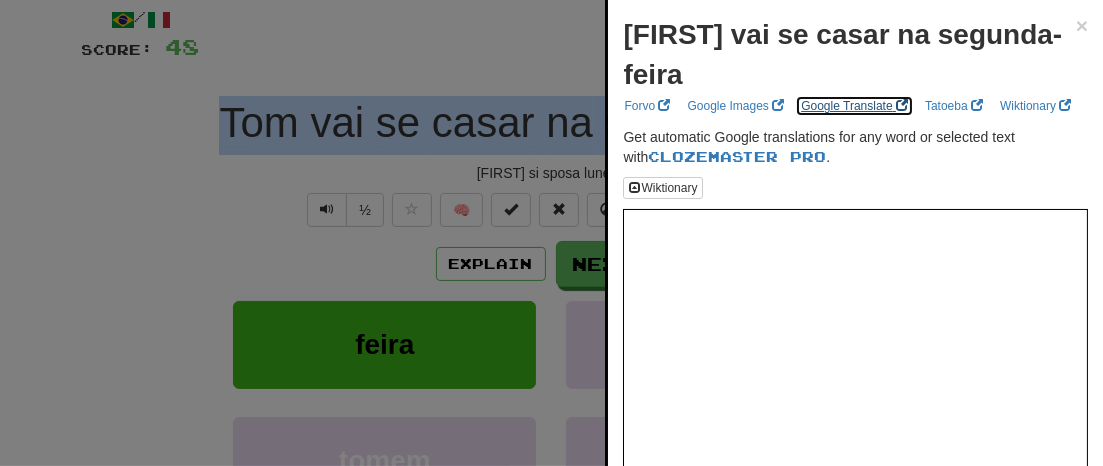 click on "Google Translate" at bounding box center [854, 106] 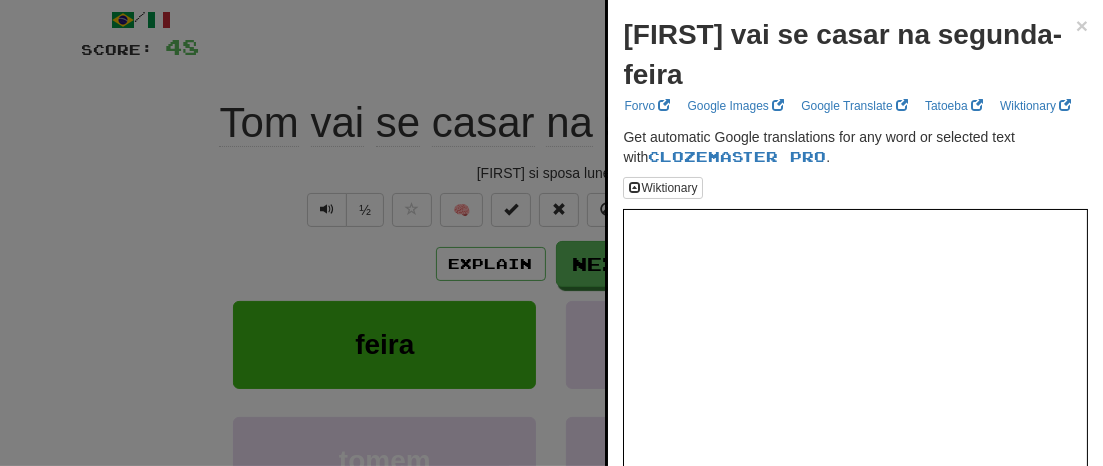 click at bounding box center (551, 233) 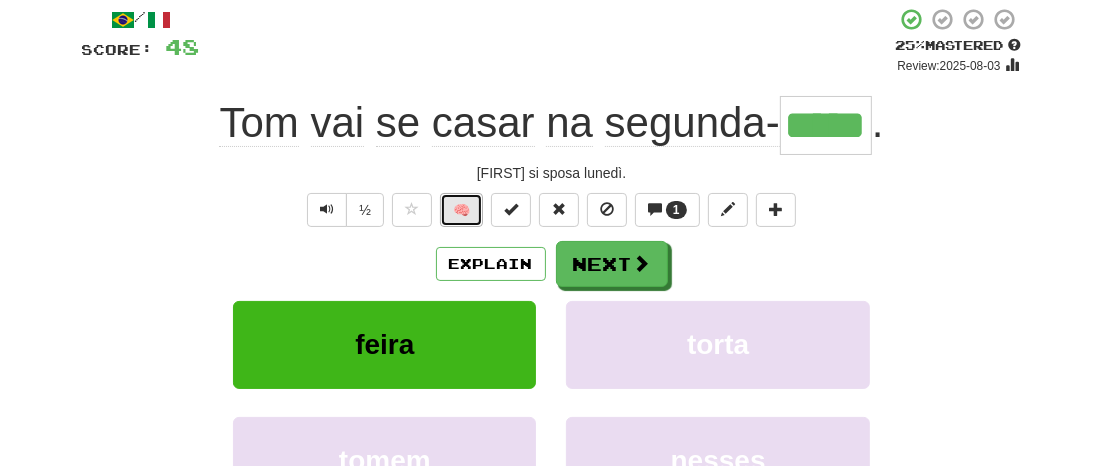 click on "🧠" at bounding box center (461, 210) 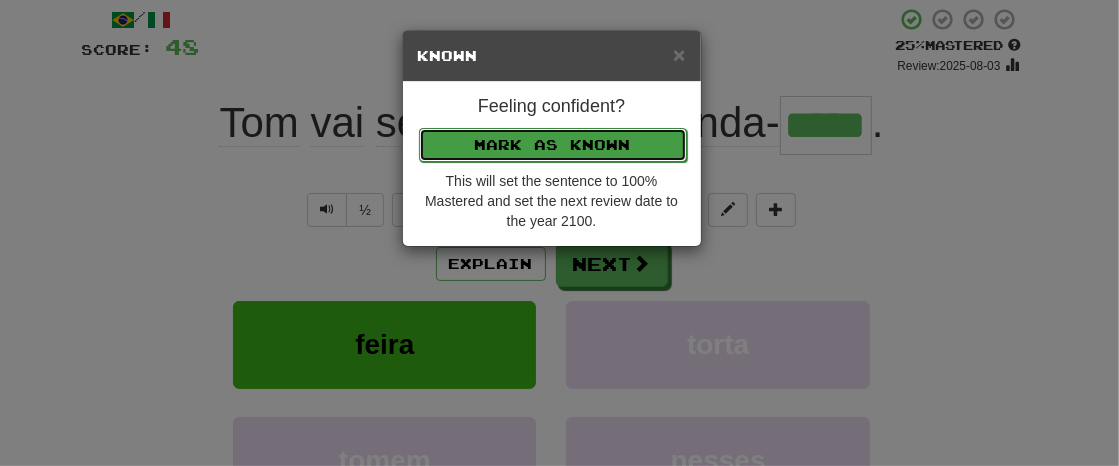 click on "Mark as Known" at bounding box center (553, 145) 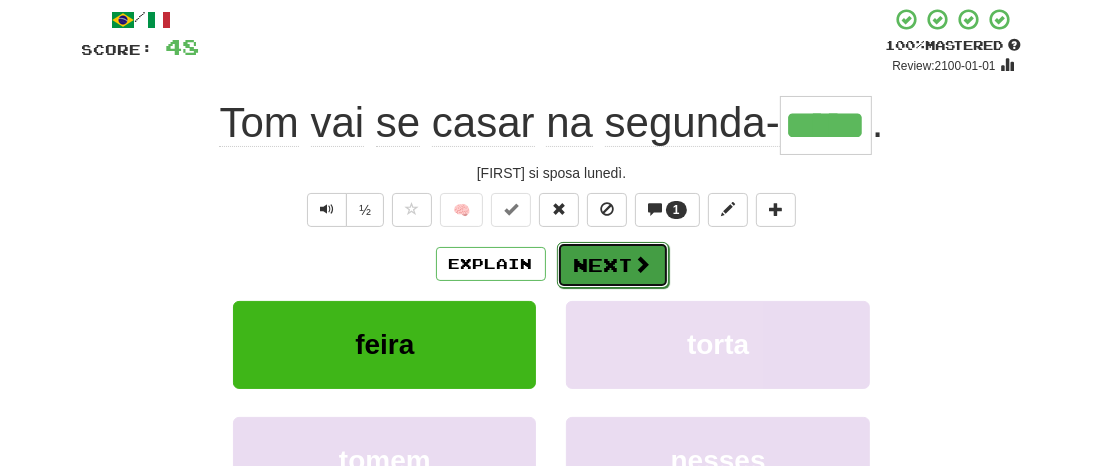 click on "Next" at bounding box center (613, 265) 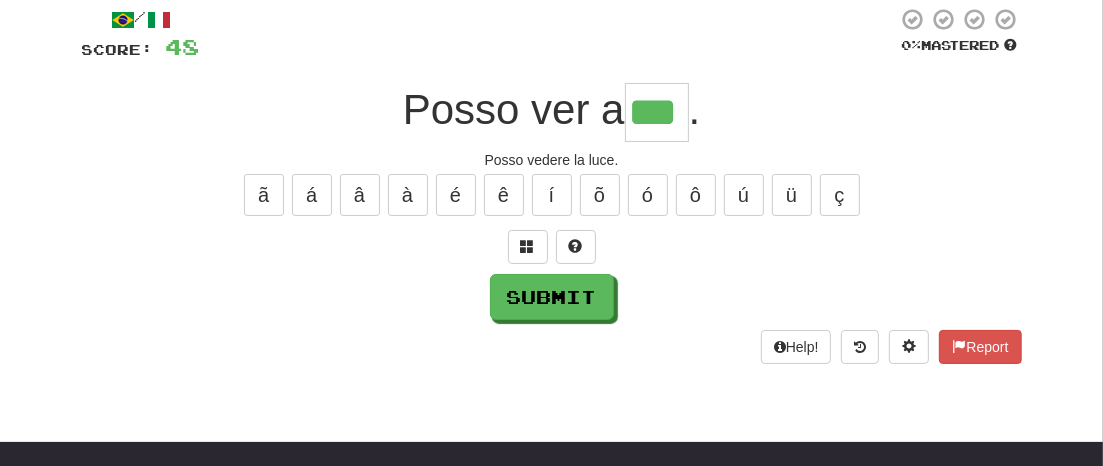 type on "***" 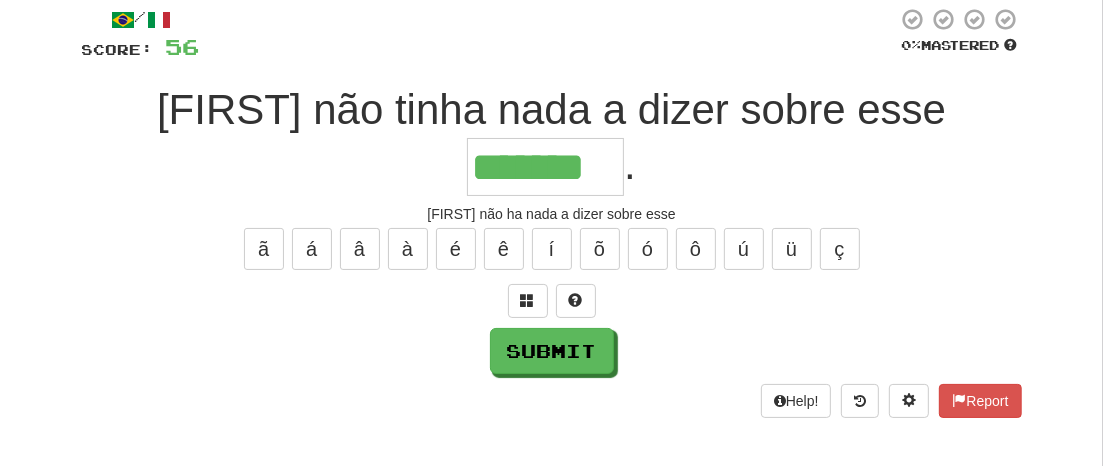 type on "*******" 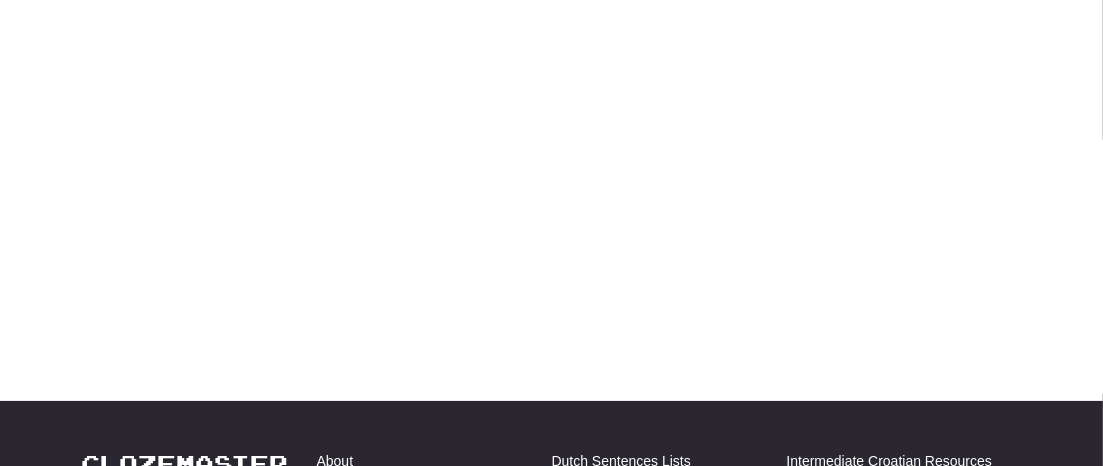 scroll, scrollTop: 202, scrollLeft: 0, axis: vertical 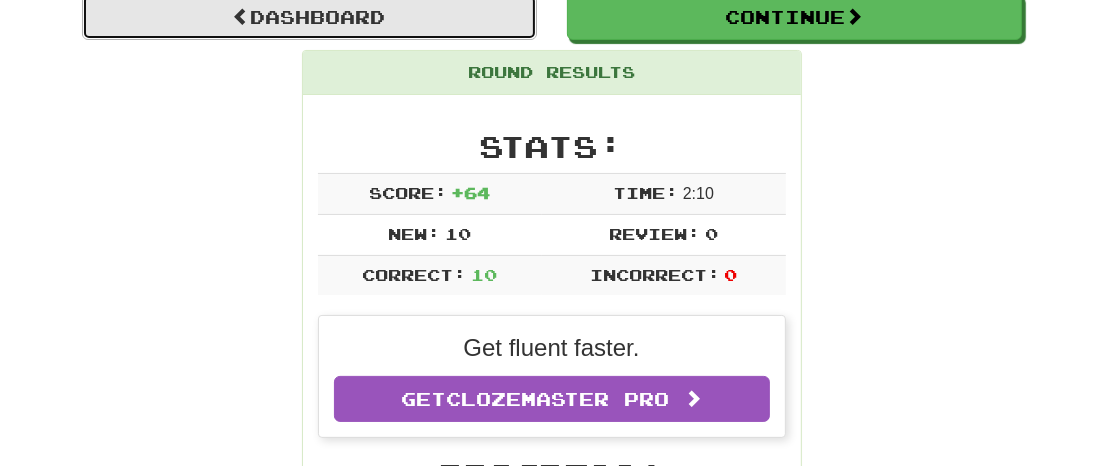 click on "Dashboard" at bounding box center (309, 17) 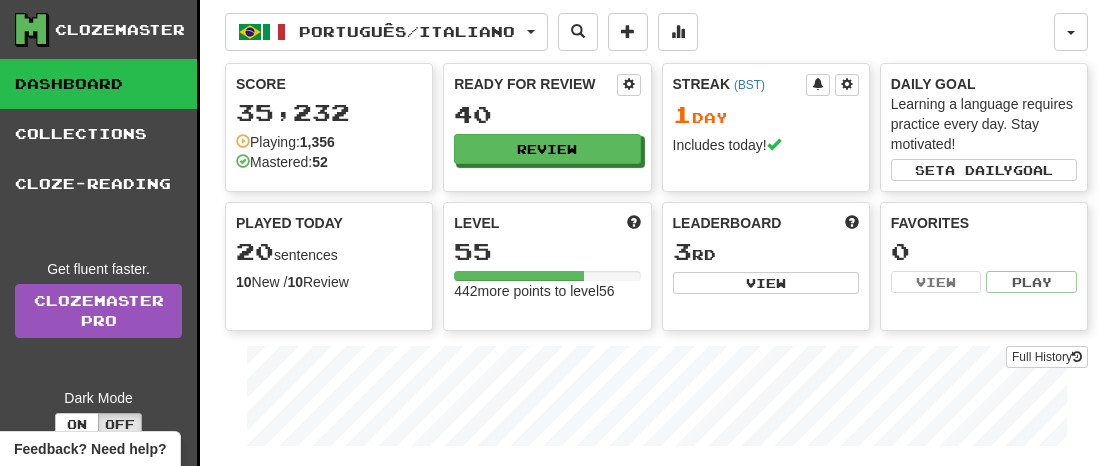 scroll, scrollTop: 0, scrollLeft: 0, axis: both 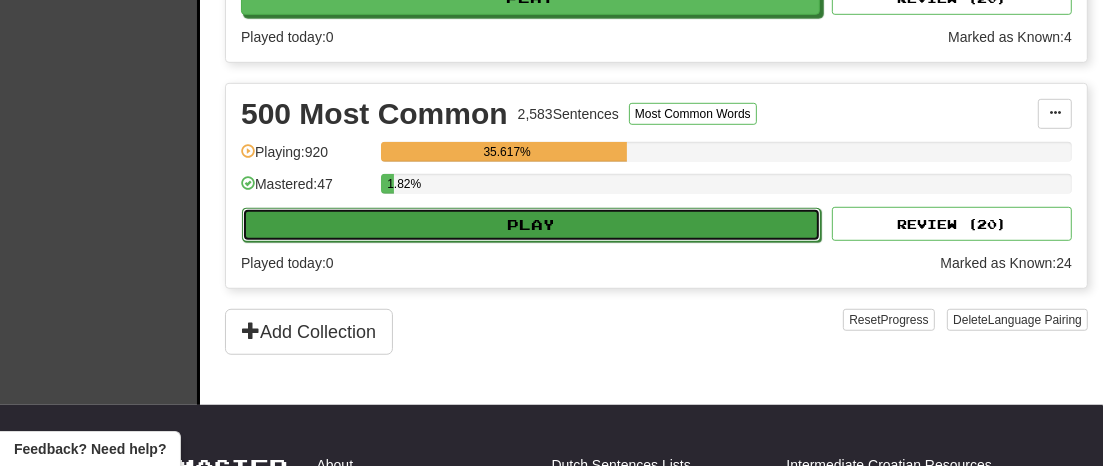 click on "Play" 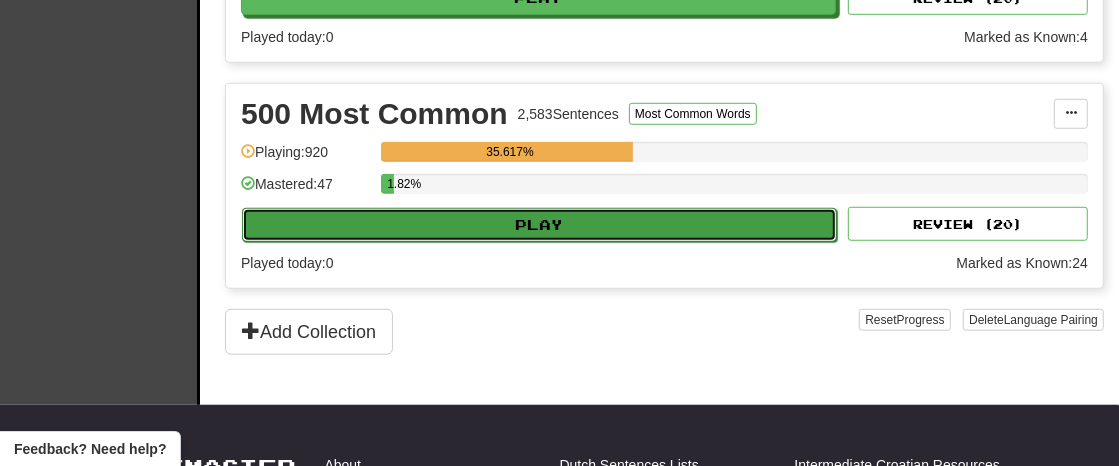 select on "**" 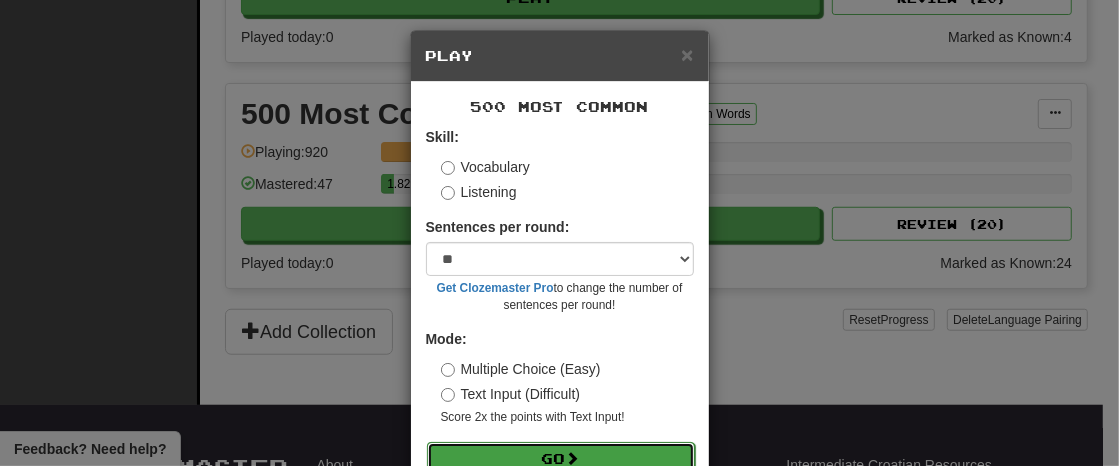 click on "Go" at bounding box center (561, 459) 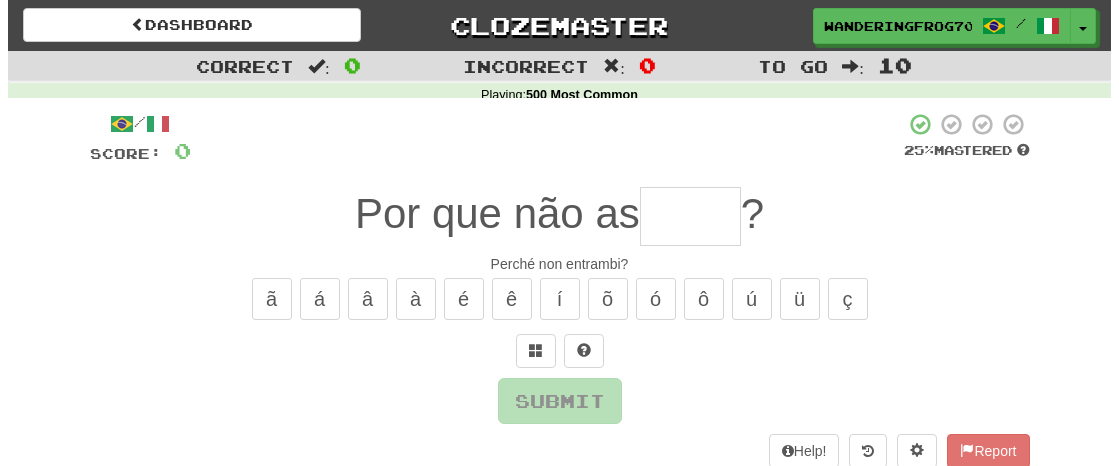 scroll, scrollTop: 0, scrollLeft: 0, axis: both 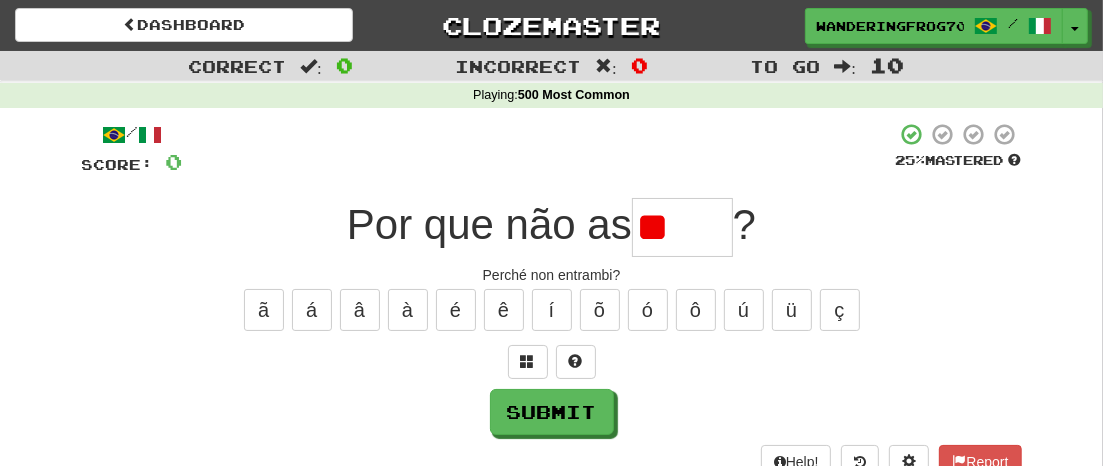 type on "*" 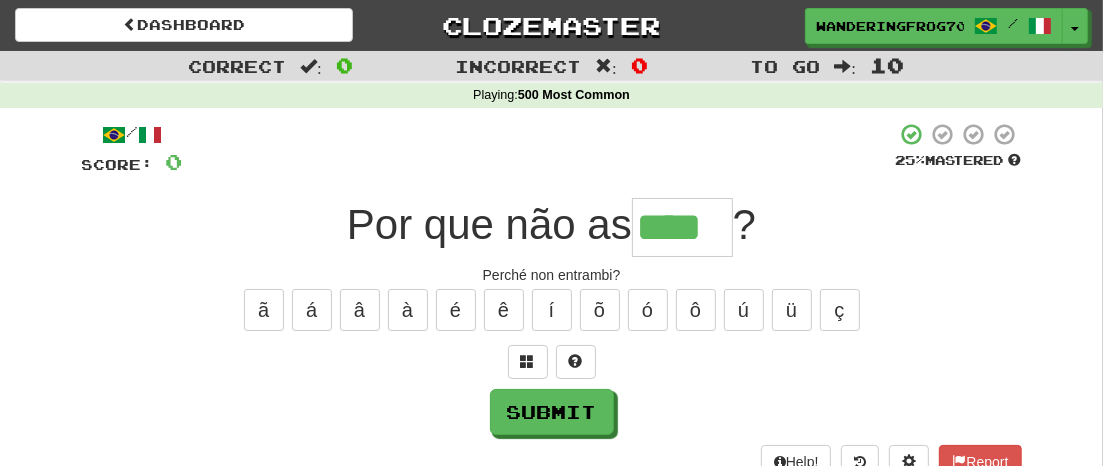 type on "****" 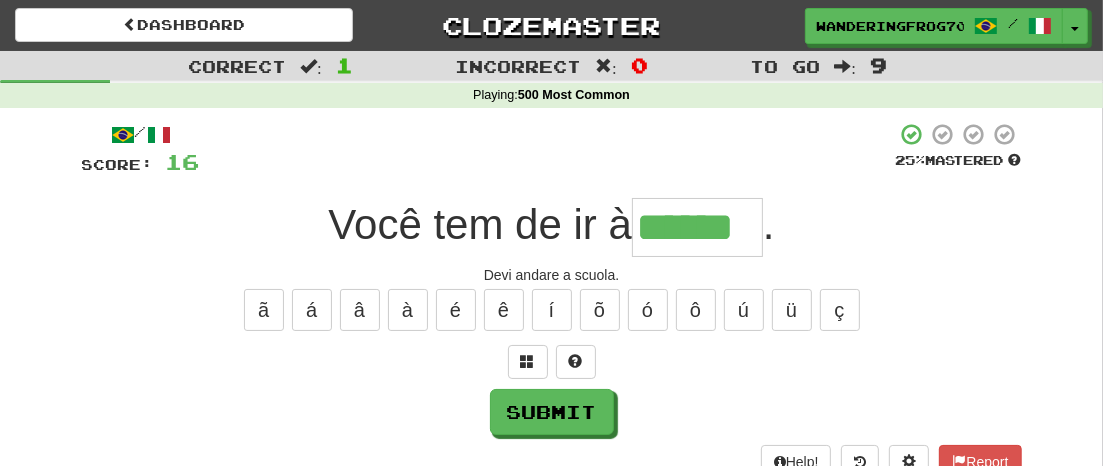 type on "******" 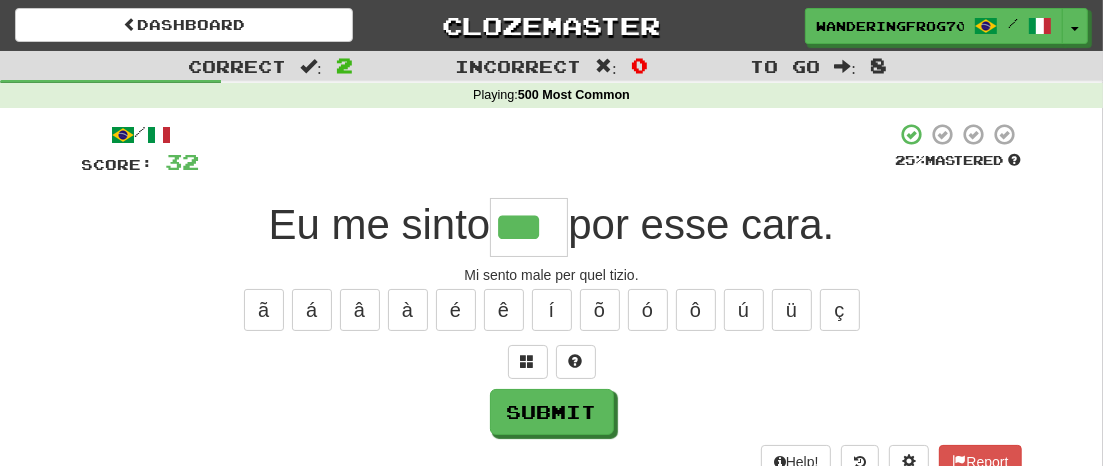 type on "***" 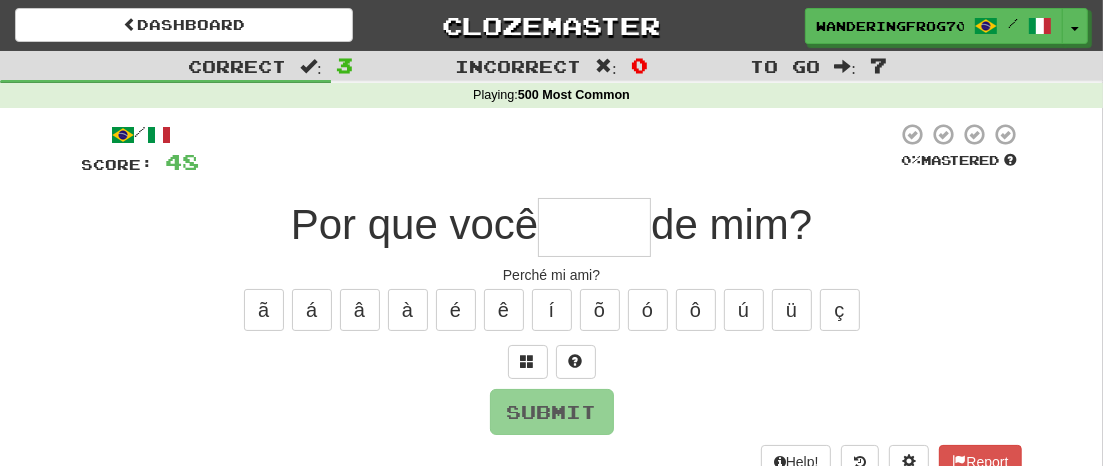 type on "*" 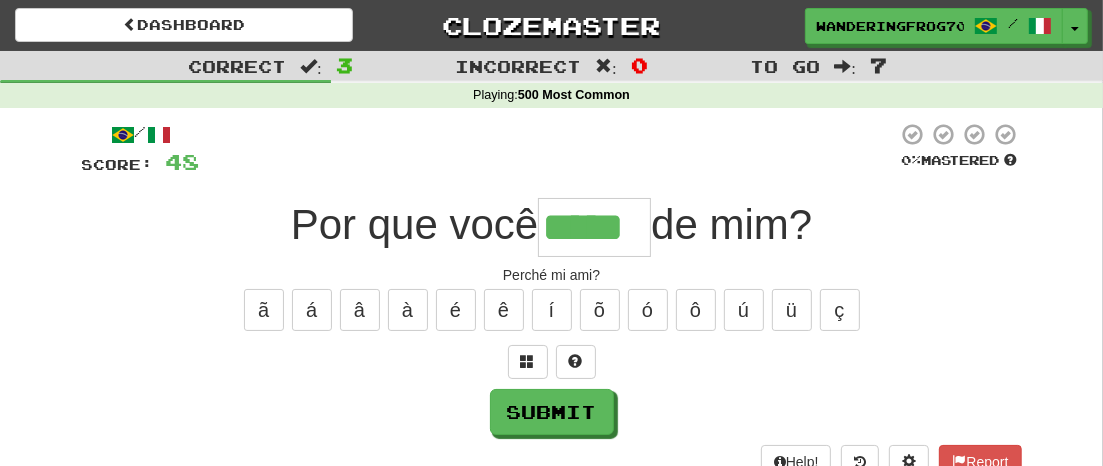 type on "*****" 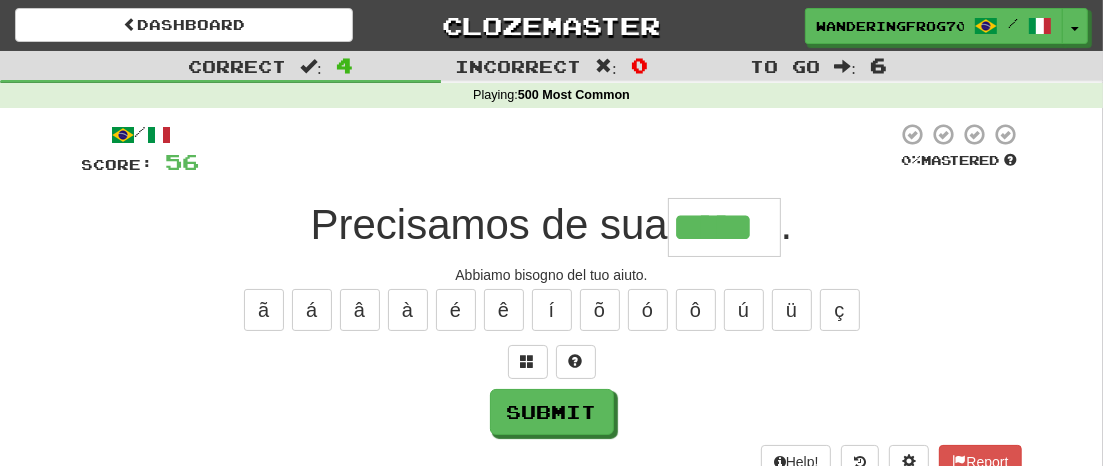 type on "*****" 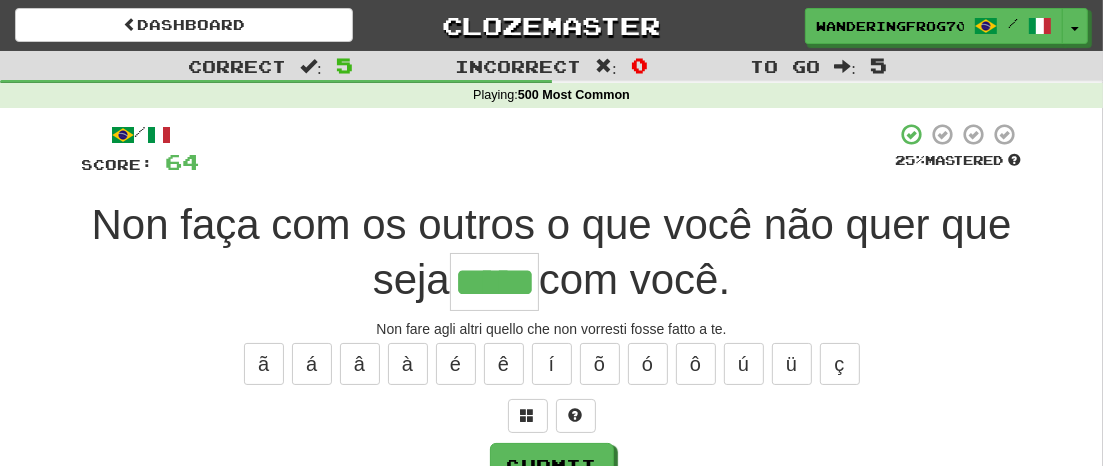 type on "*****" 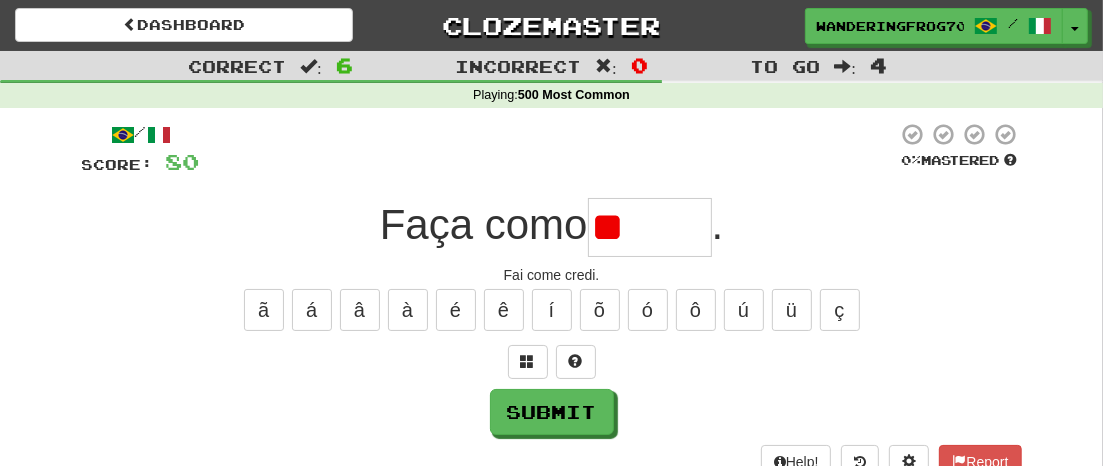 type on "*" 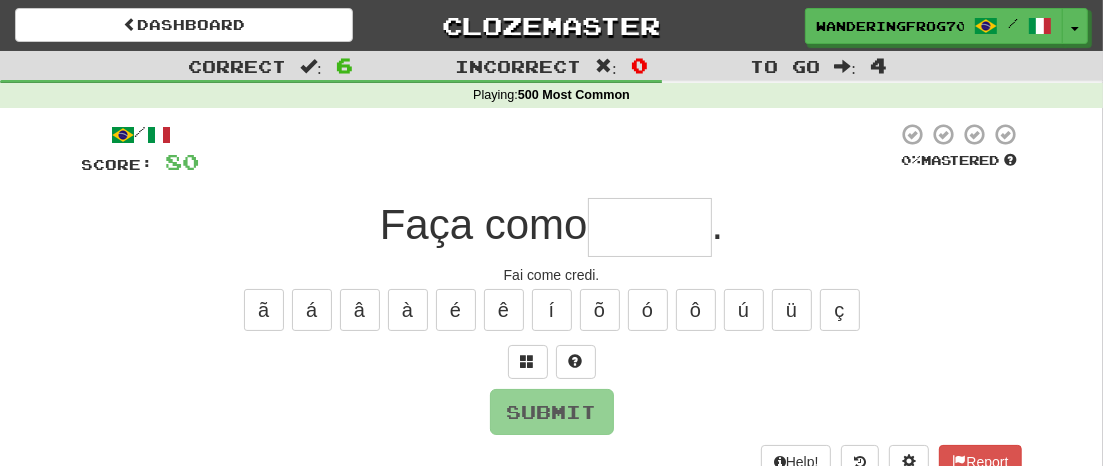 type on "*" 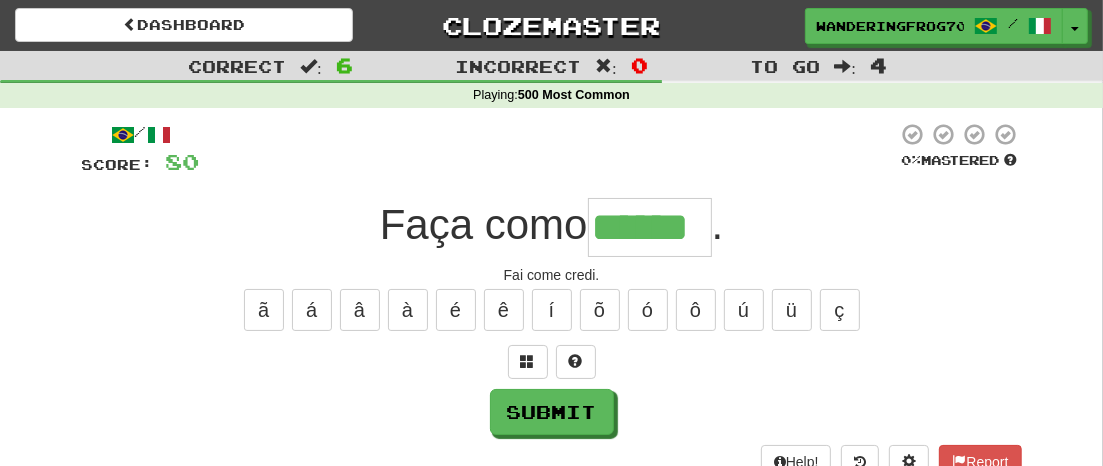 type on "******" 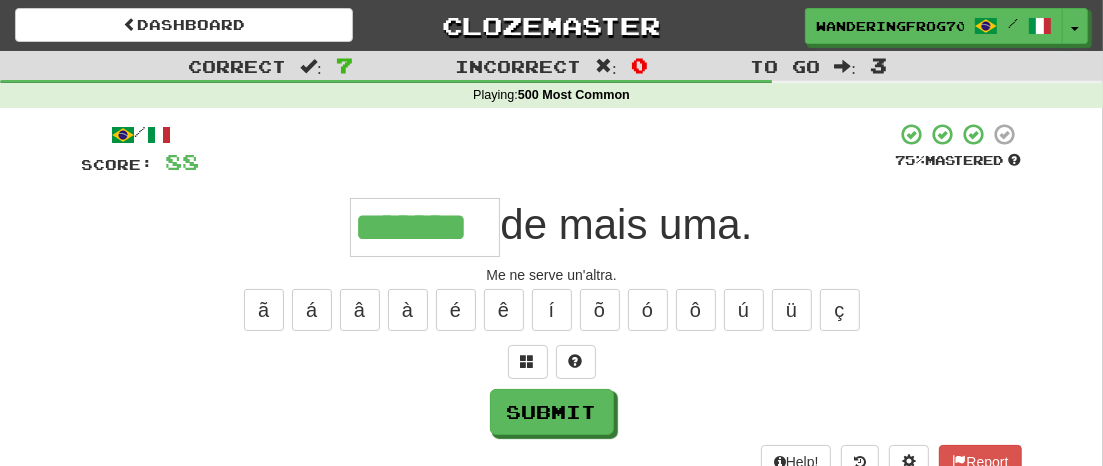 type on "*******" 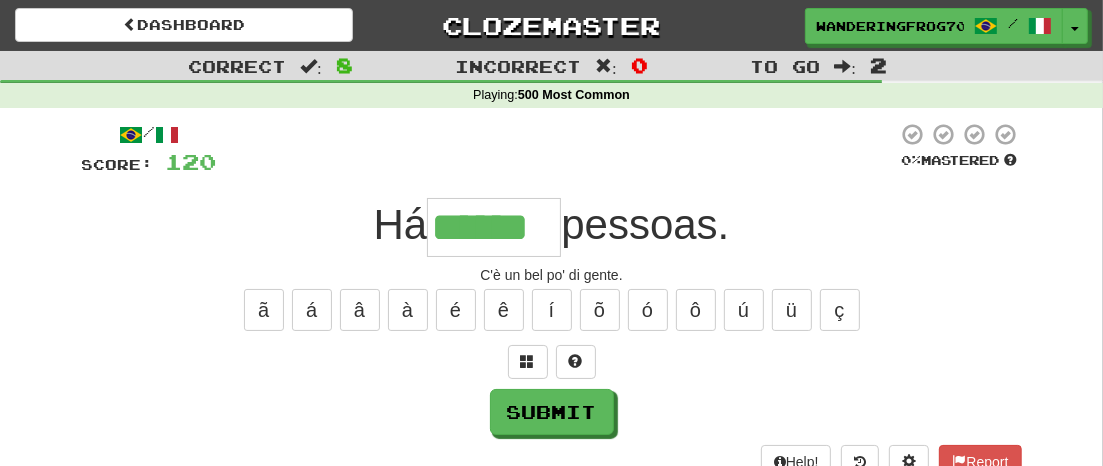 type on "******" 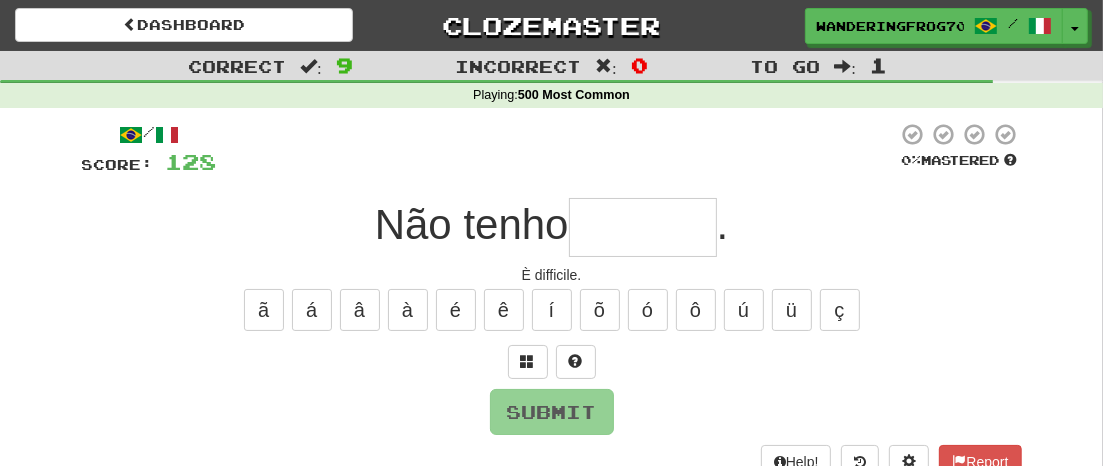 type on "*" 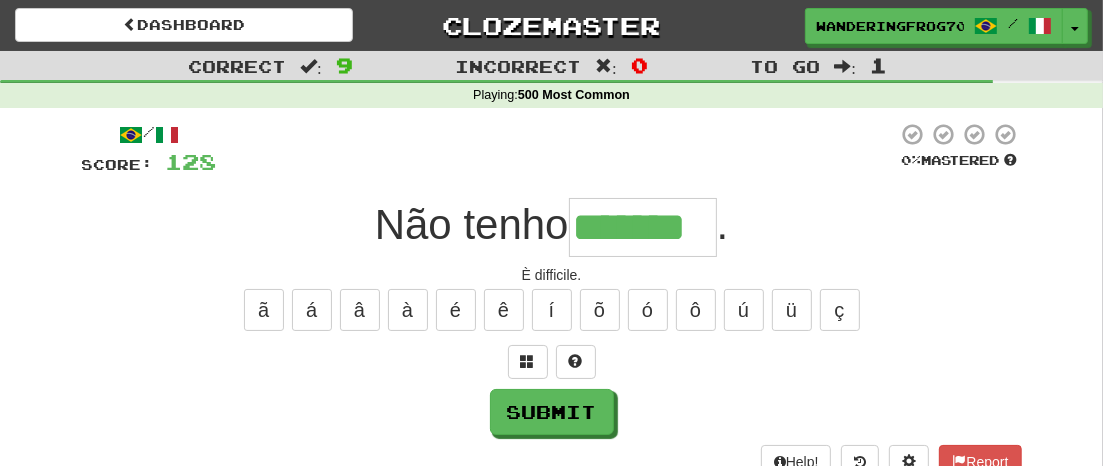 type on "*******" 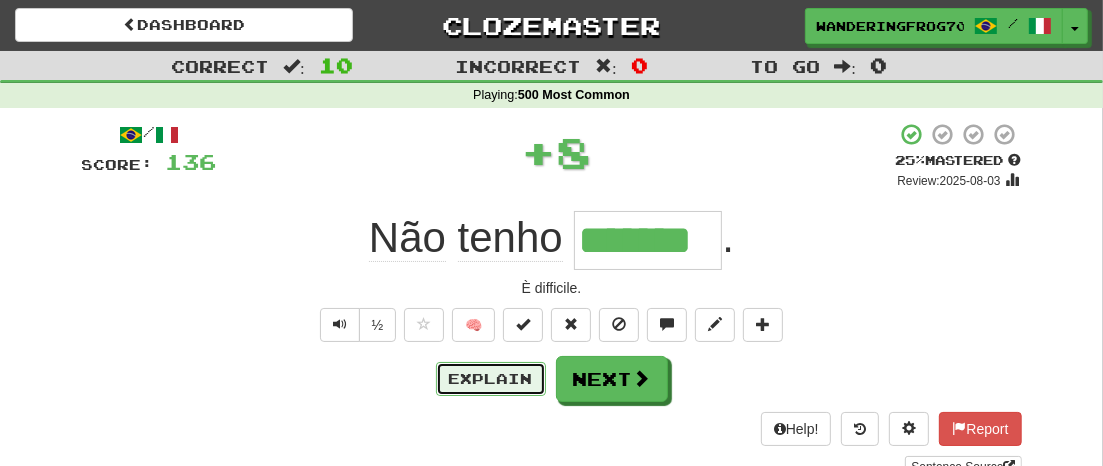 click on "Explain" at bounding box center (491, 379) 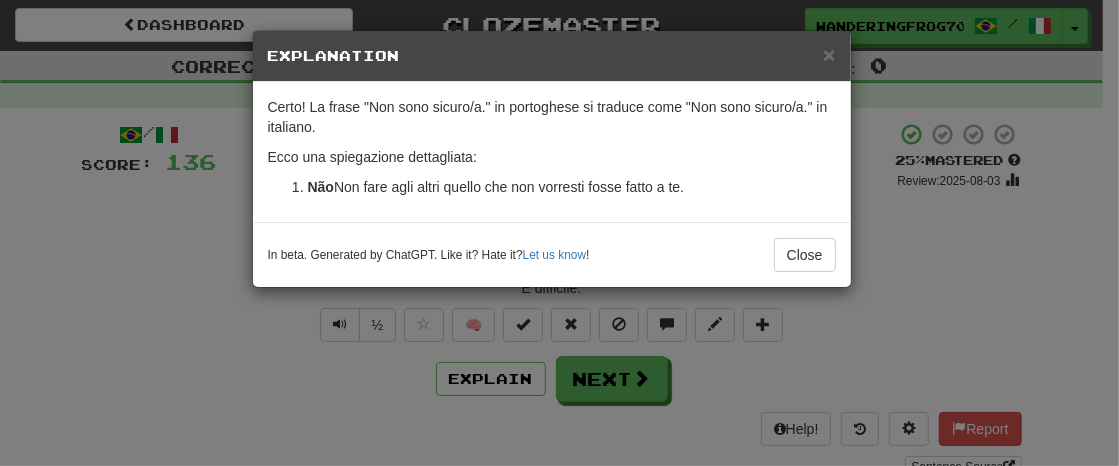 click on "× Explanation Certo! La frase "Não tenho certeza." in portoghese si traduce come "Non sono sicuro/a." in italiano.
Ecco una spiegazione dettagliata:
Não : Questa parola significa "non". Viene usata per fare una negazione. È l'equivalente di "non
In beta. Generated by ChatGPT. Like it? Hate it?  Let us know ! Close" at bounding box center (559, 233) 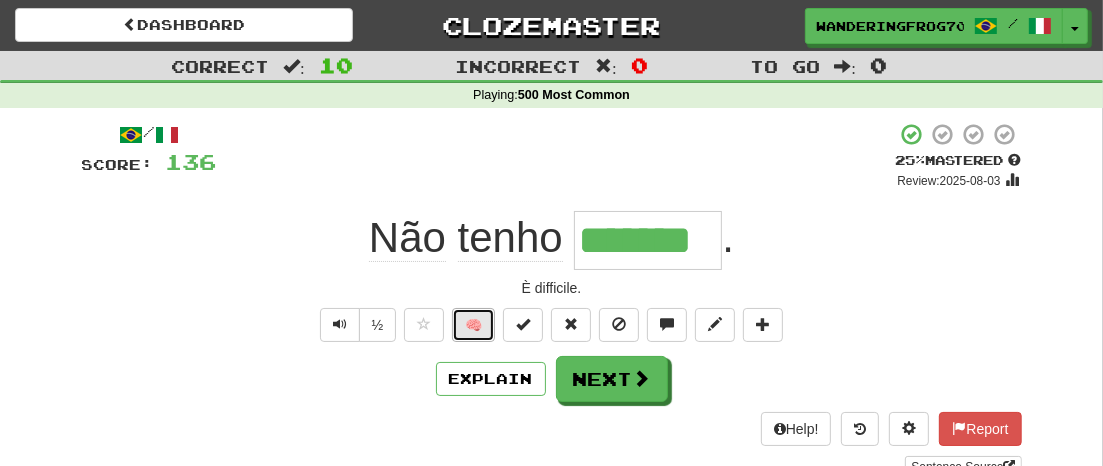 click on "🧠" at bounding box center [473, 325] 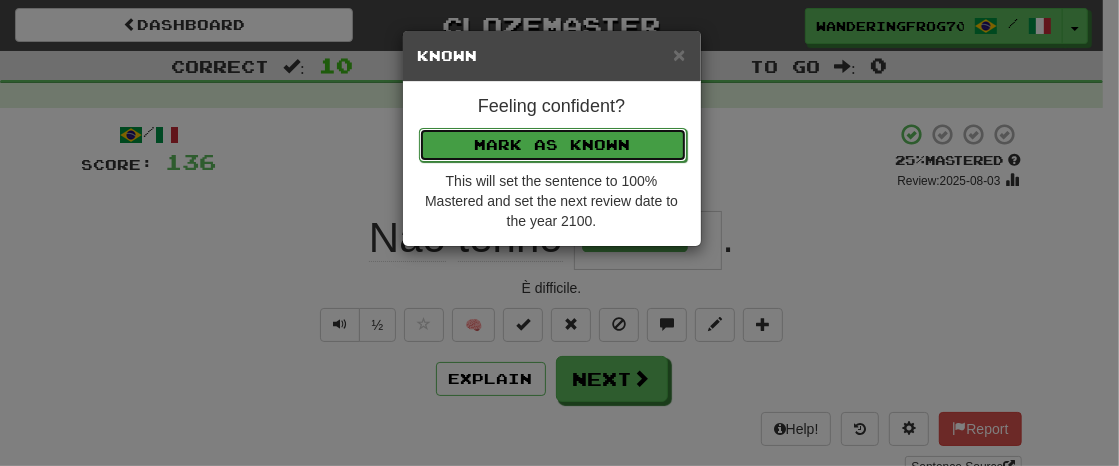 click on "Mark as Known" at bounding box center (553, 145) 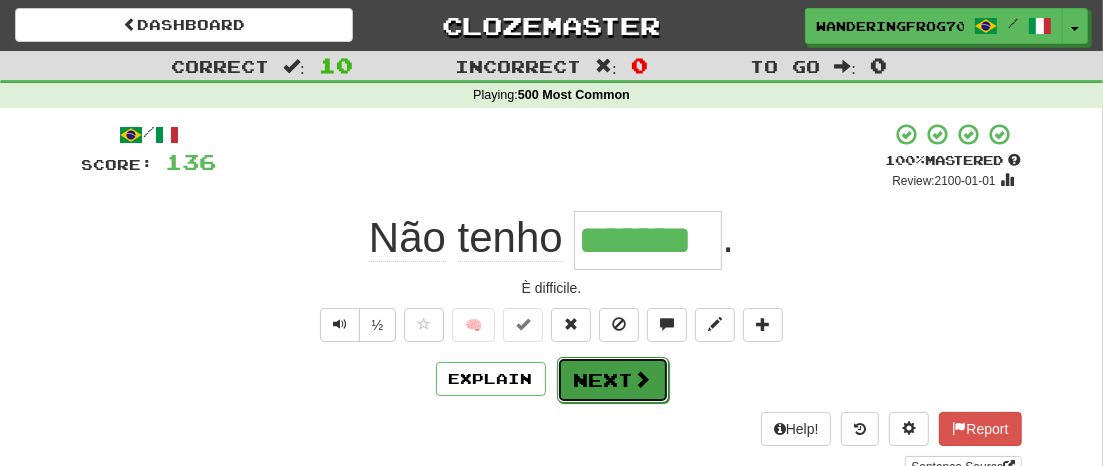 click on "Next" at bounding box center [613, 380] 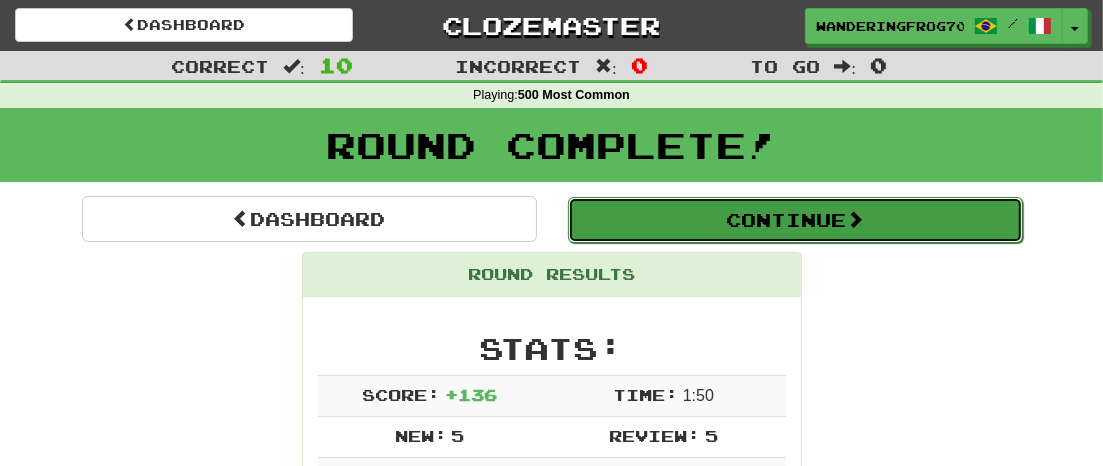 click on "Continue" at bounding box center (795, 220) 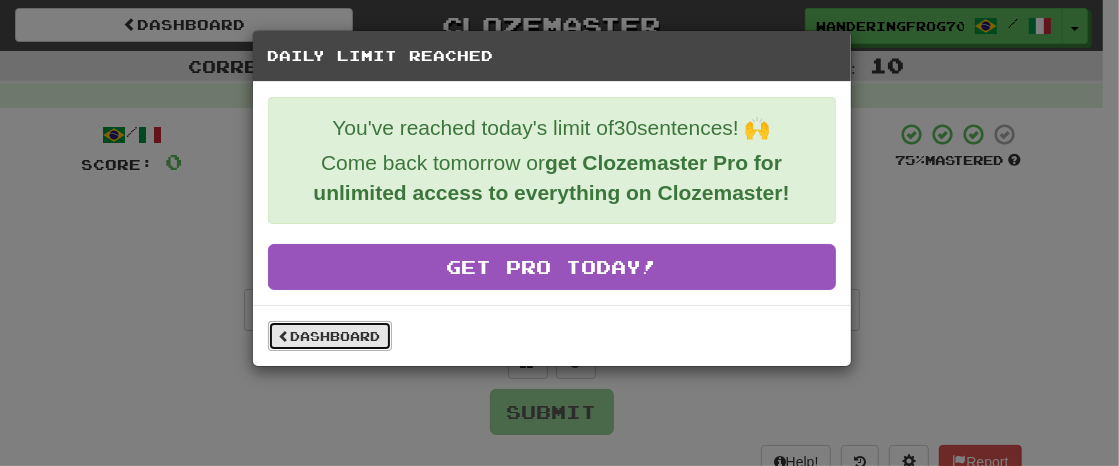 click on "Dashboard" at bounding box center [330, 336] 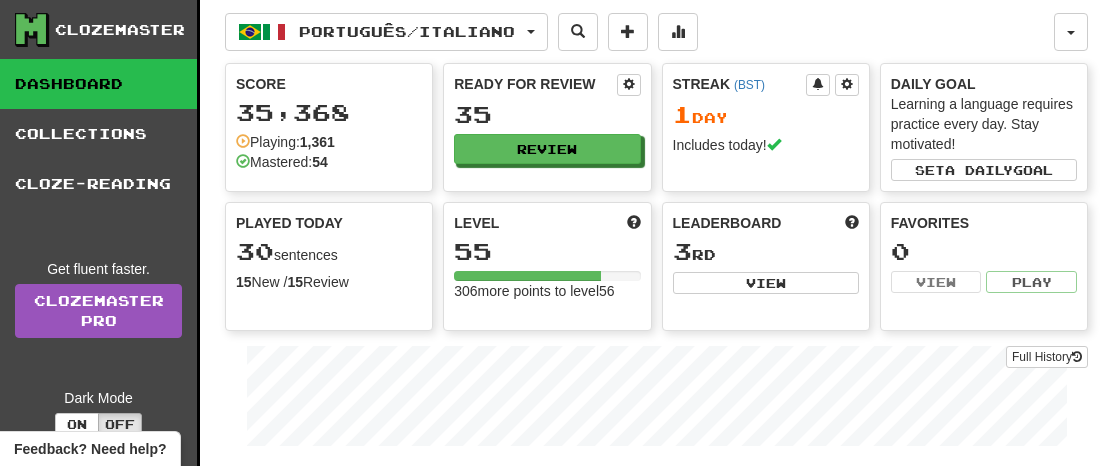 scroll, scrollTop: 0, scrollLeft: 0, axis: both 